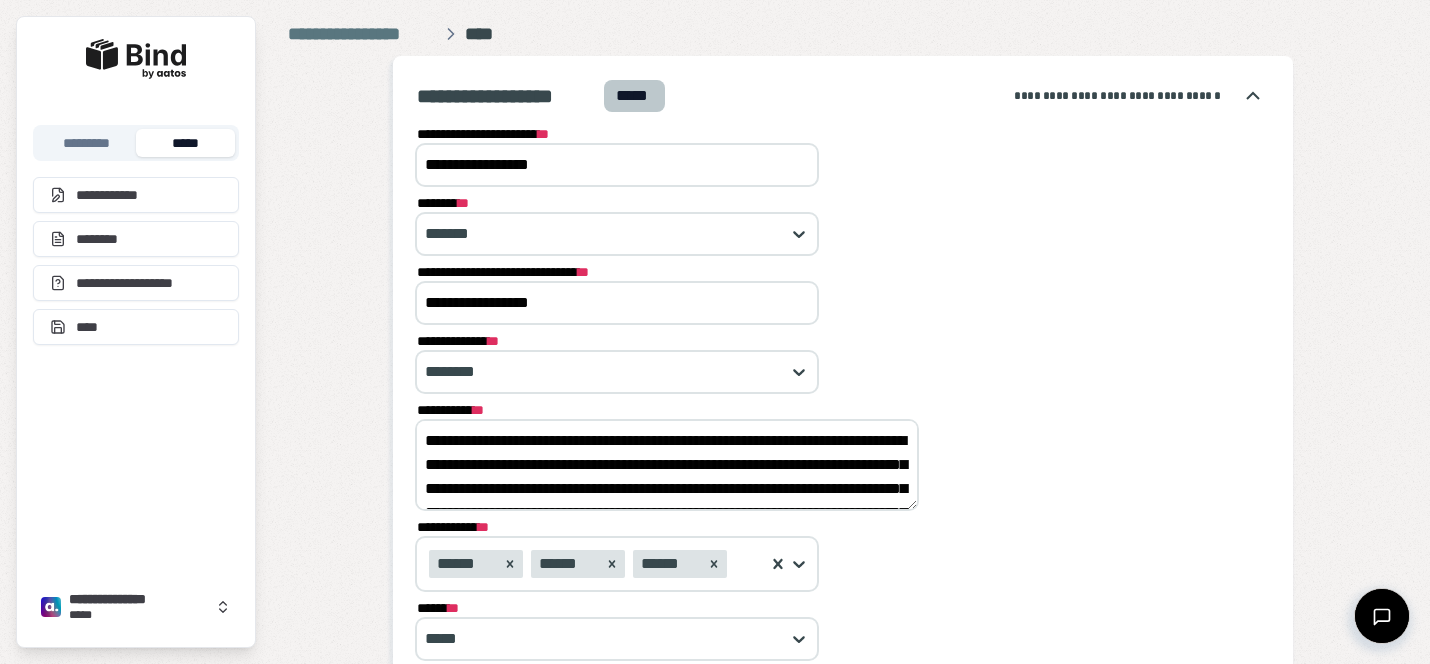 scroll, scrollTop: 0, scrollLeft: 0, axis: both 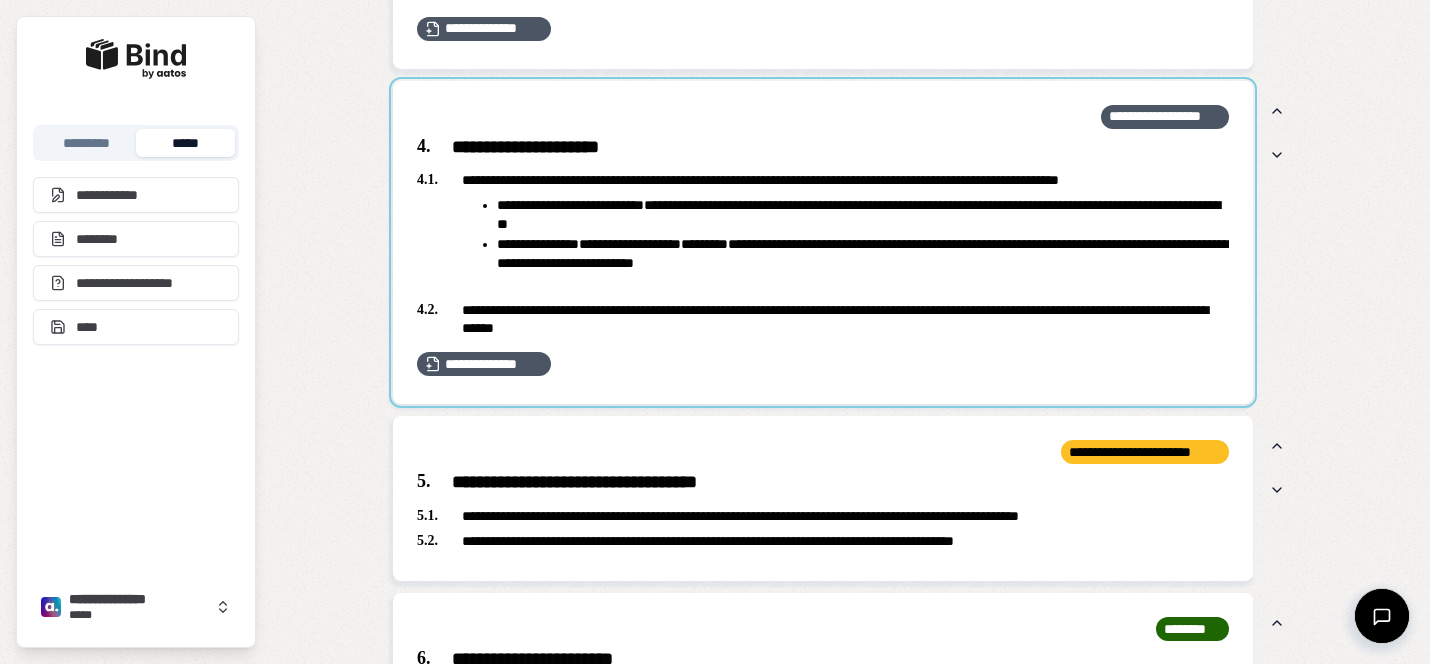 click at bounding box center (823, 243) 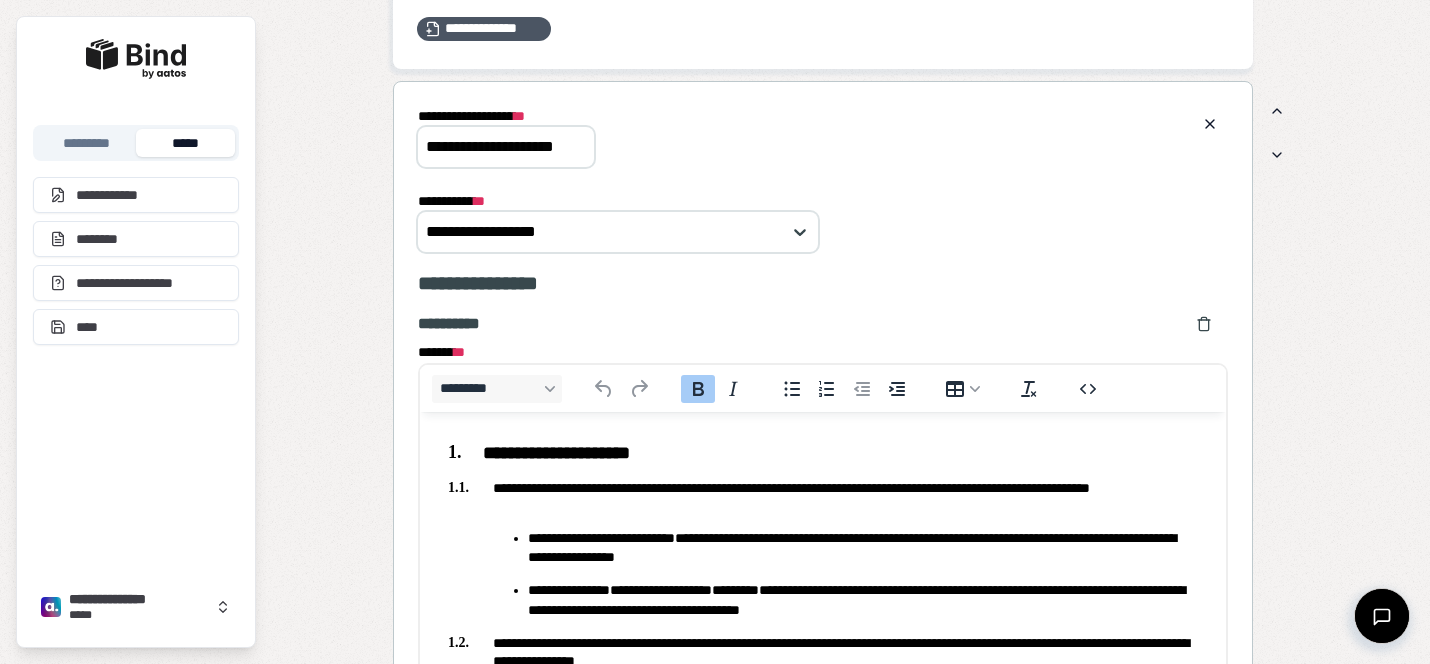 scroll, scrollTop: 0, scrollLeft: 0, axis: both 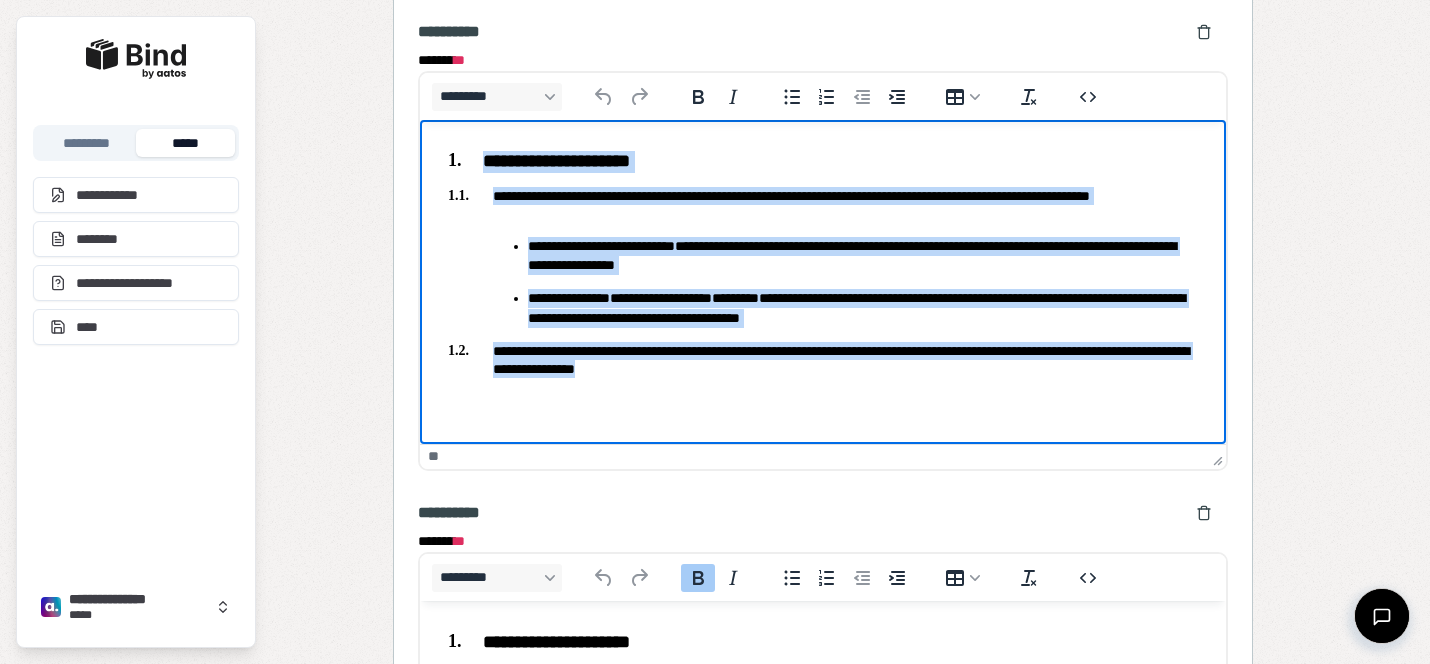 drag, startPoint x: 818, startPoint y: 380, endPoint x: 368, endPoint y: 124, distance: 517.7219 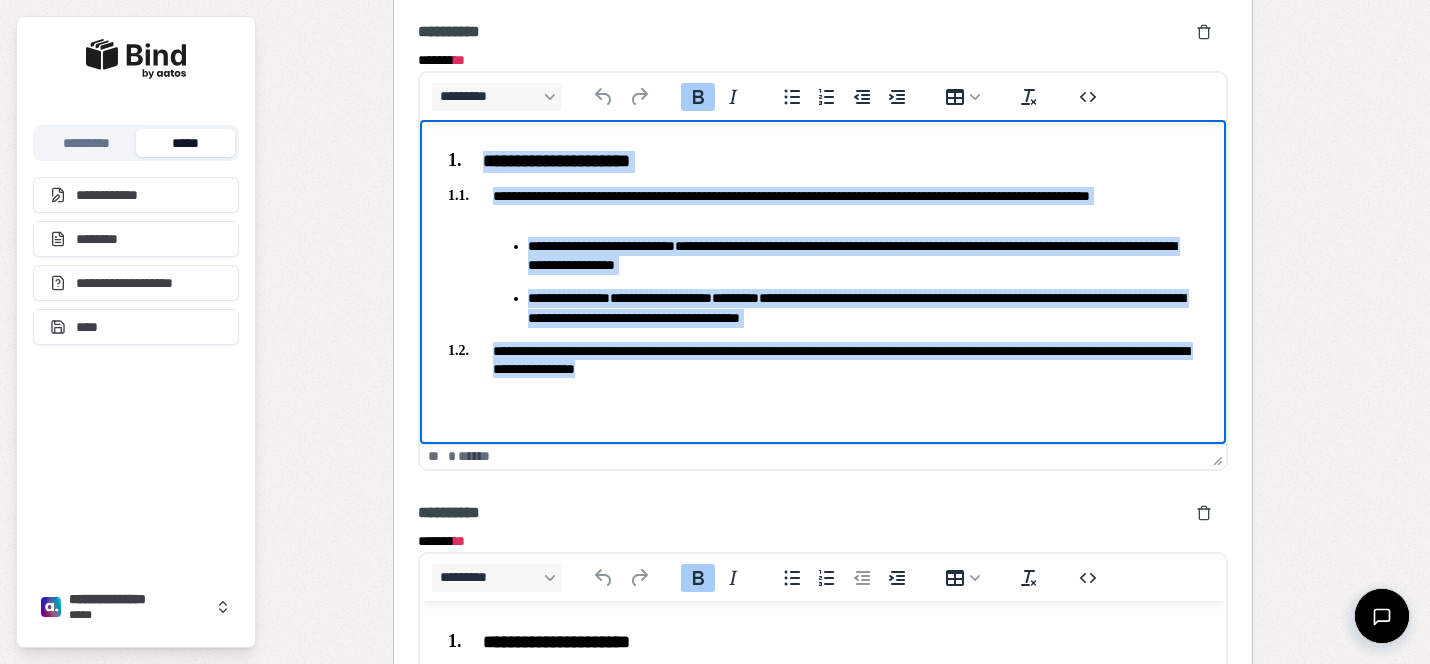 paste 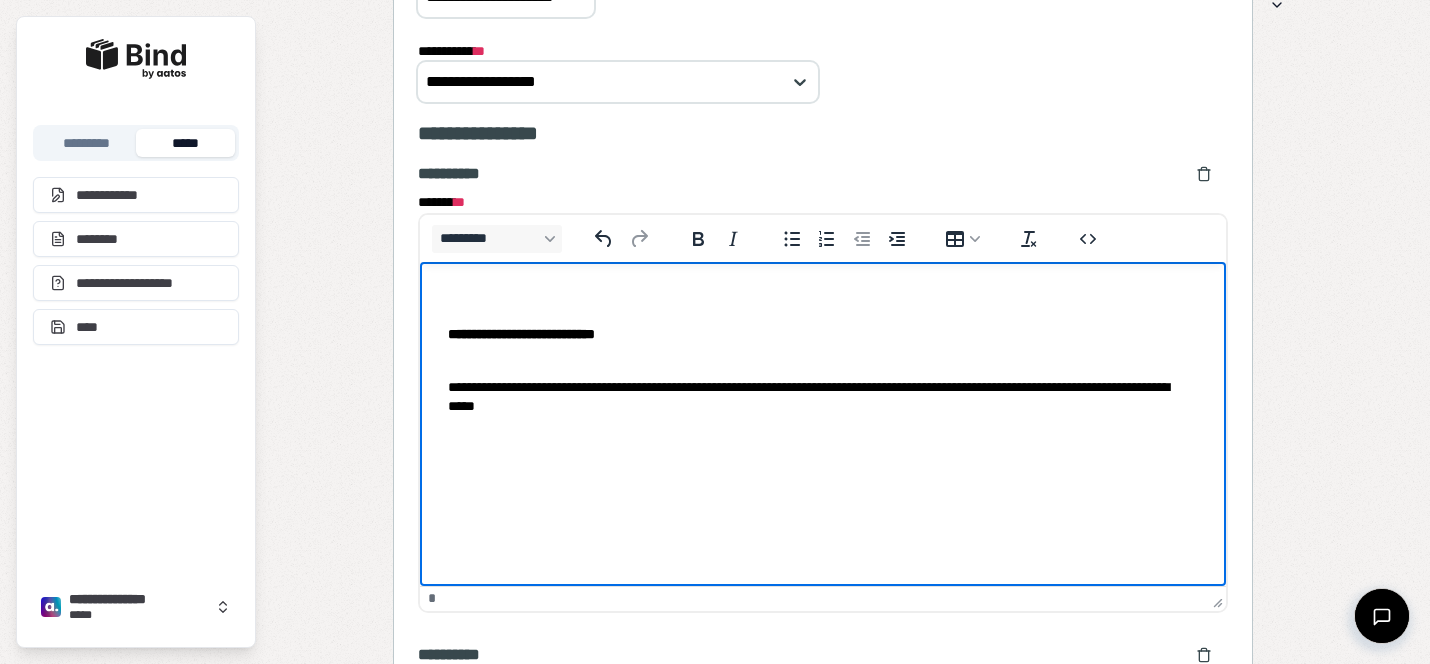 scroll, scrollTop: 2480, scrollLeft: 0, axis: vertical 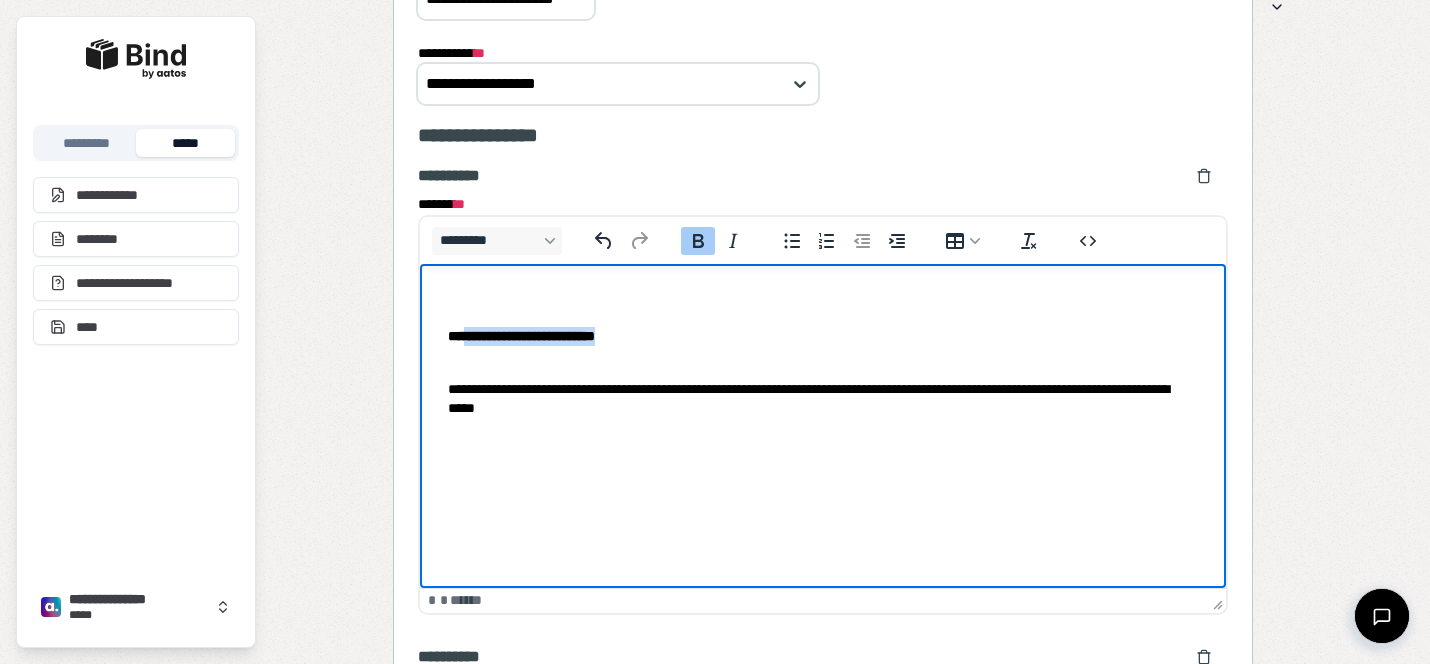 drag, startPoint x: 677, startPoint y: 333, endPoint x: 463, endPoint y: 340, distance: 214.11446 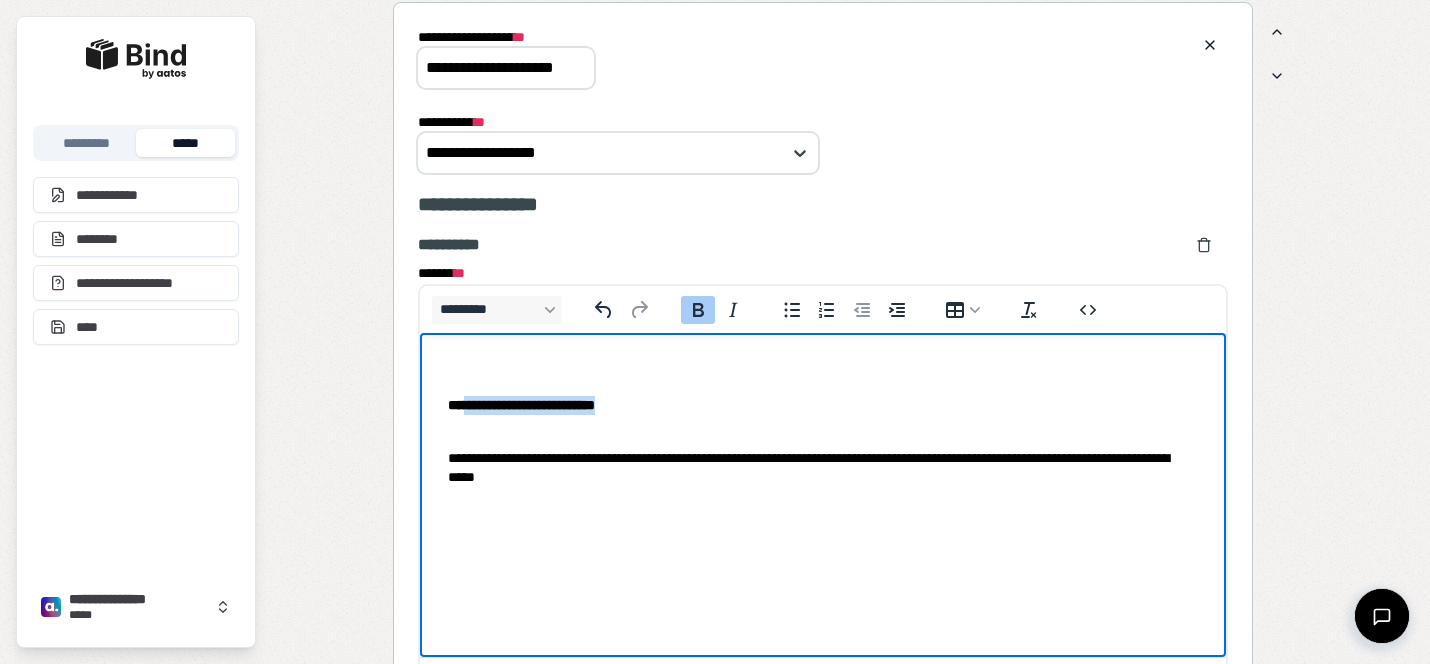 scroll, scrollTop: 2410, scrollLeft: 0, axis: vertical 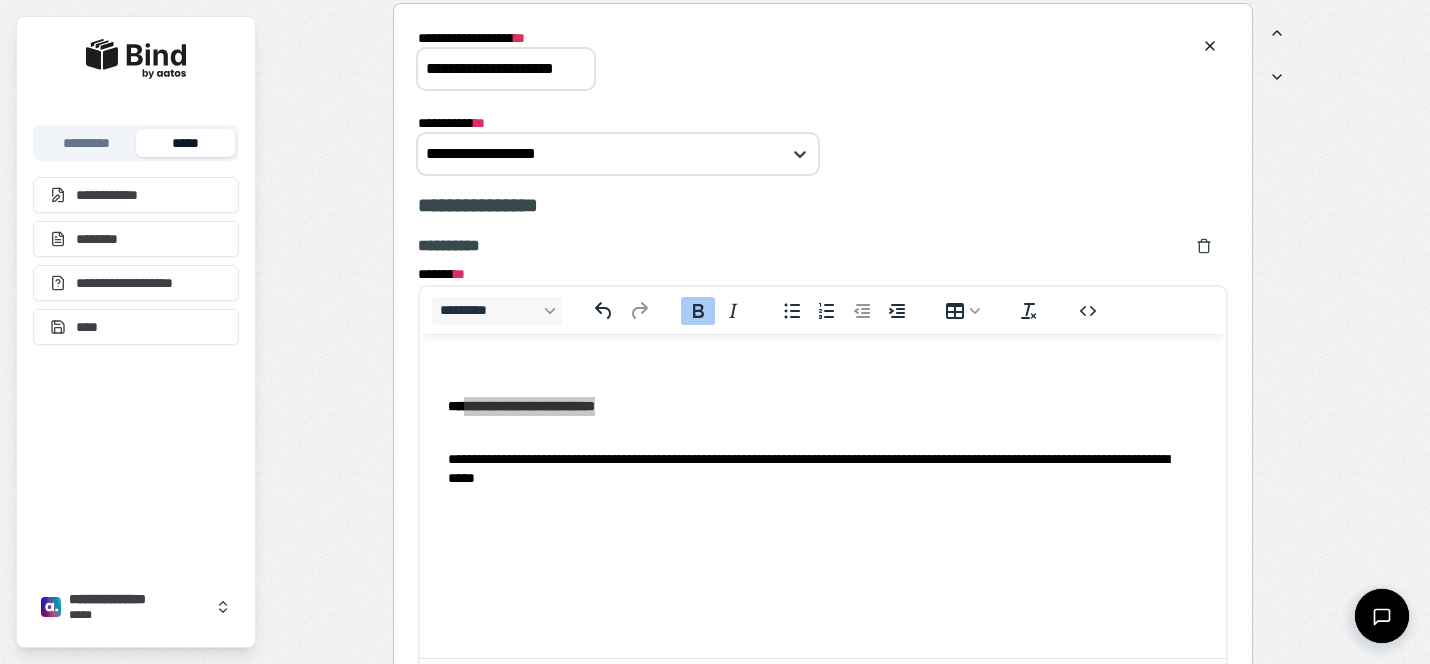 drag, startPoint x: 428, startPoint y: 55, endPoint x: 665, endPoint y: 86, distance: 239.01883 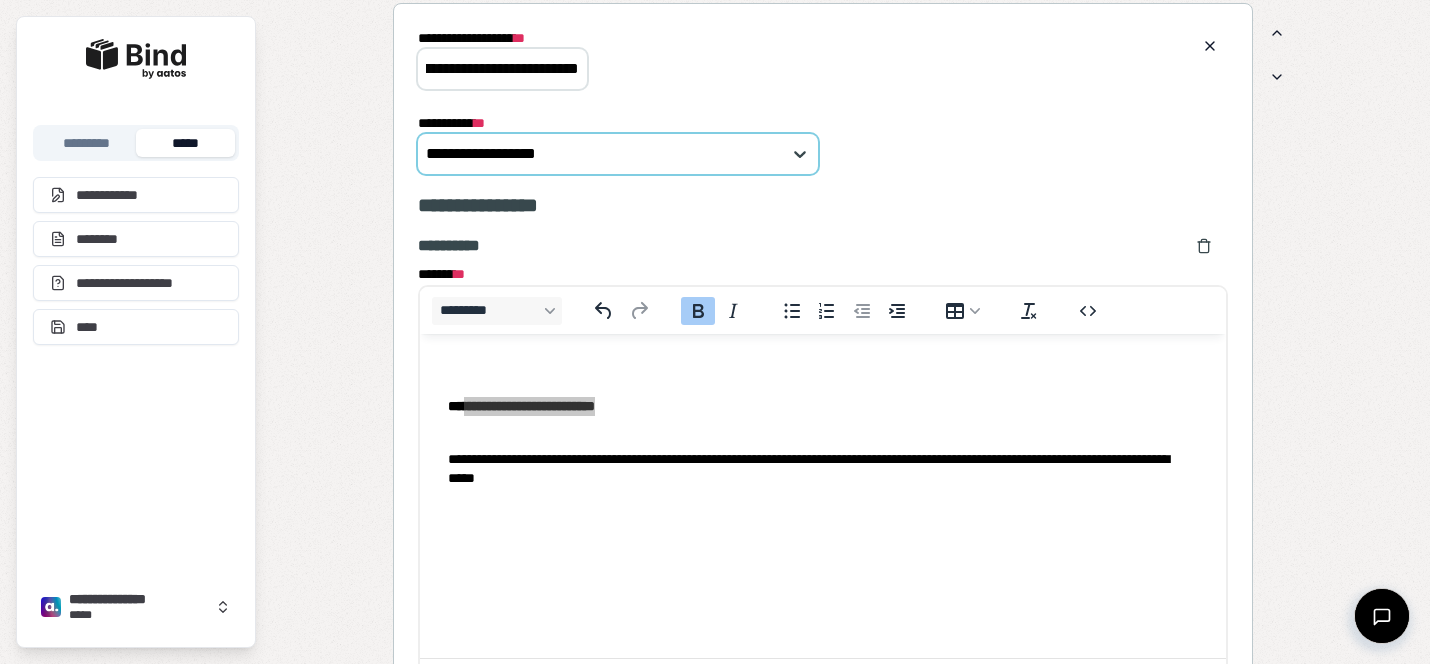 scroll, scrollTop: 0, scrollLeft: 37, axis: horizontal 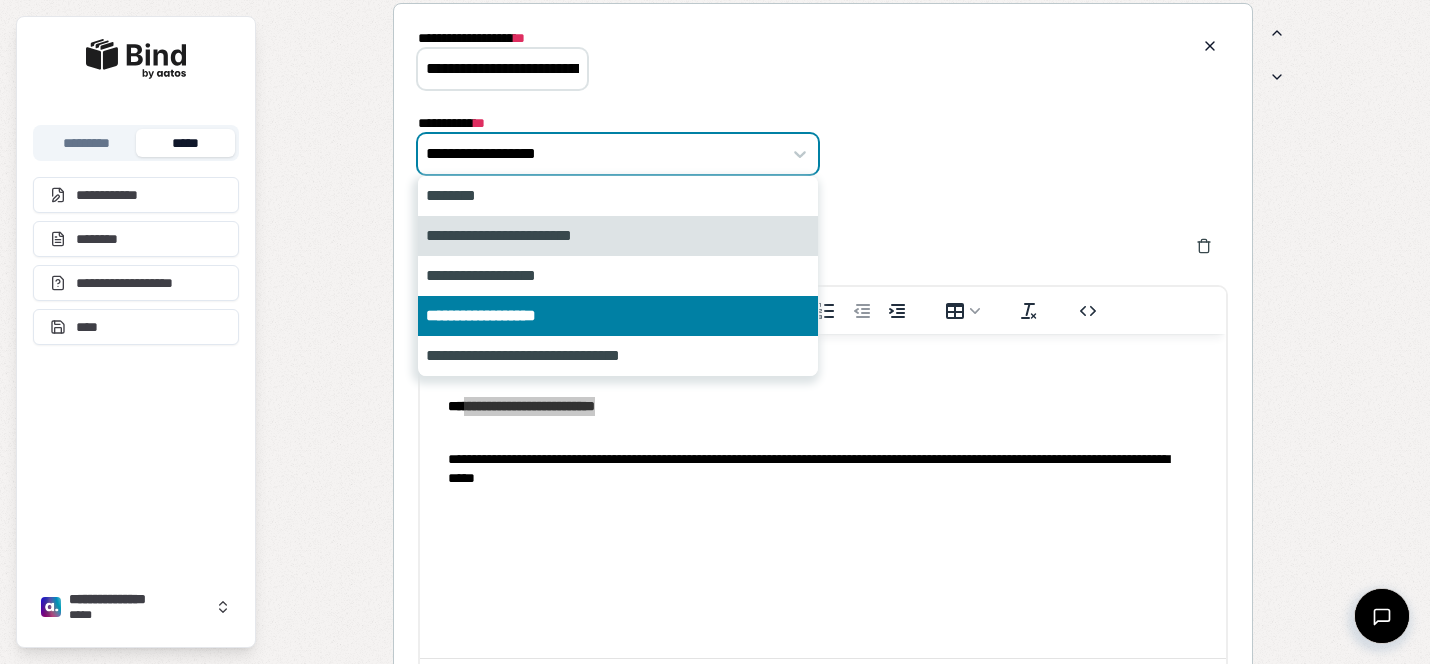 click on "**********" at bounding box center [618, 236] 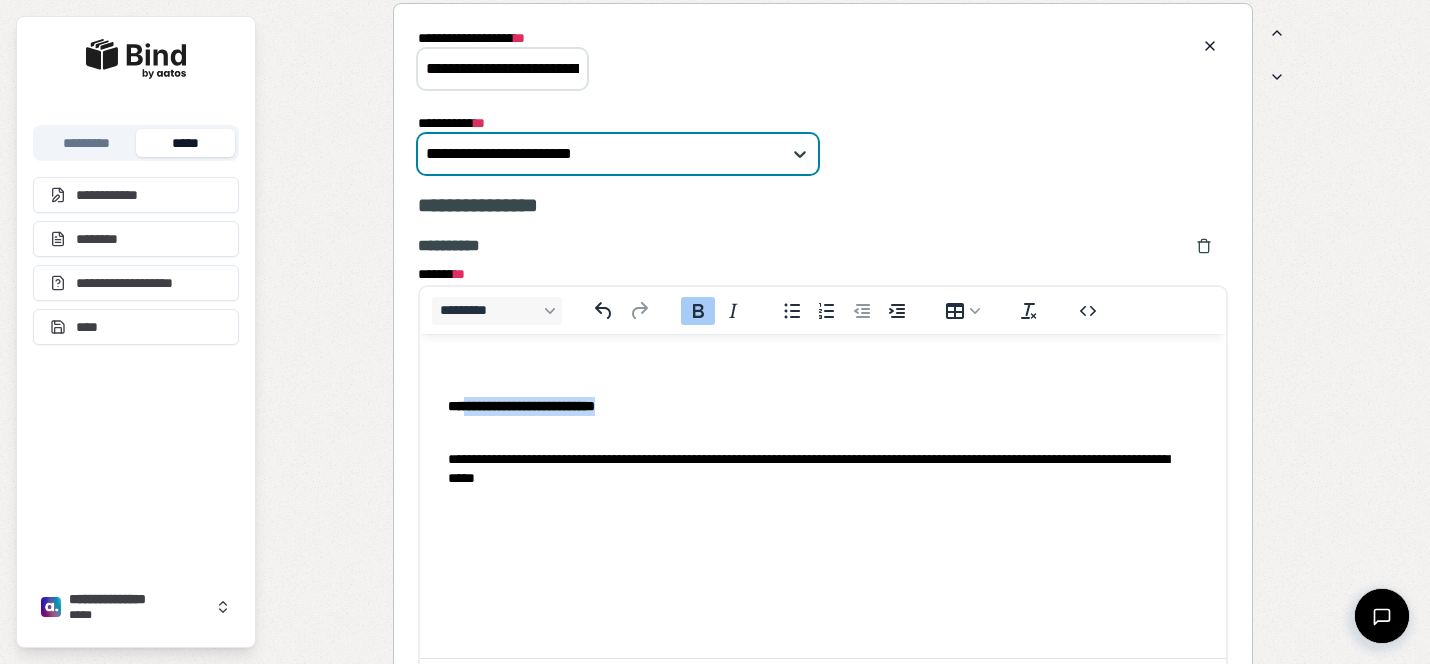 click on "**********" at bounding box center (521, 405) 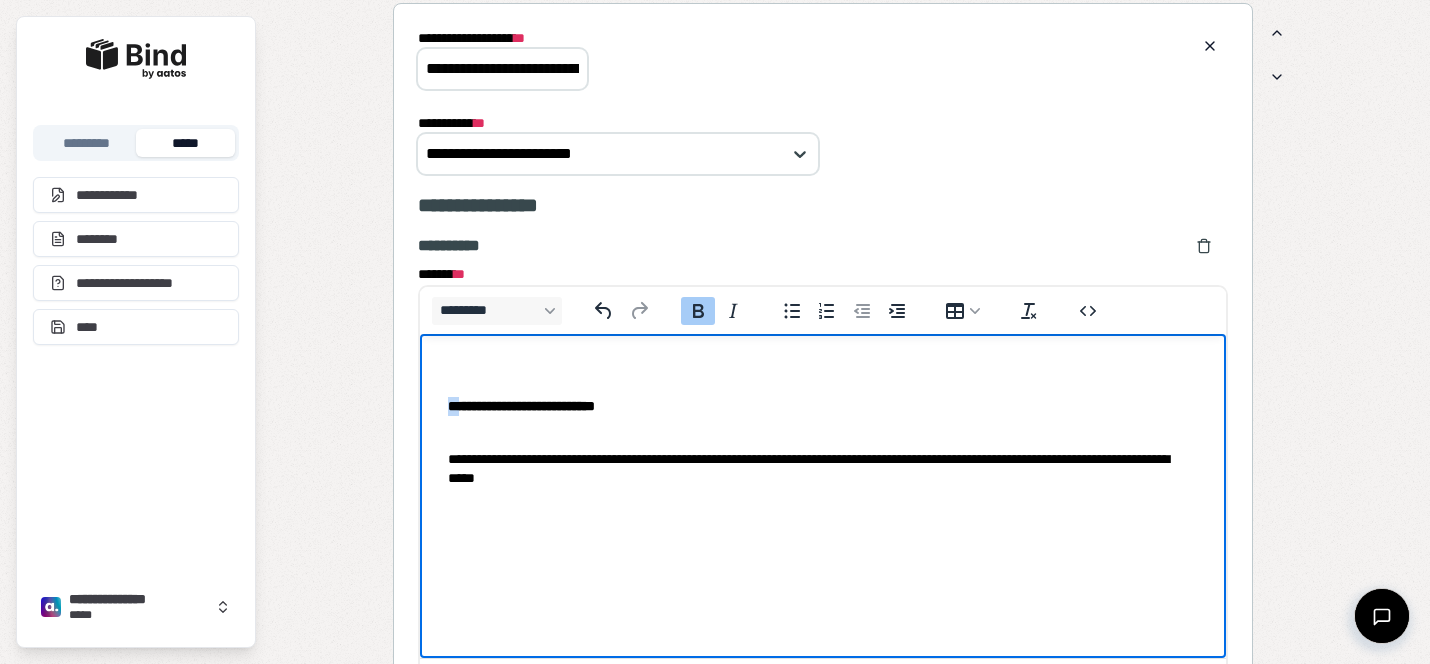 drag, startPoint x: 460, startPoint y: 405, endPoint x: 411, endPoint y: 383, distance: 53.712196 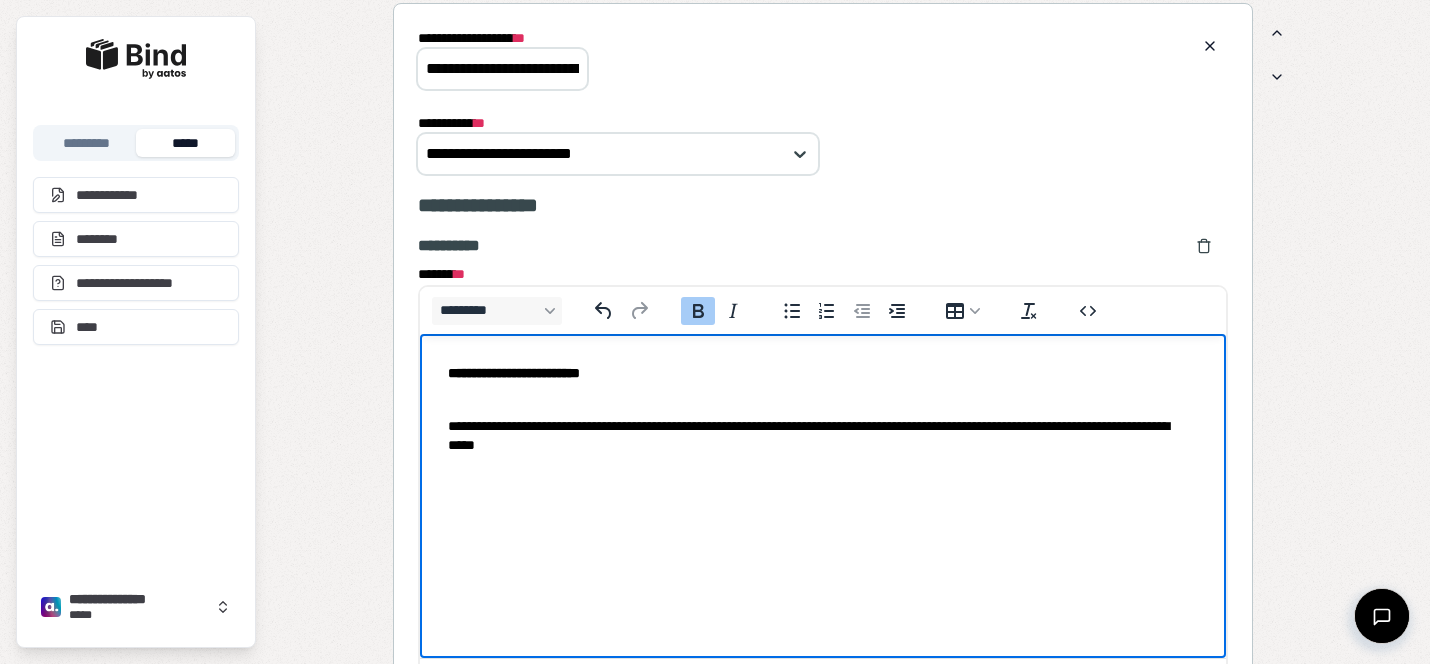 click on "**********" at bounding box center [514, 372] 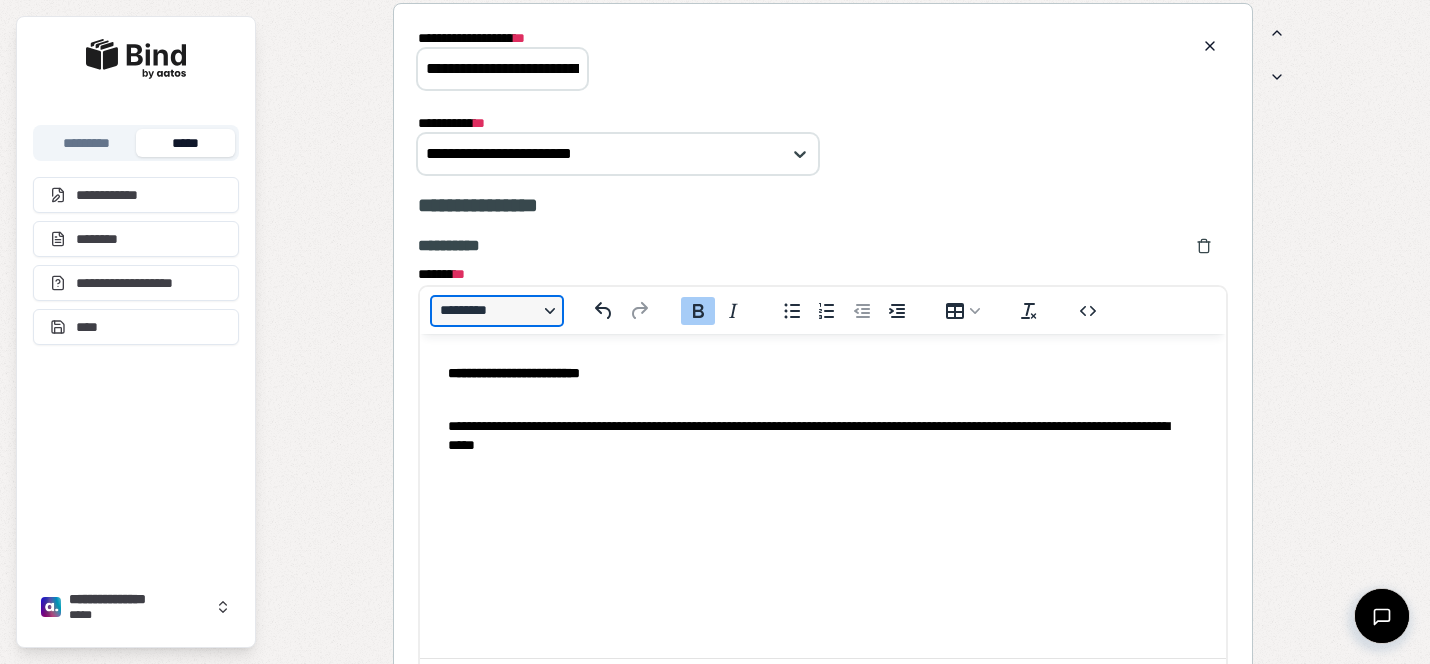 click on "*********" at bounding box center (497, 311) 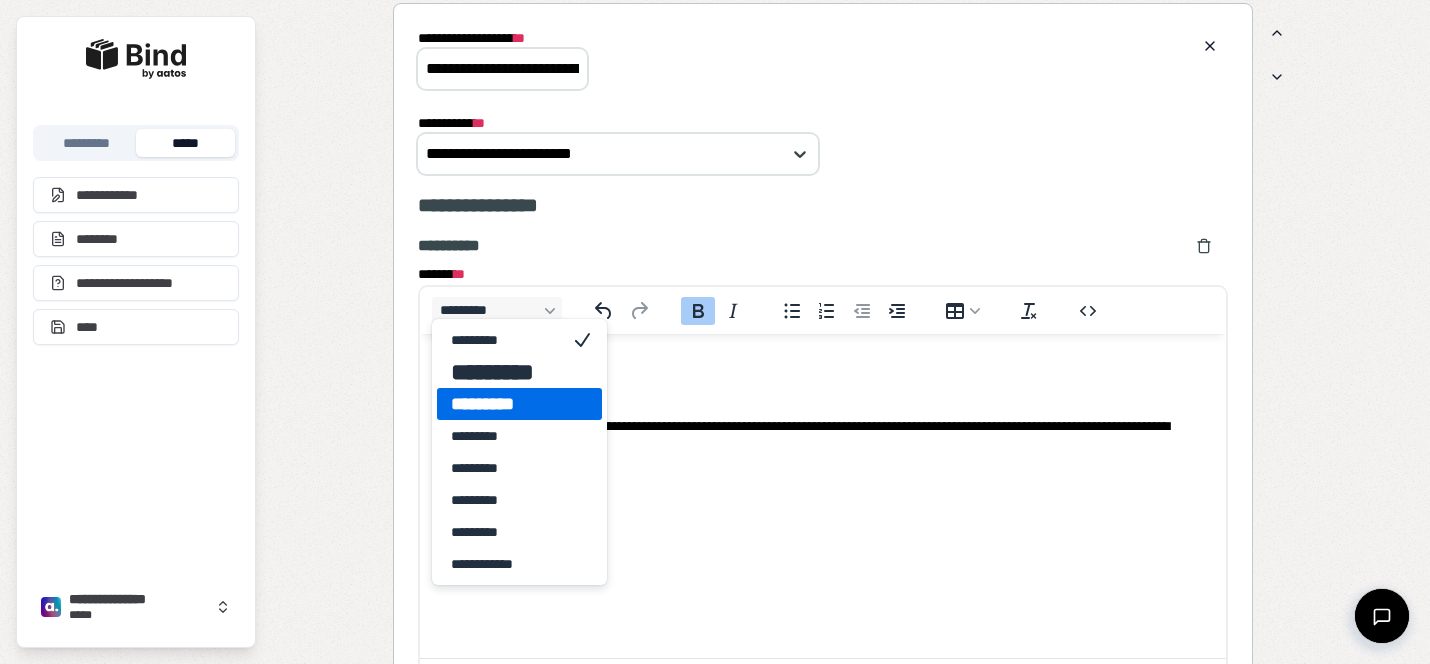 click on "*********" at bounding box center (505, 404) 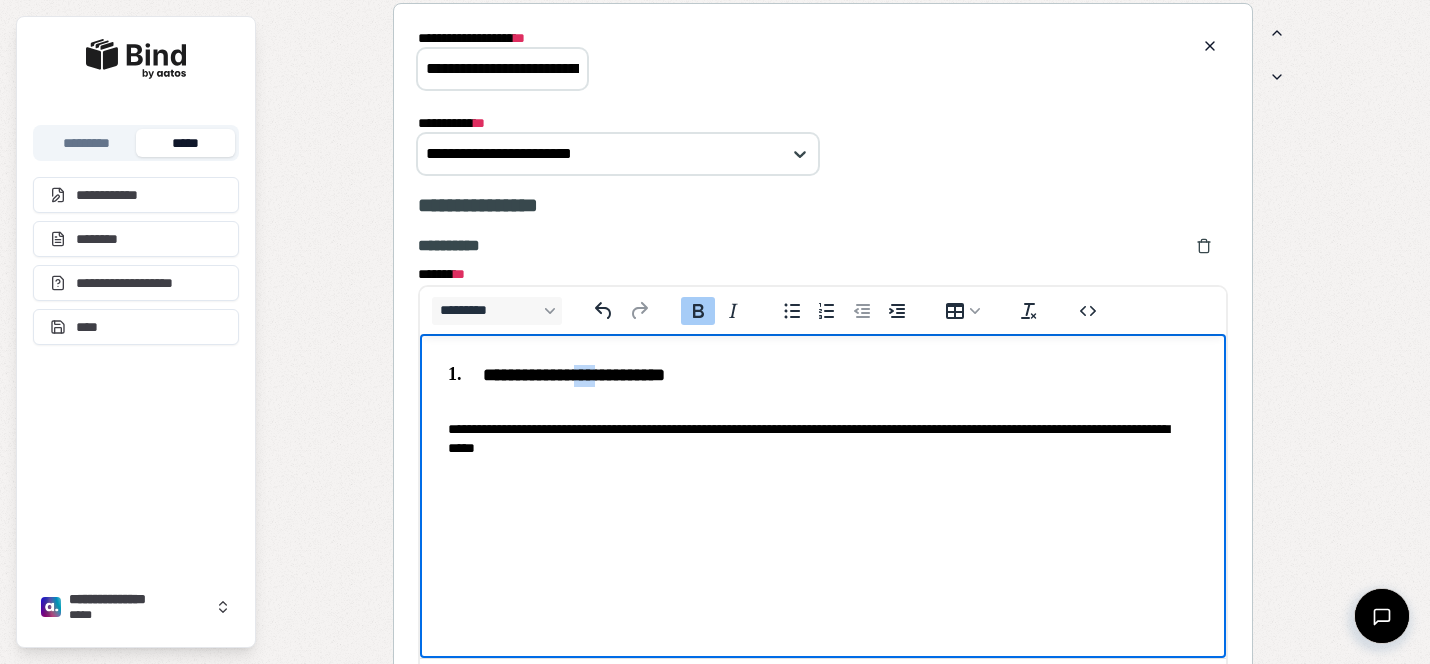 drag, startPoint x: 621, startPoint y: 368, endPoint x: 592, endPoint y: 371, distance: 29.15476 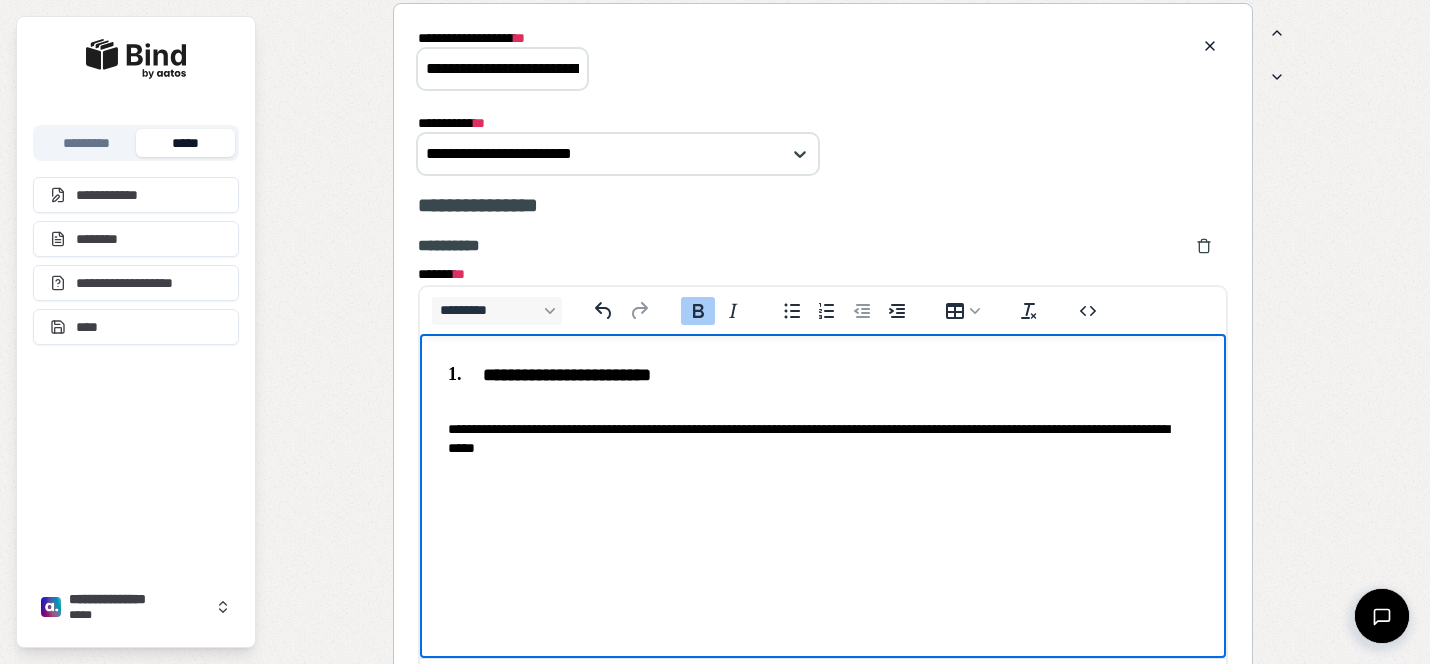 click on "**********" at bounding box center [823, 429] 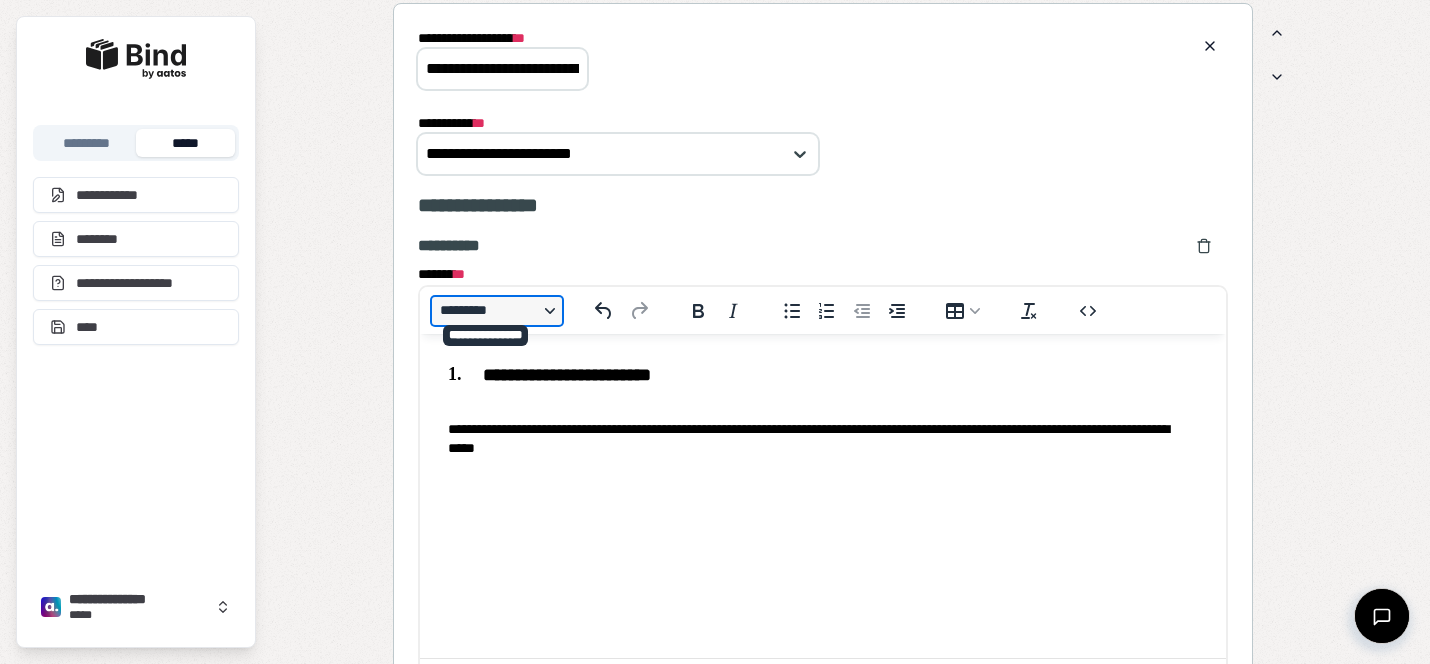 click on "*********" at bounding box center (497, 311) 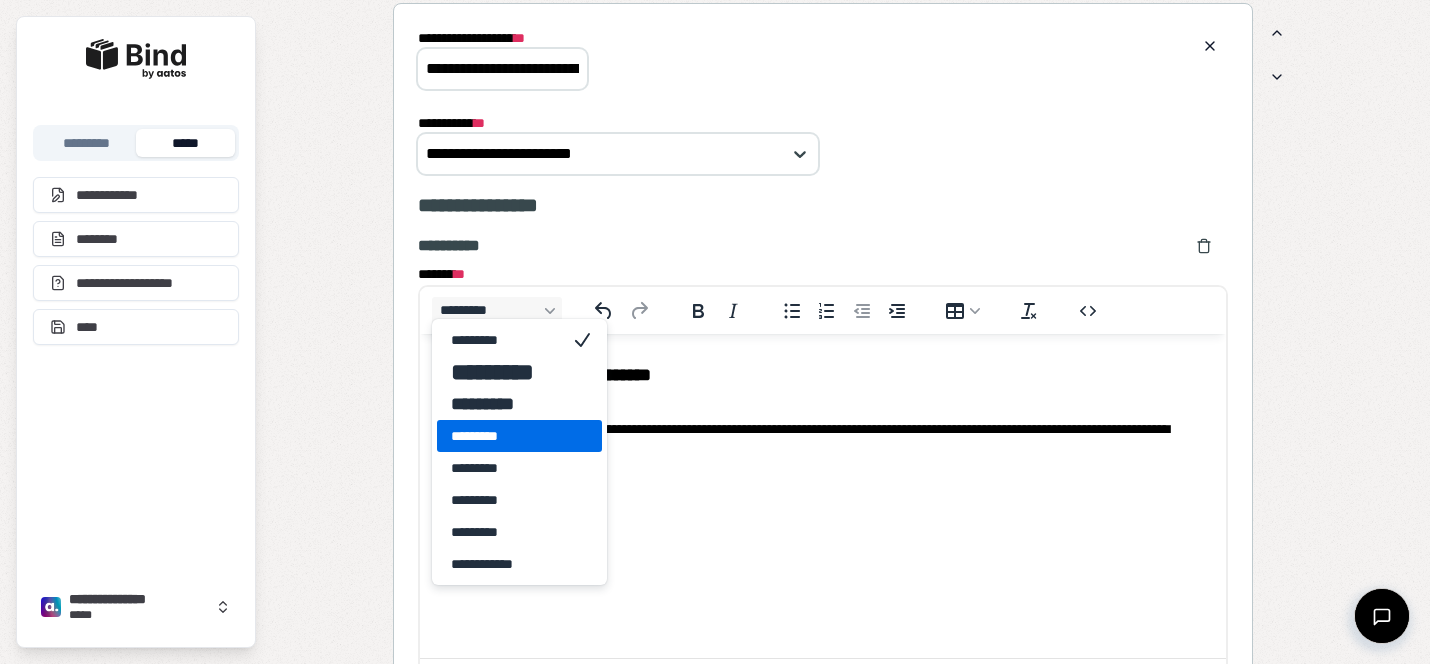 click on "*********" at bounding box center [505, 436] 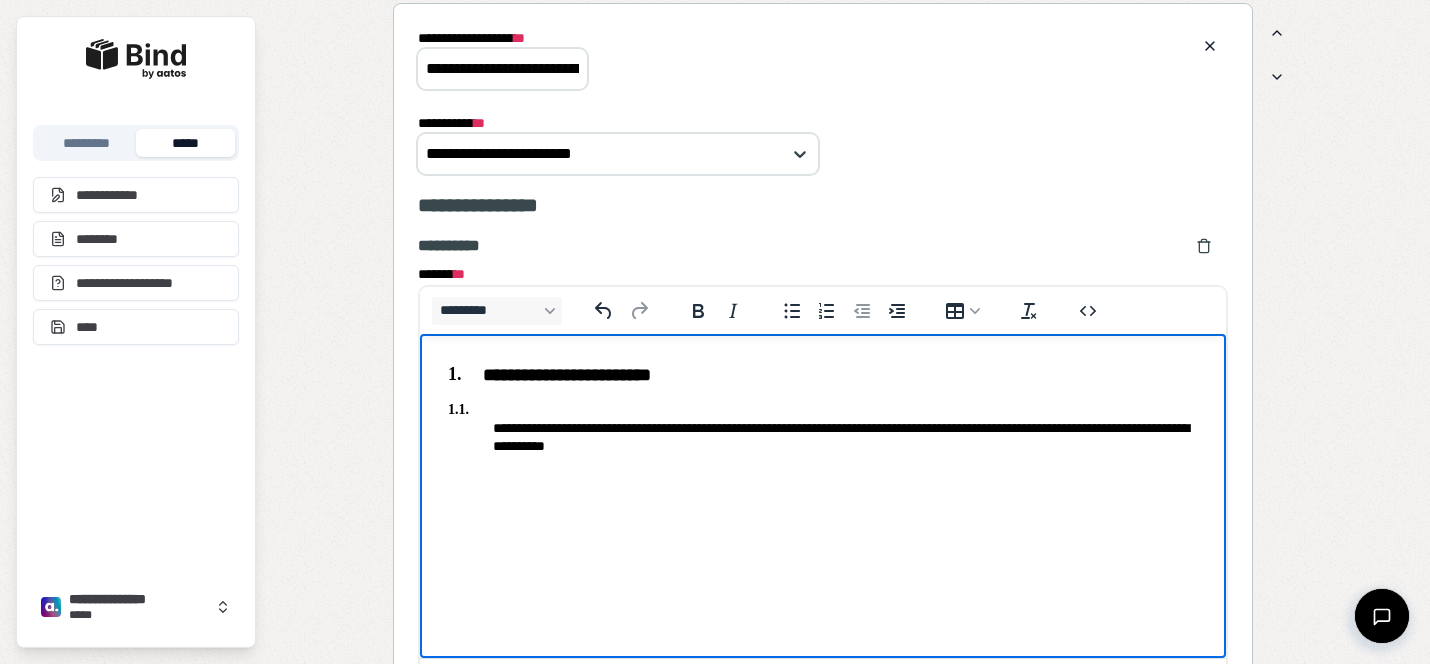 click on "**********" at bounding box center [823, 405] 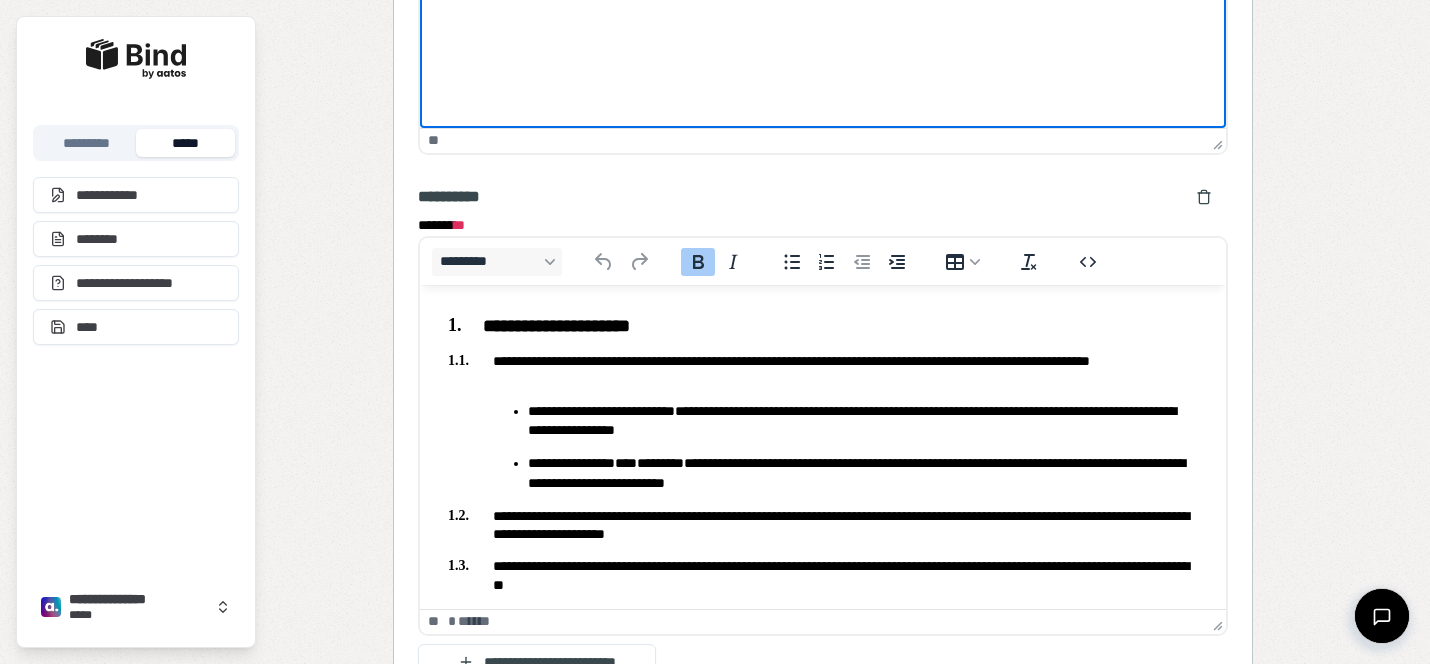 scroll, scrollTop: 2956, scrollLeft: 0, axis: vertical 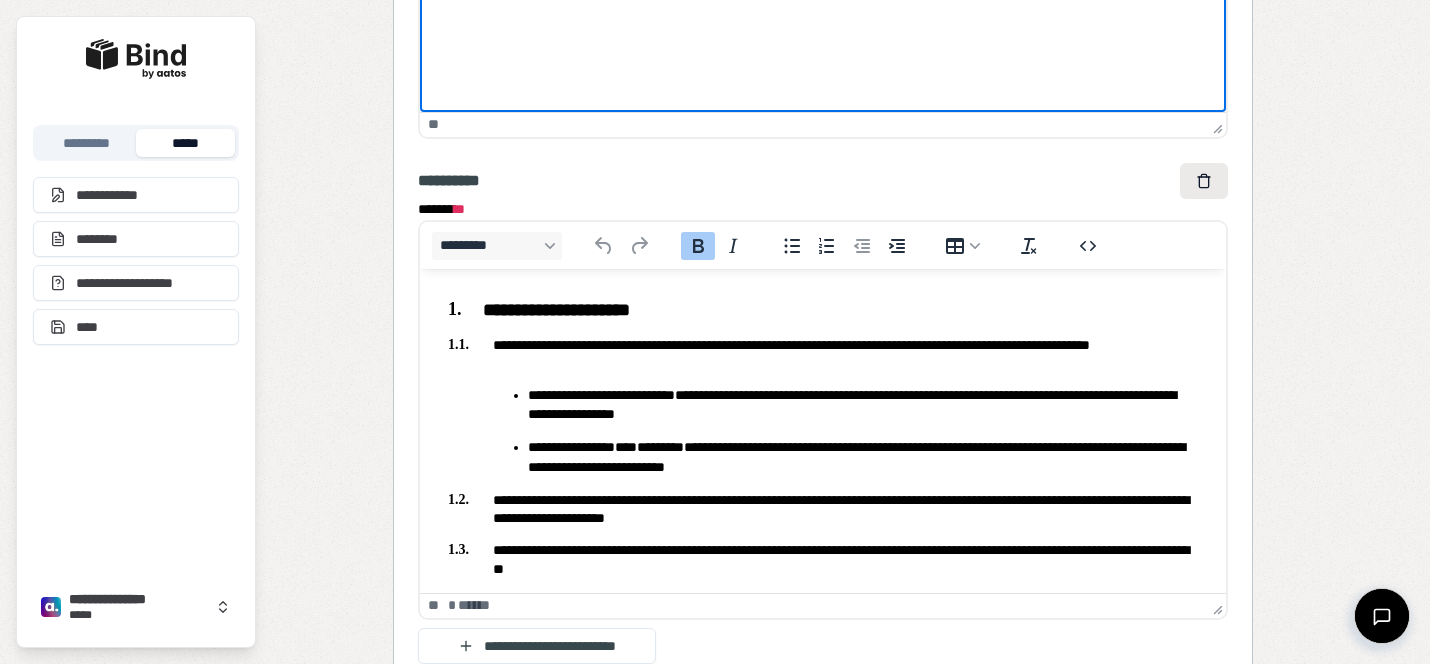 click at bounding box center [1204, 181] 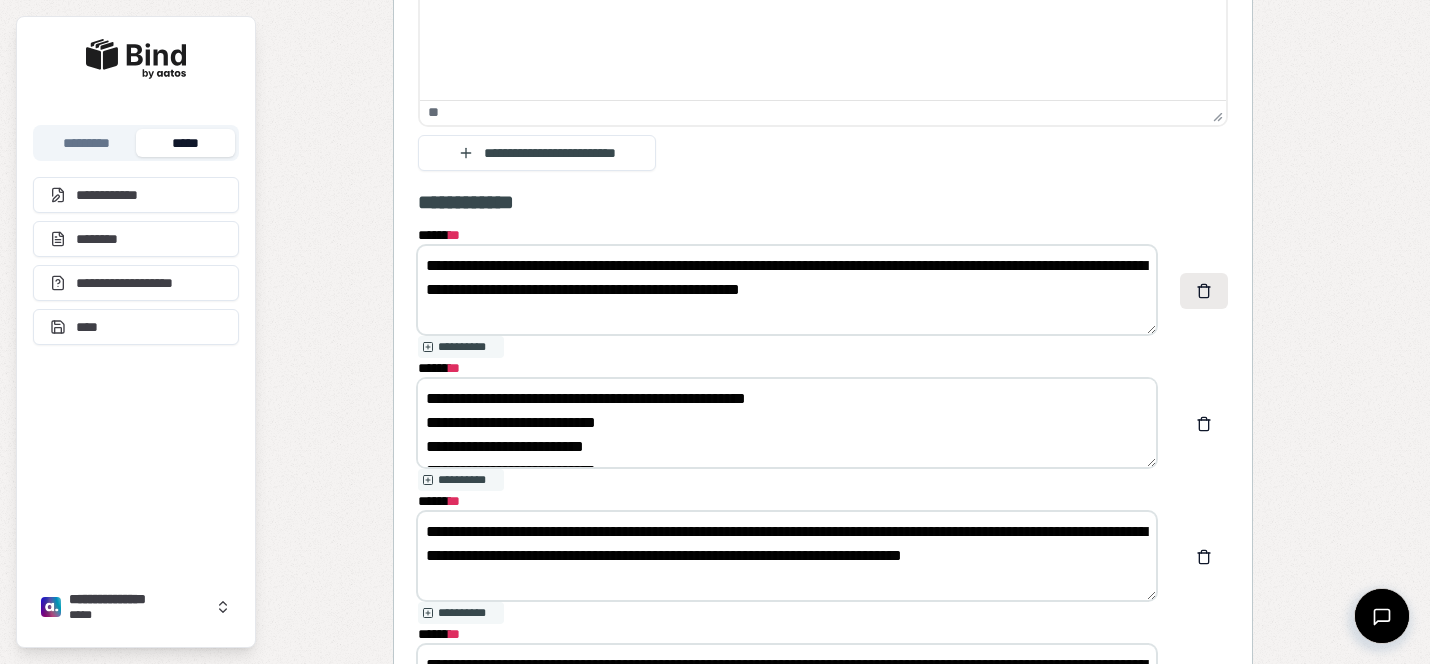click at bounding box center [1204, 291] 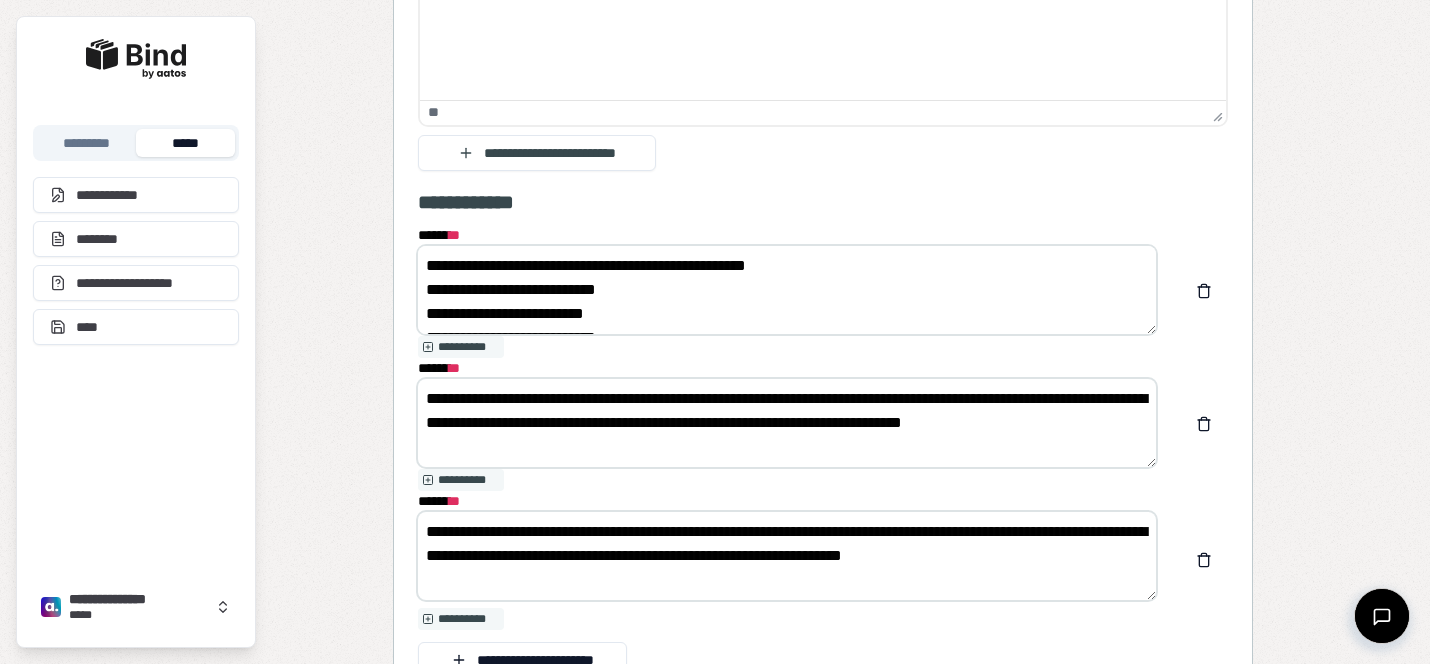 click at bounding box center [1204, 291] 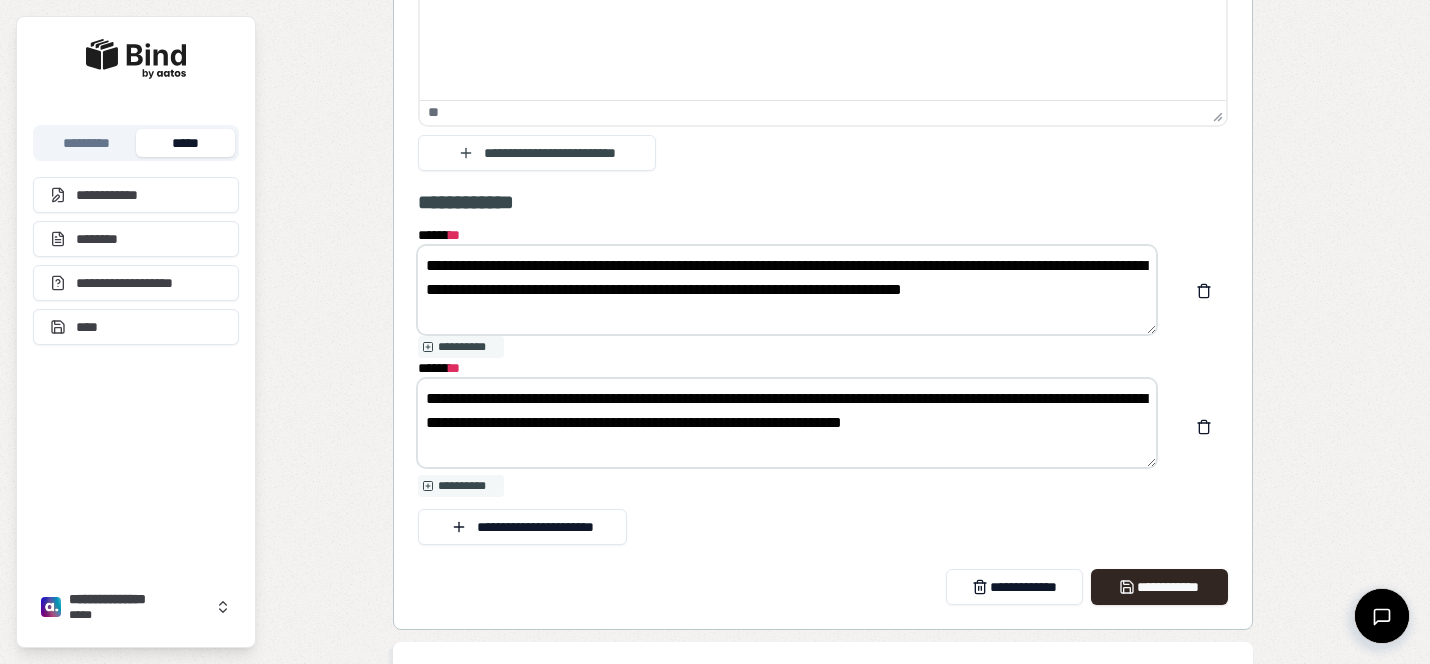 click at bounding box center (1204, 291) 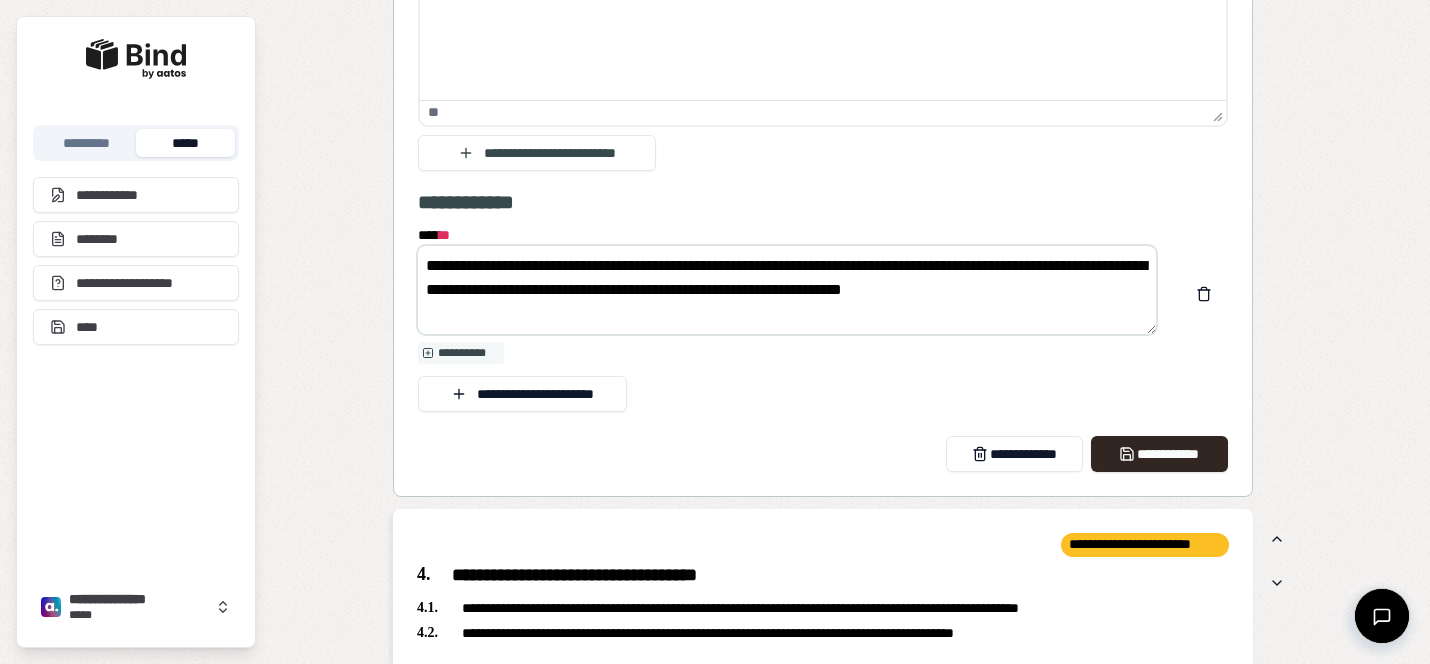 click at bounding box center [1204, 294] 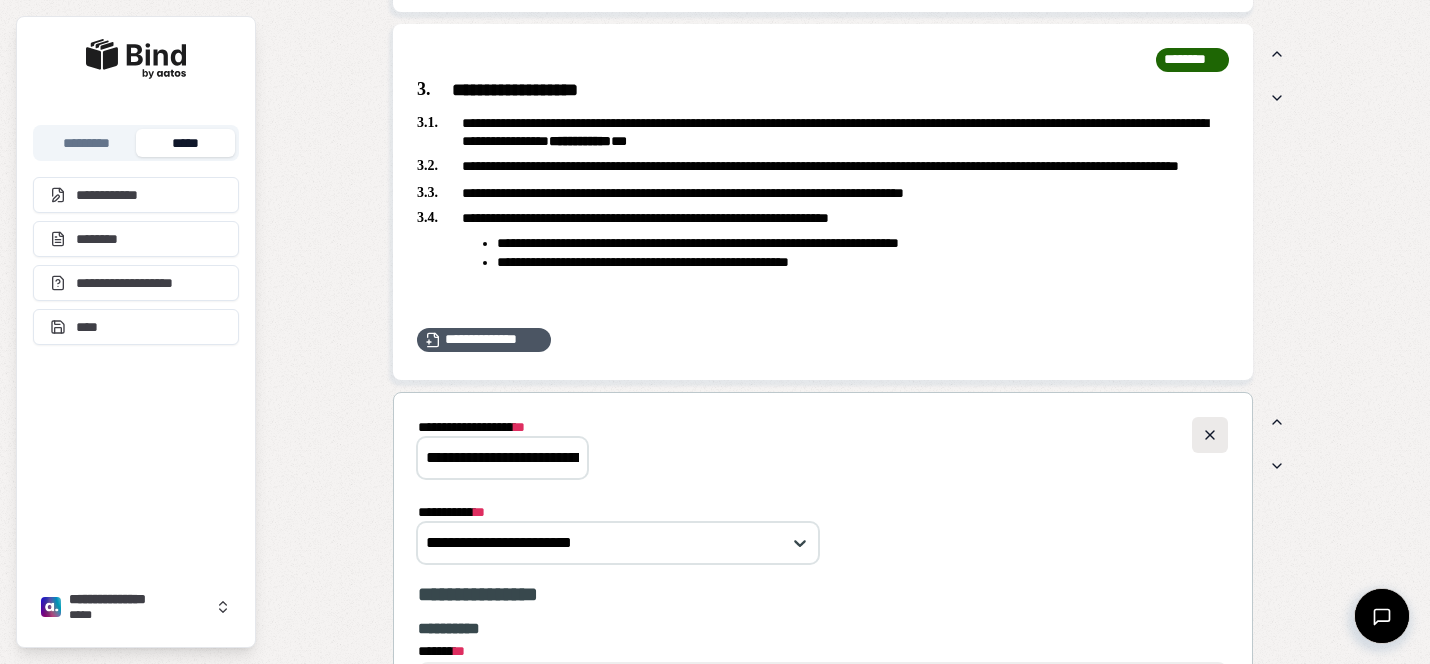 click at bounding box center [1210, 435] 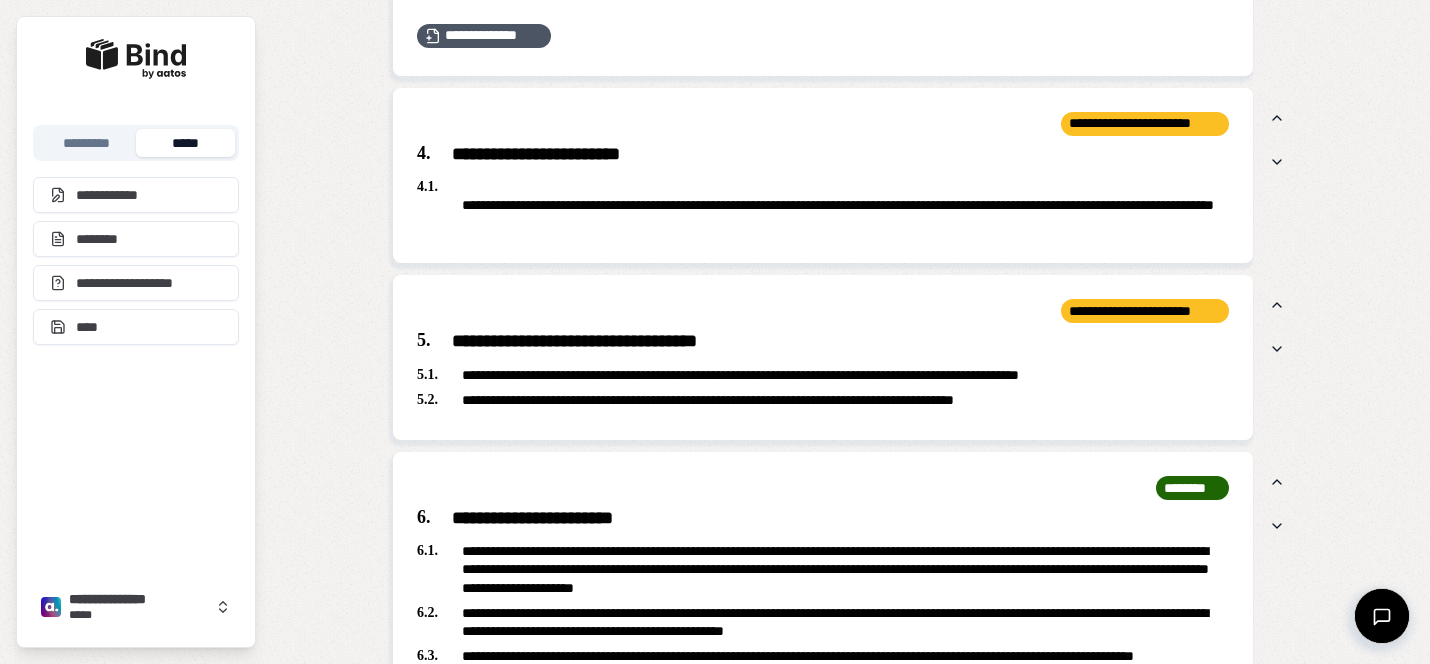 scroll, scrollTop: 2320, scrollLeft: 0, axis: vertical 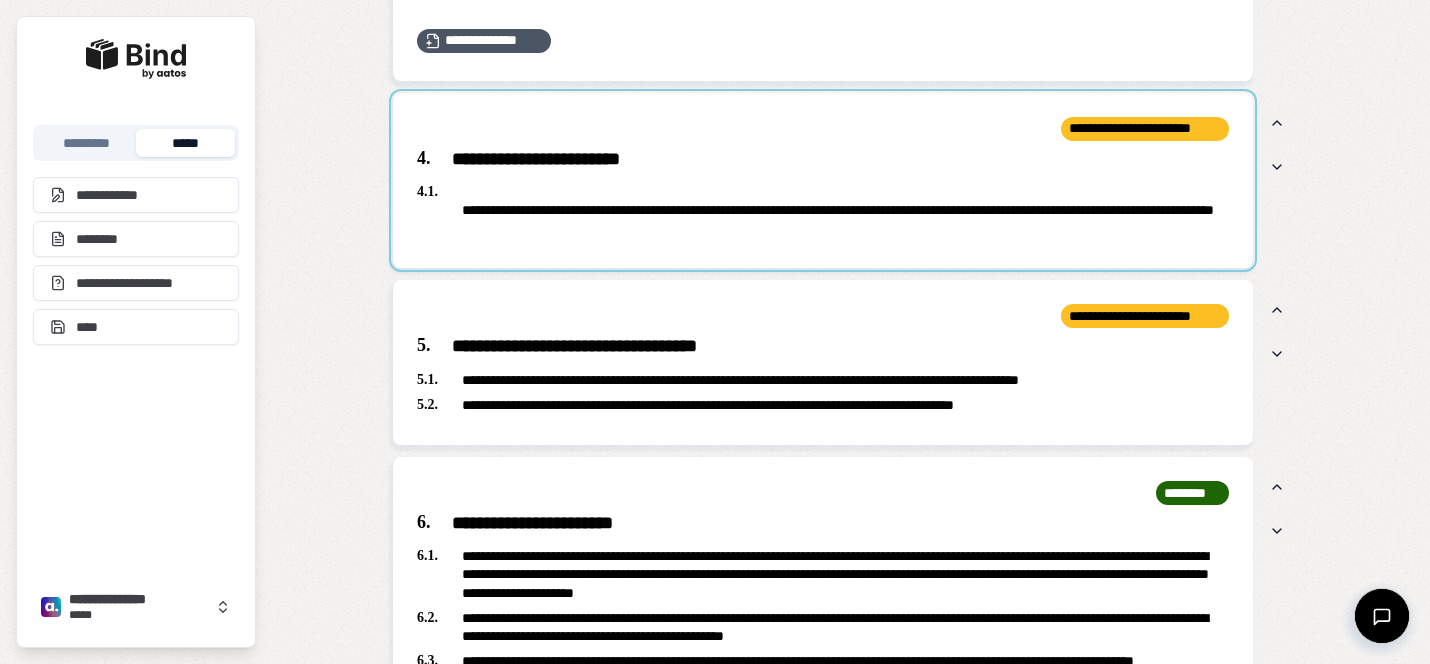 click at bounding box center [823, 181] 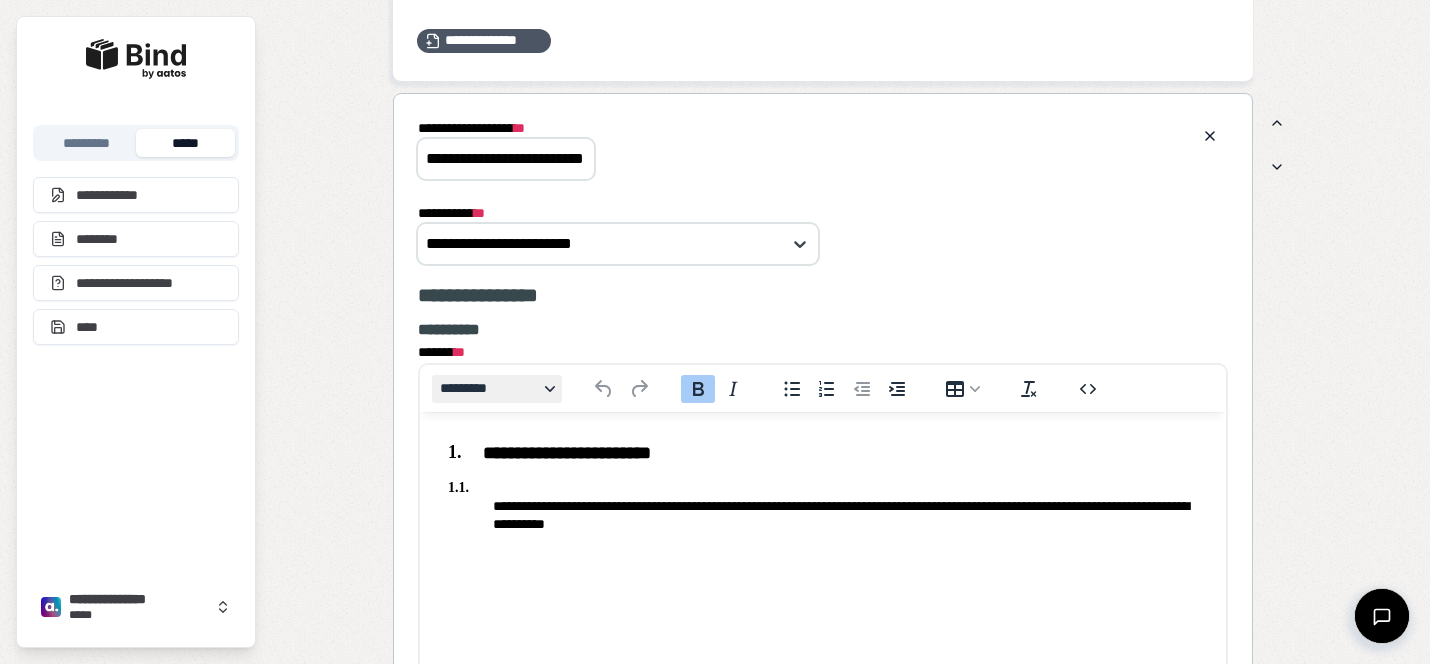 scroll, scrollTop: 0, scrollLeft: 0, axis: both 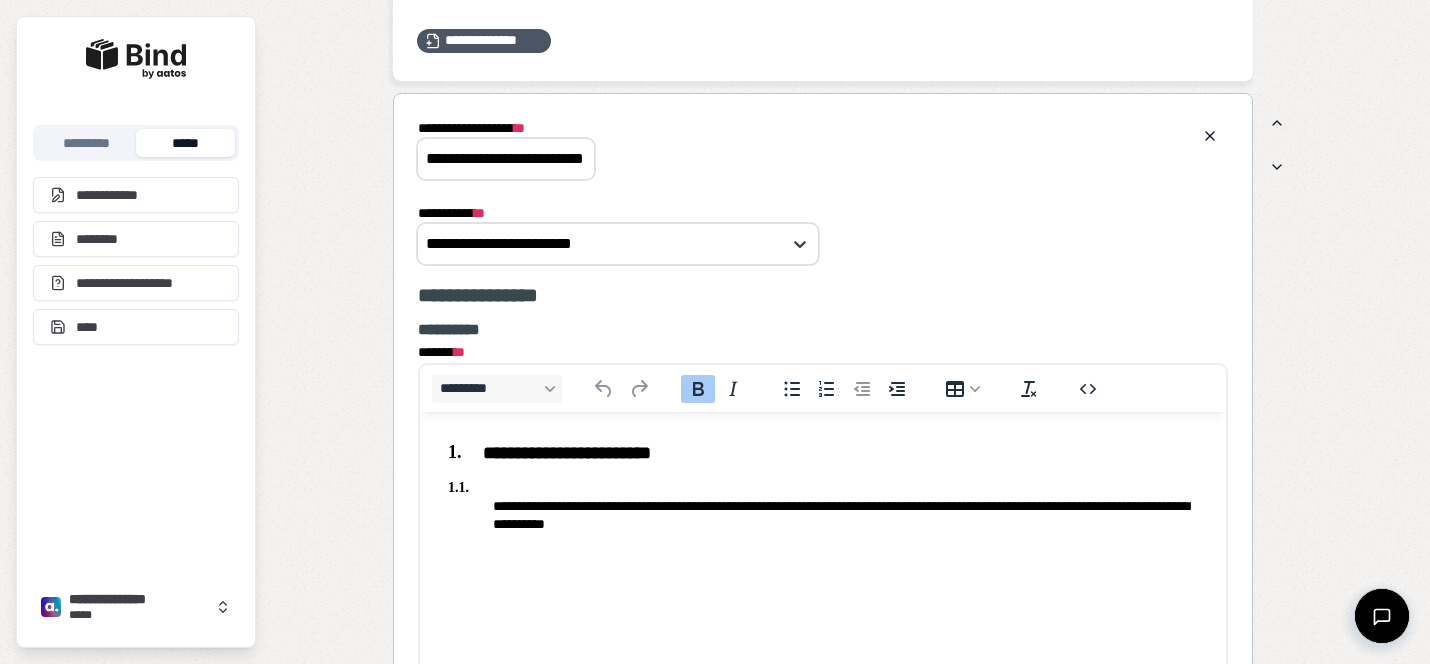 click on "**********" at bounding box center (823, 505) 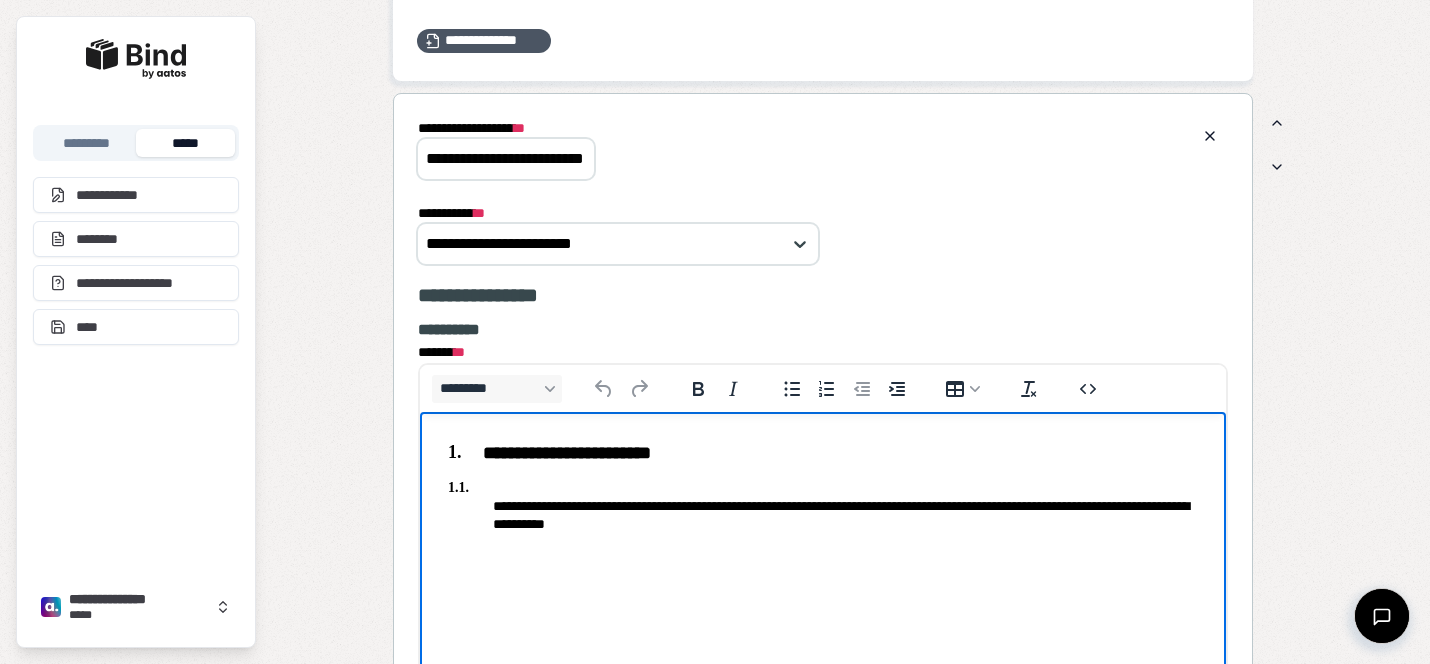 type 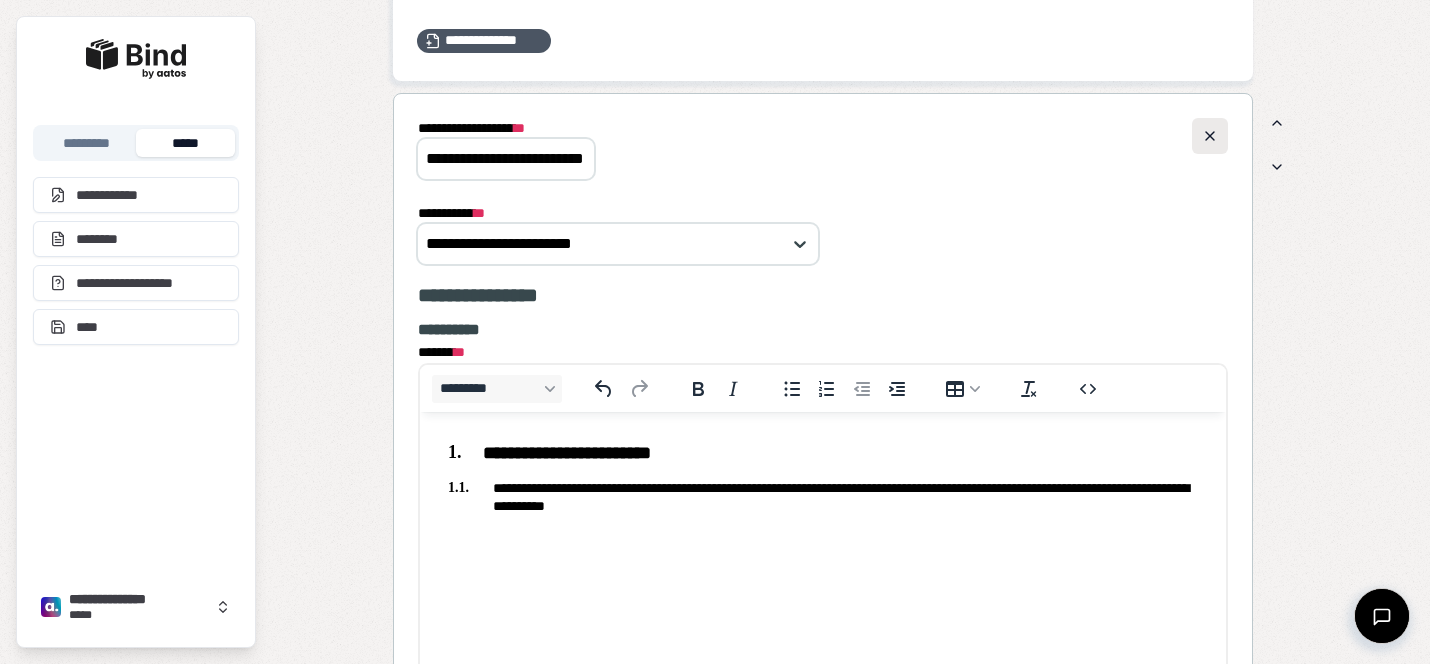 click at bounding box center [1210, 136] 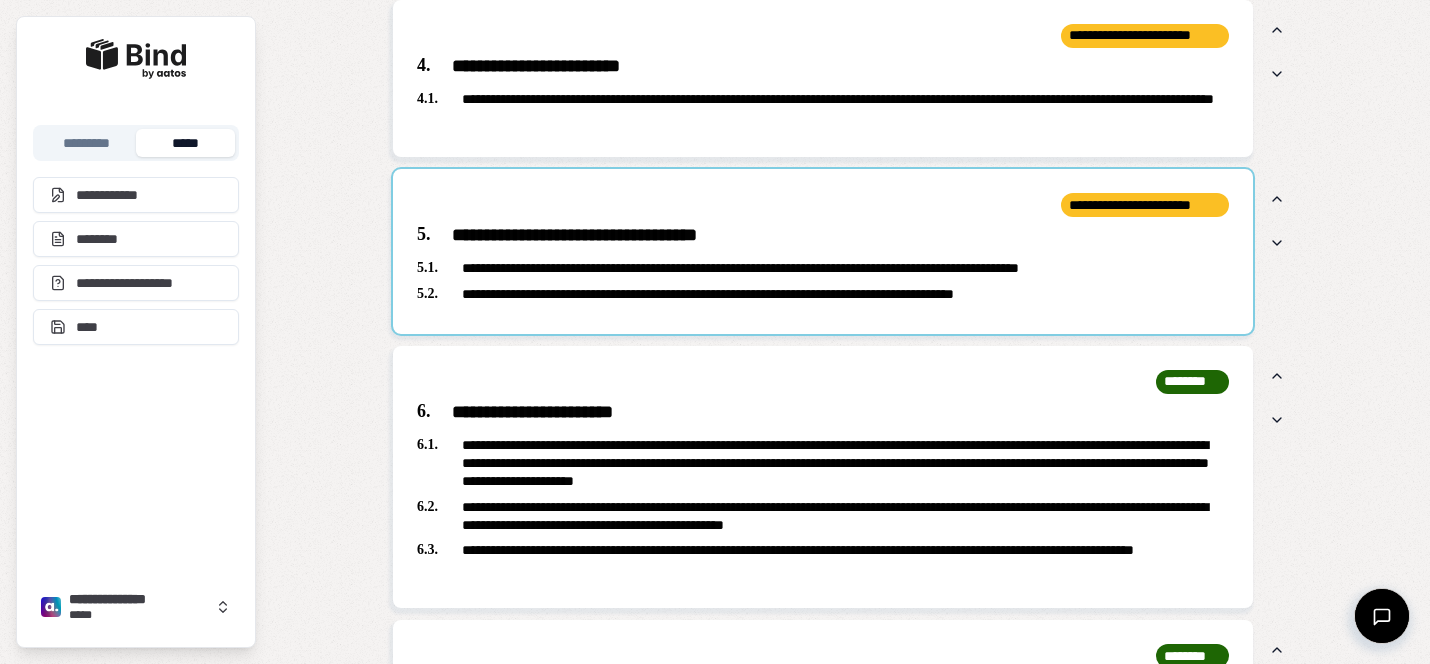 scroll, scrollTop: 2419, scrollLeft: 0, axis: vertical 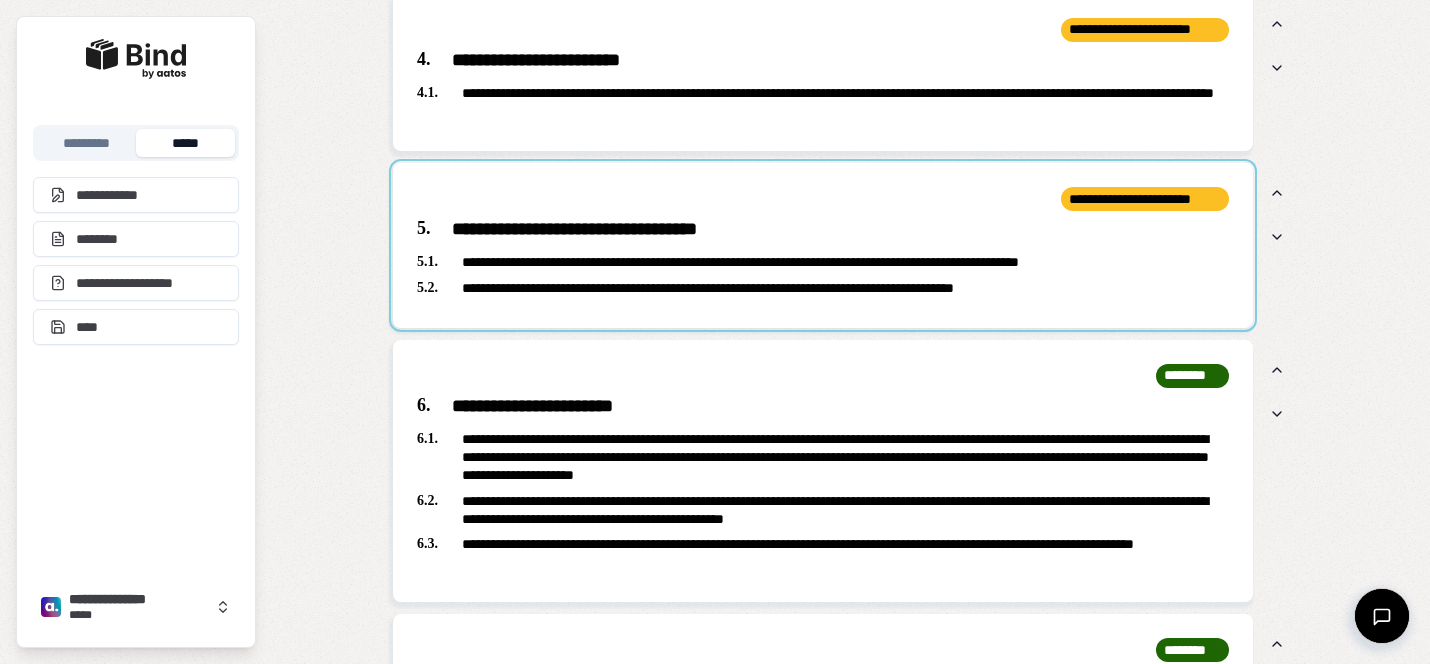click at bounding box center (823, 245) 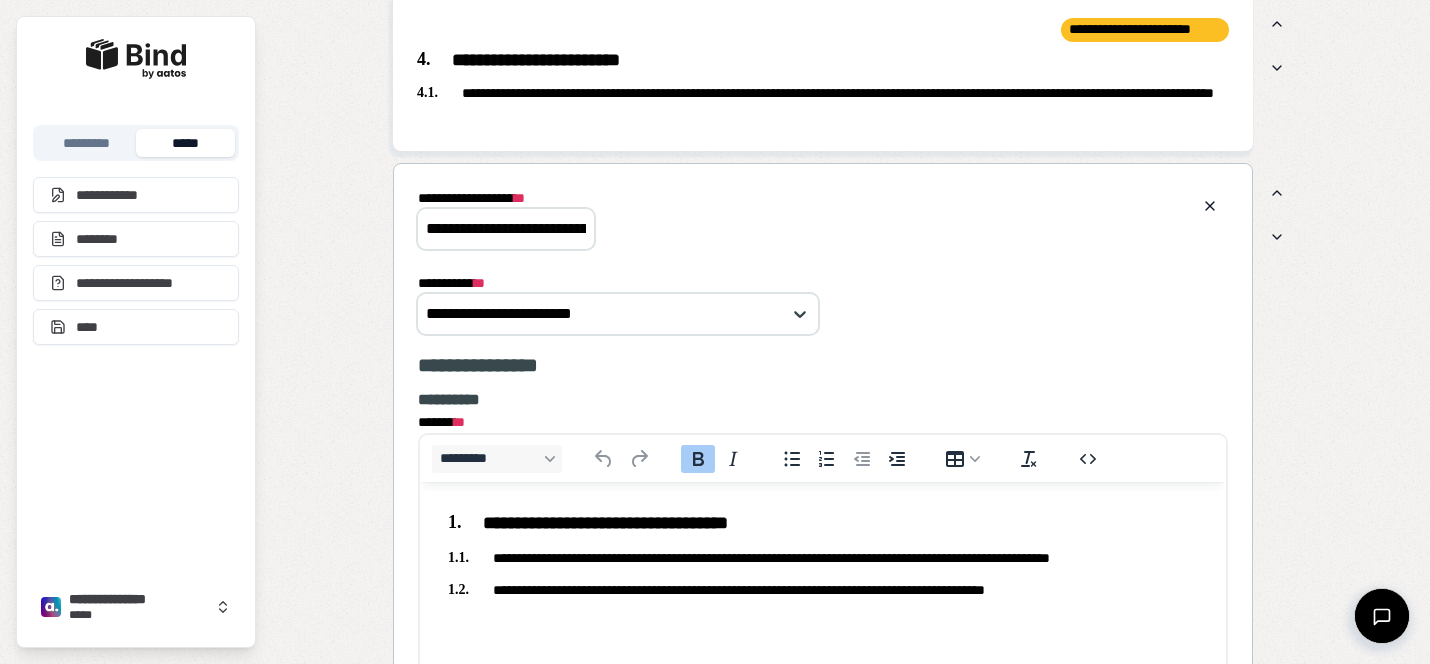 scroll, scrollTop: 0, scrollLeft: 0, axis: both 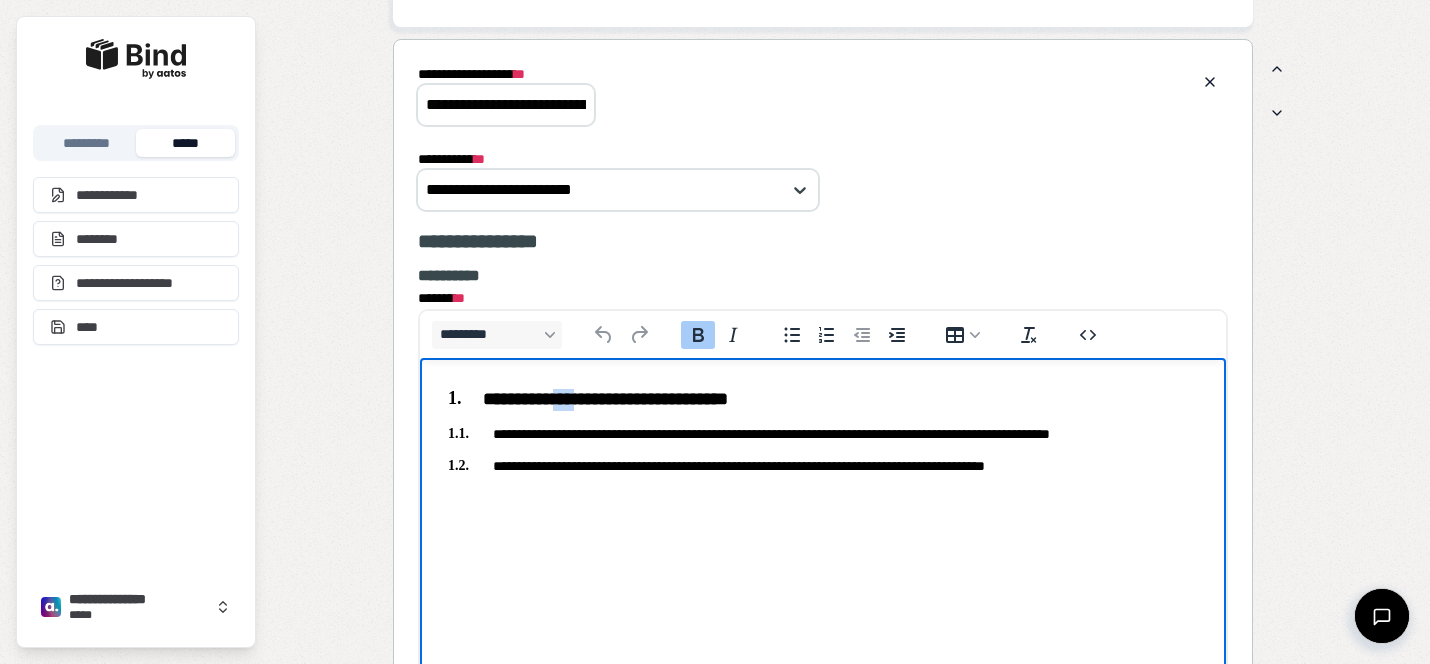 drag, startPoint x: 613, startPoint y: 400, endPoint x: 580, endPoint y: 398, distance: 33.06055 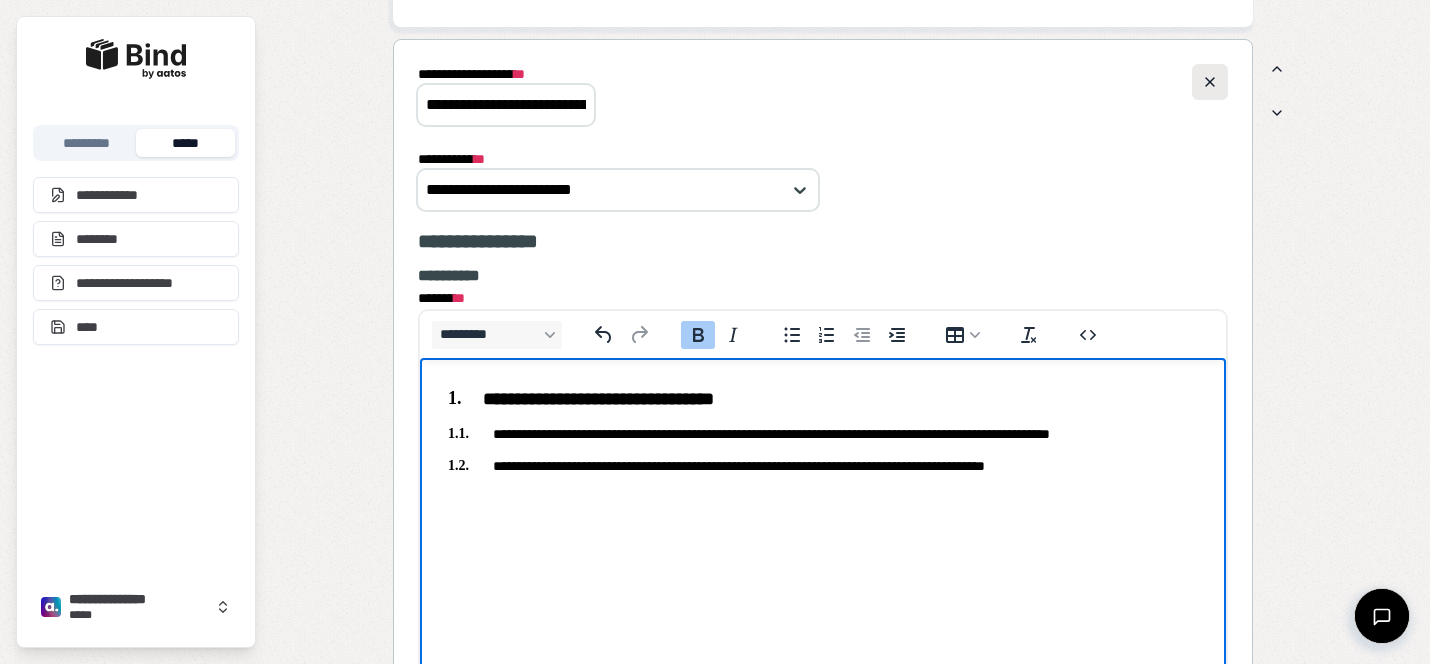 click at bounding box center [1210, 82] 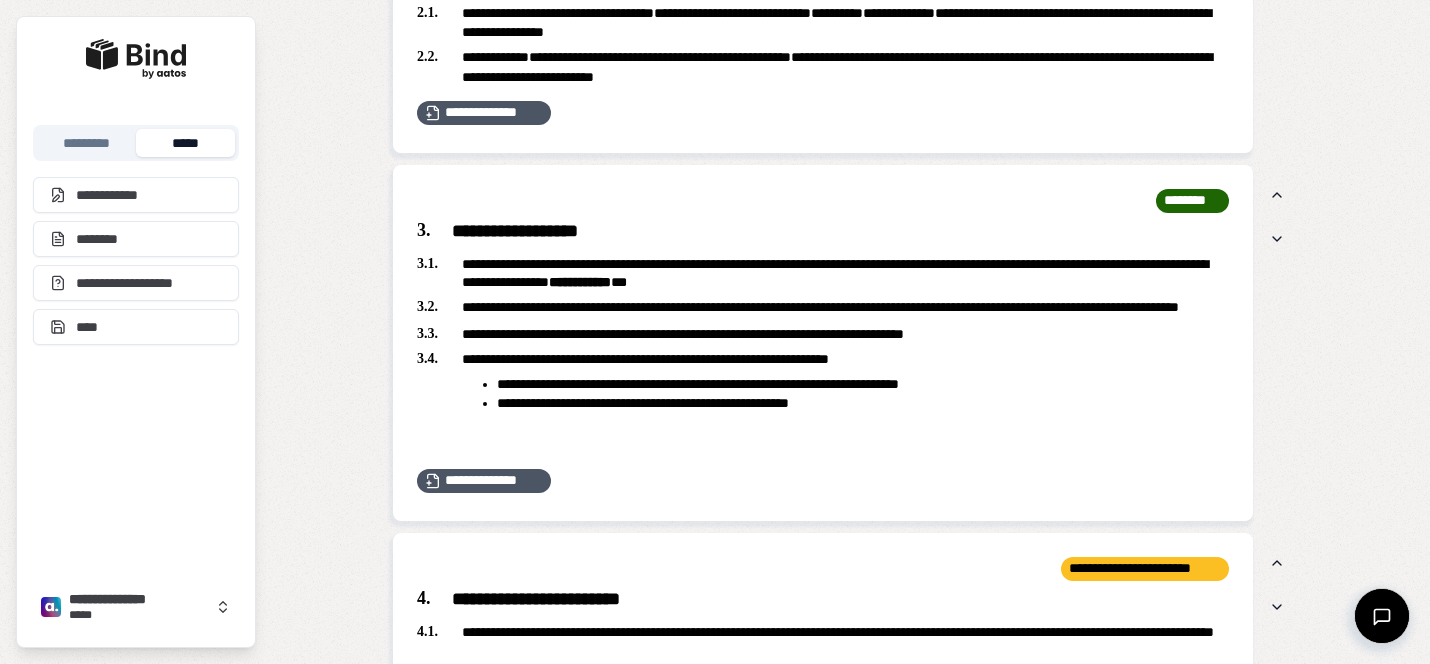 scroll, scrollTop: 1885, scrollLeft: 0, axis: vertical 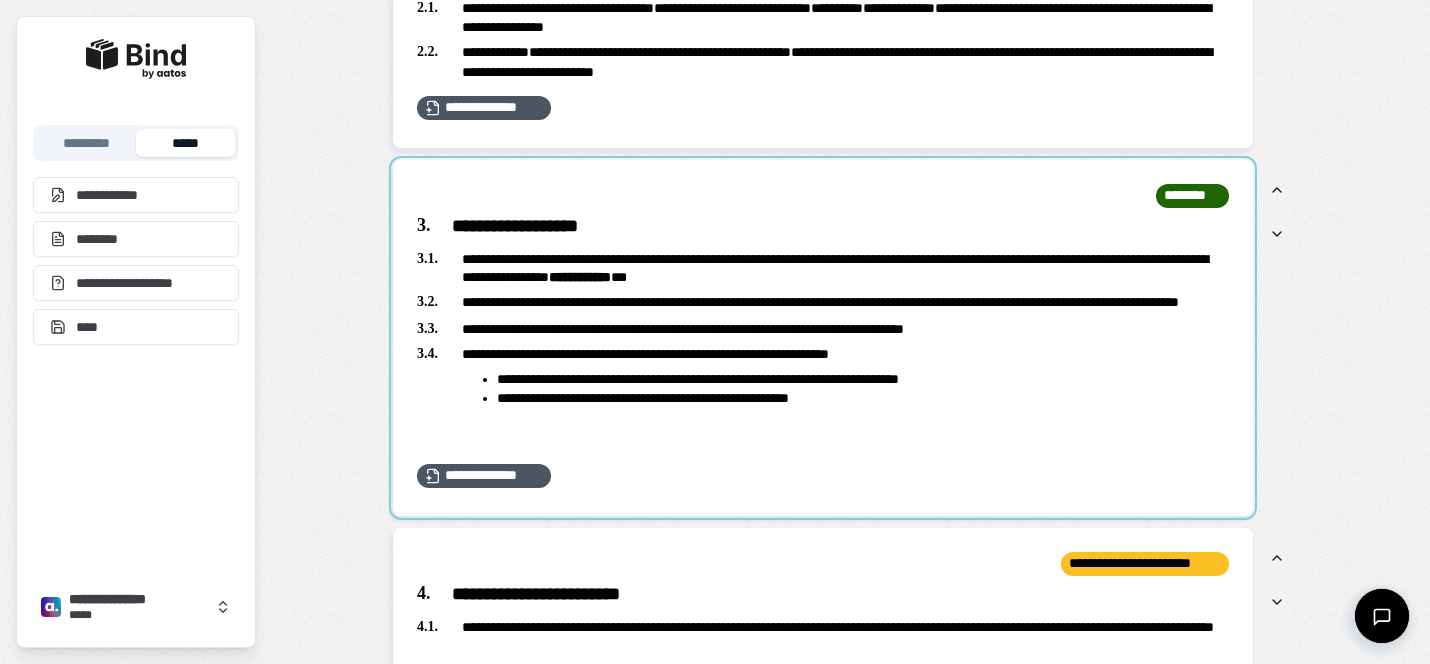 click at bounding box center (823, 338) 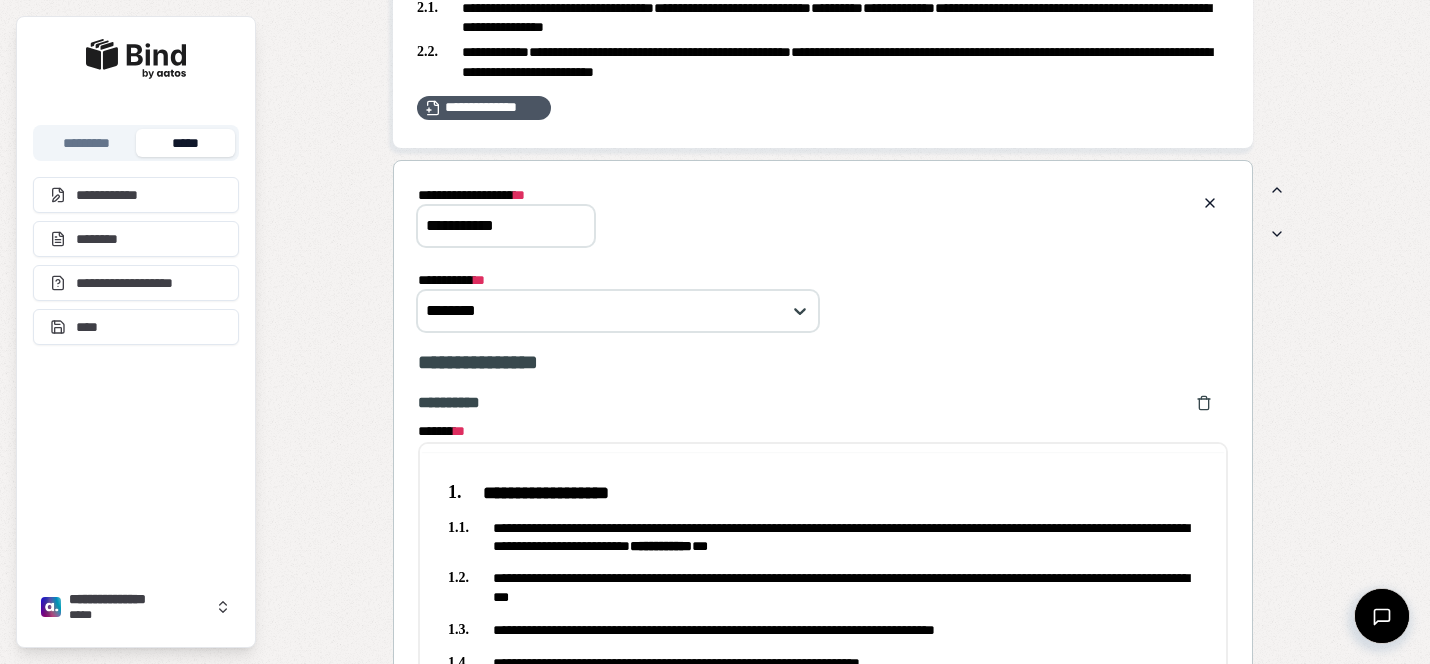 scroll, scrollTop: 0, scrollLeft: 0, axis: both 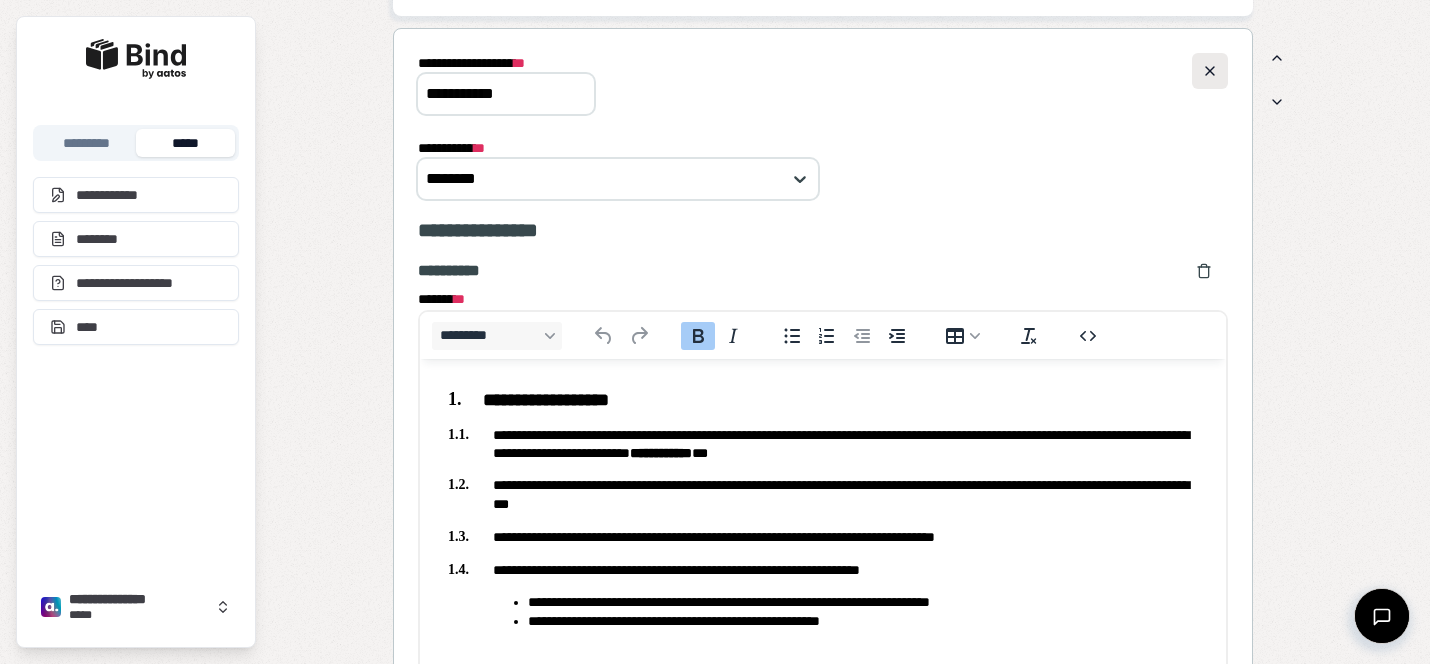click at bounding box center (1210, 71) 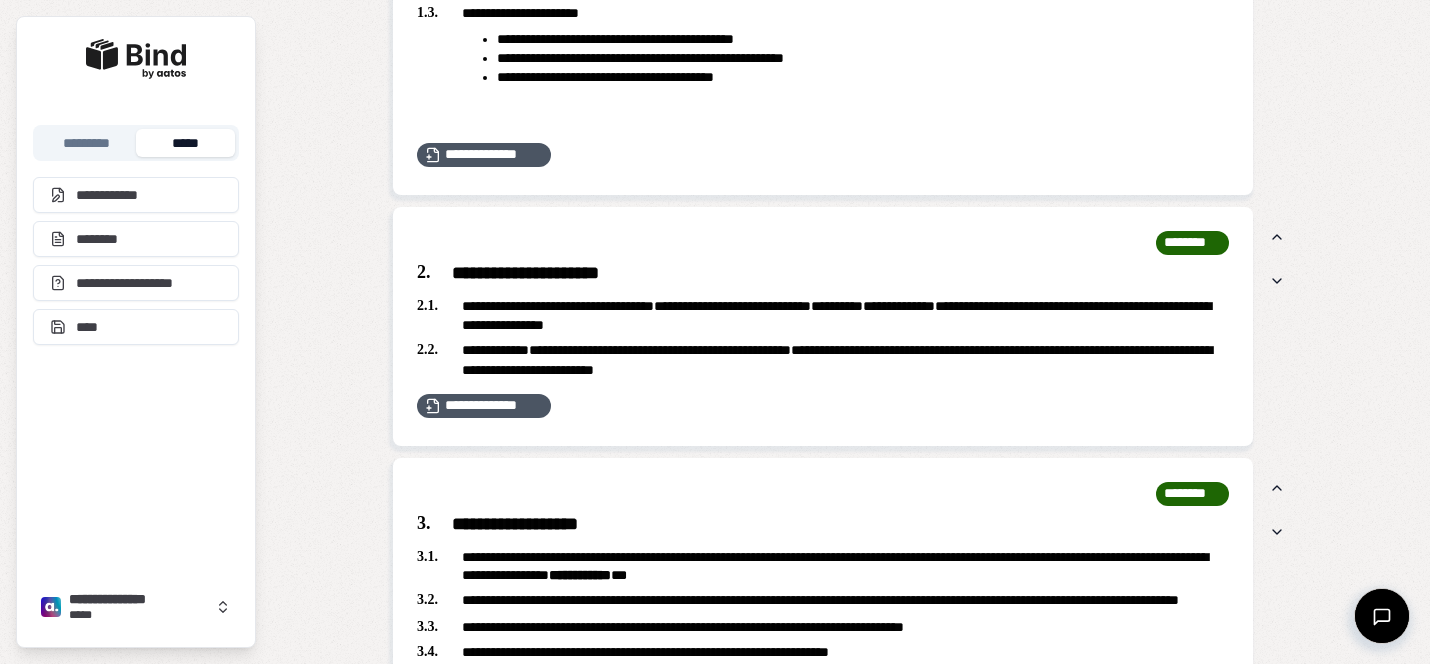 scroll, scrollTop: 1573, scrollLeft: 0, axis: vertical 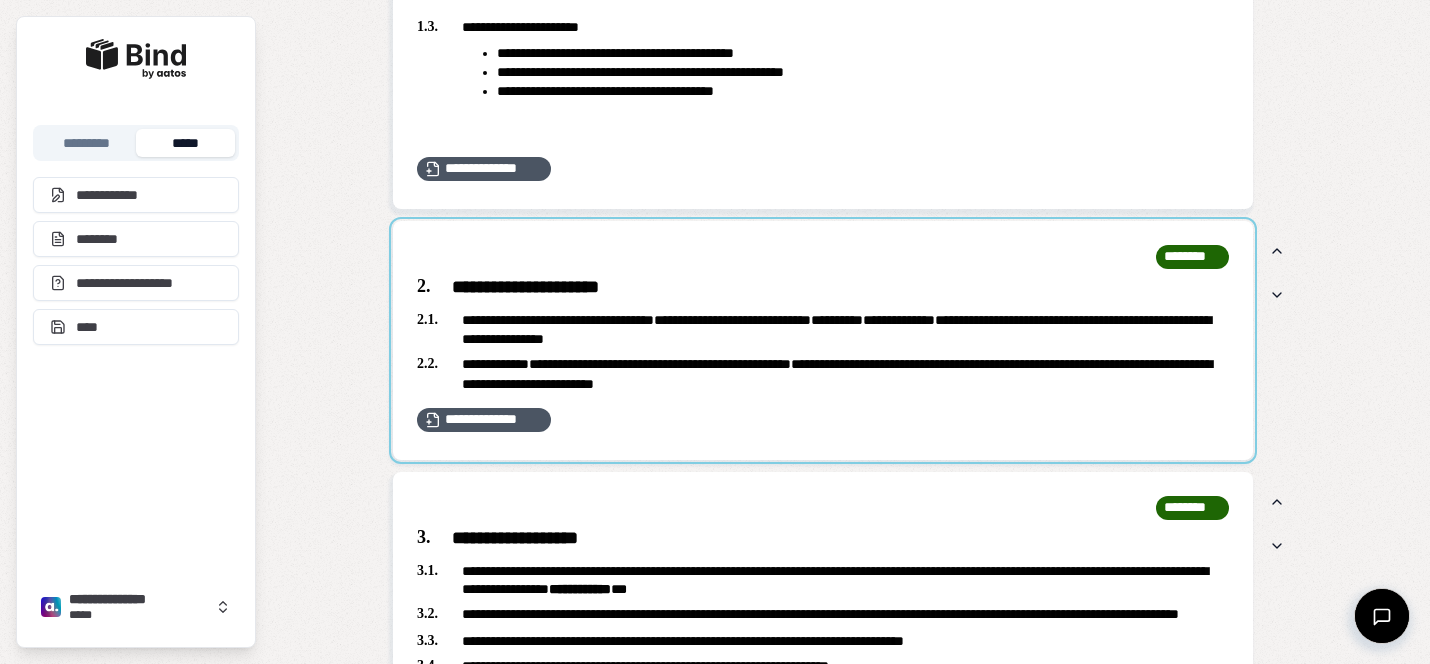 click at bounding box center (823, 340) 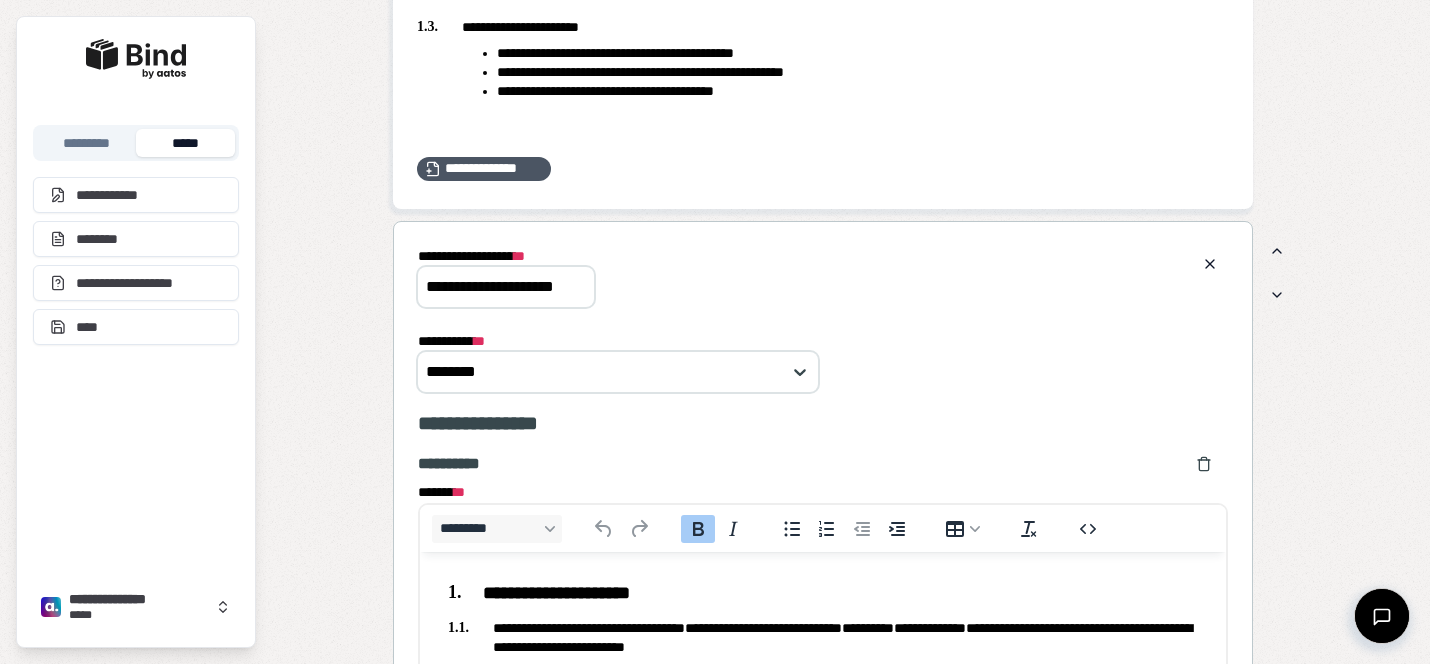 scroll, scrollTop: 0, scrollLeft: 0, axis: both 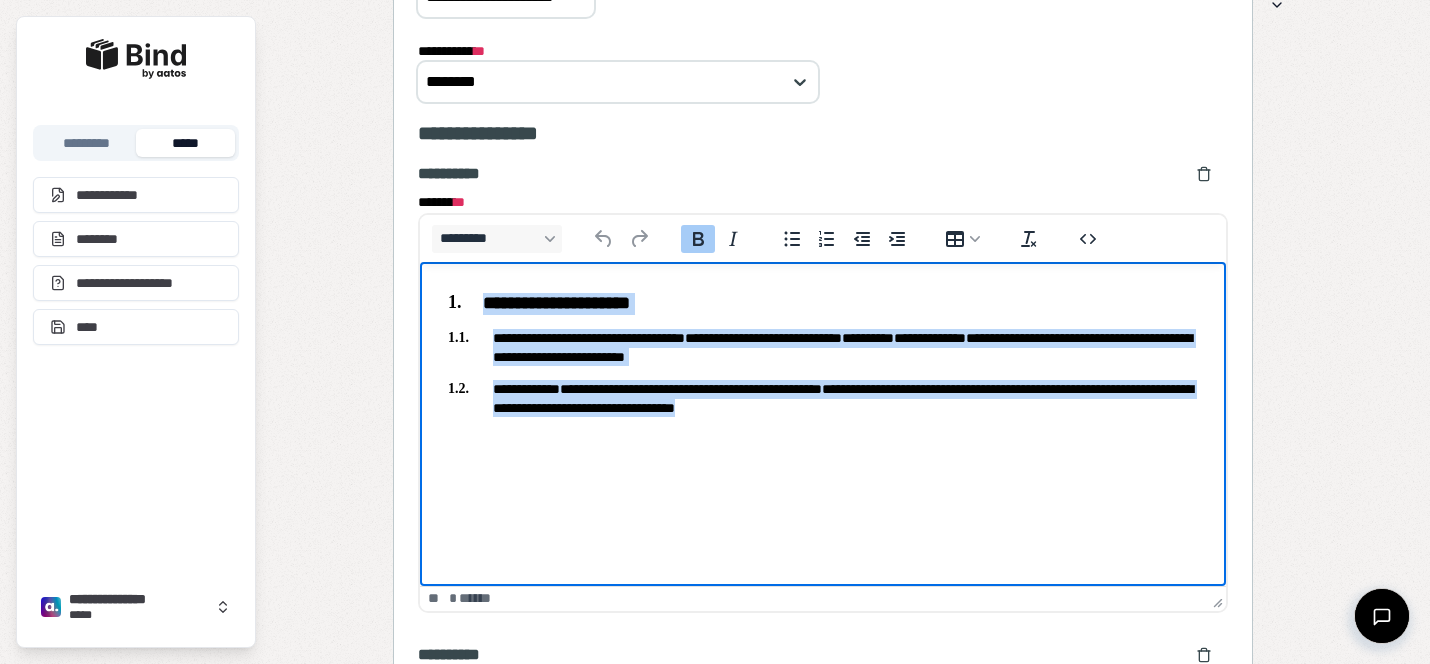 drag, startPoint x: 926, startPoint y: 413, endPoint x: 518, endPoint y: 209, distance: 456.15787 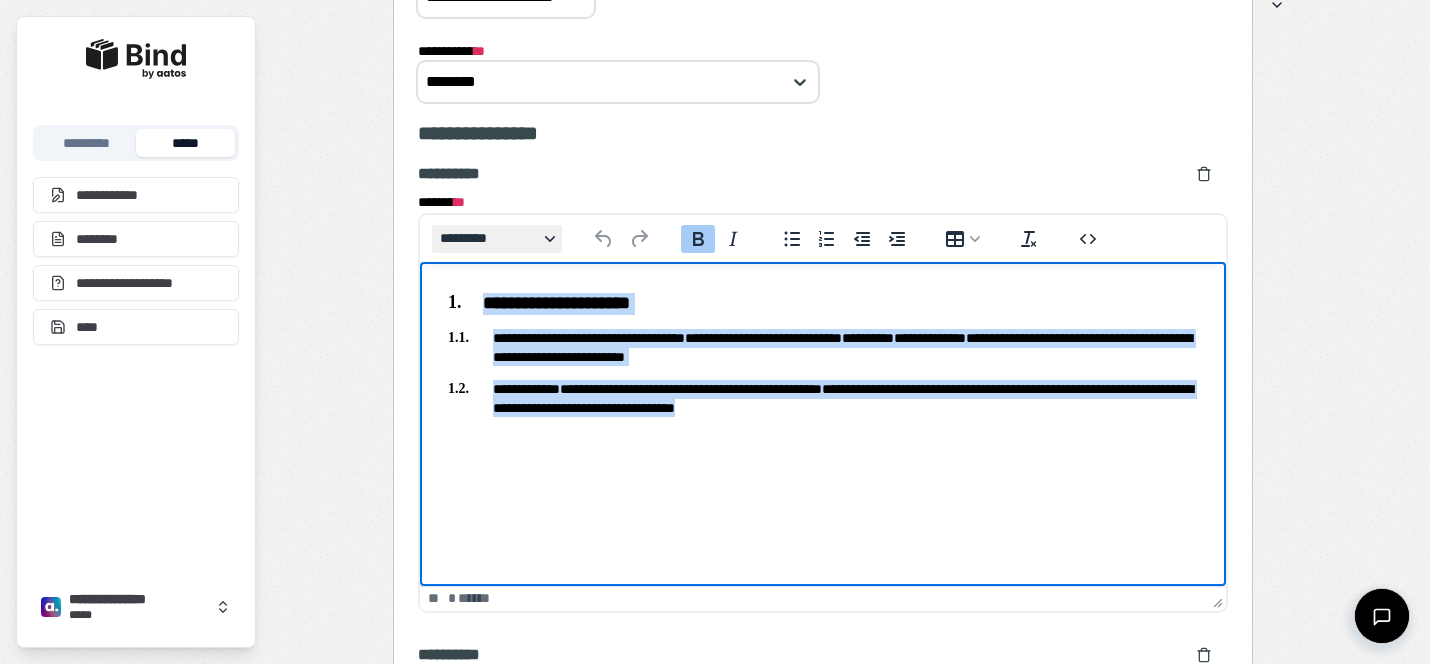 paste 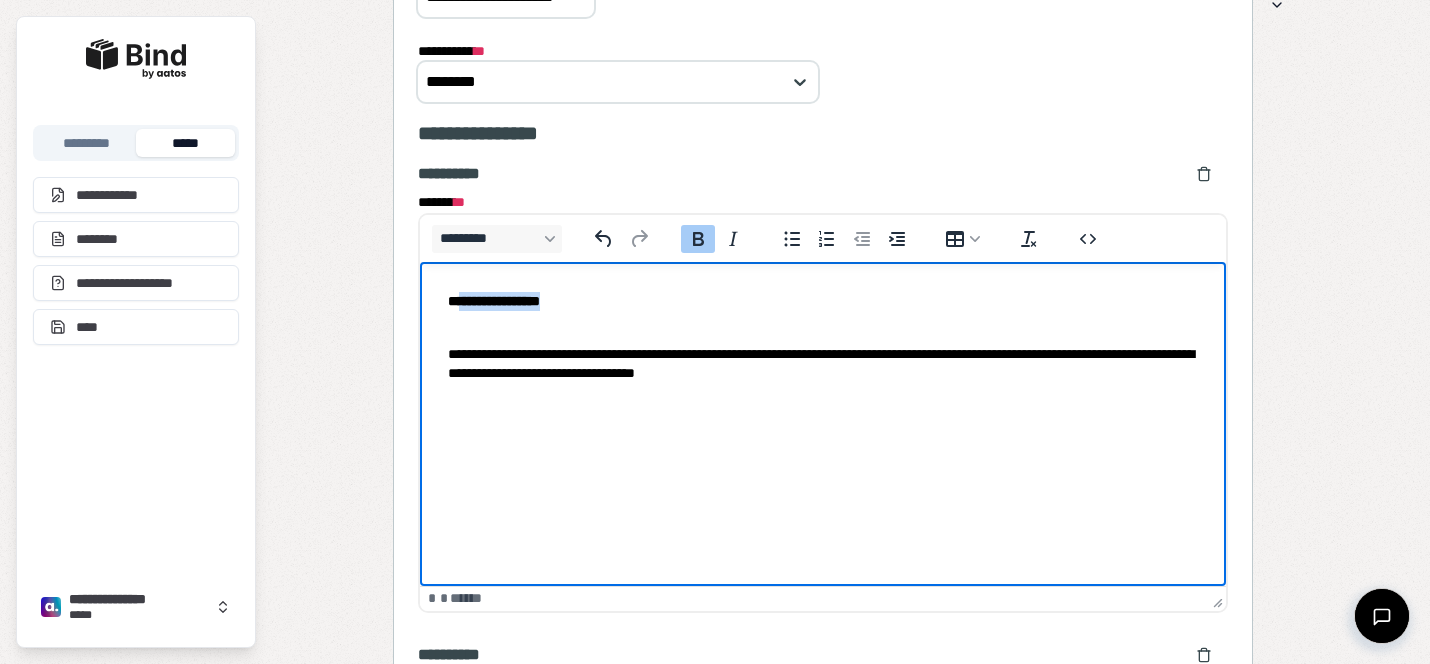 drag, startPoint x: 606, startPoint y: 303, endPoint x: 460, endPoint y: 296, distance: 146.16771 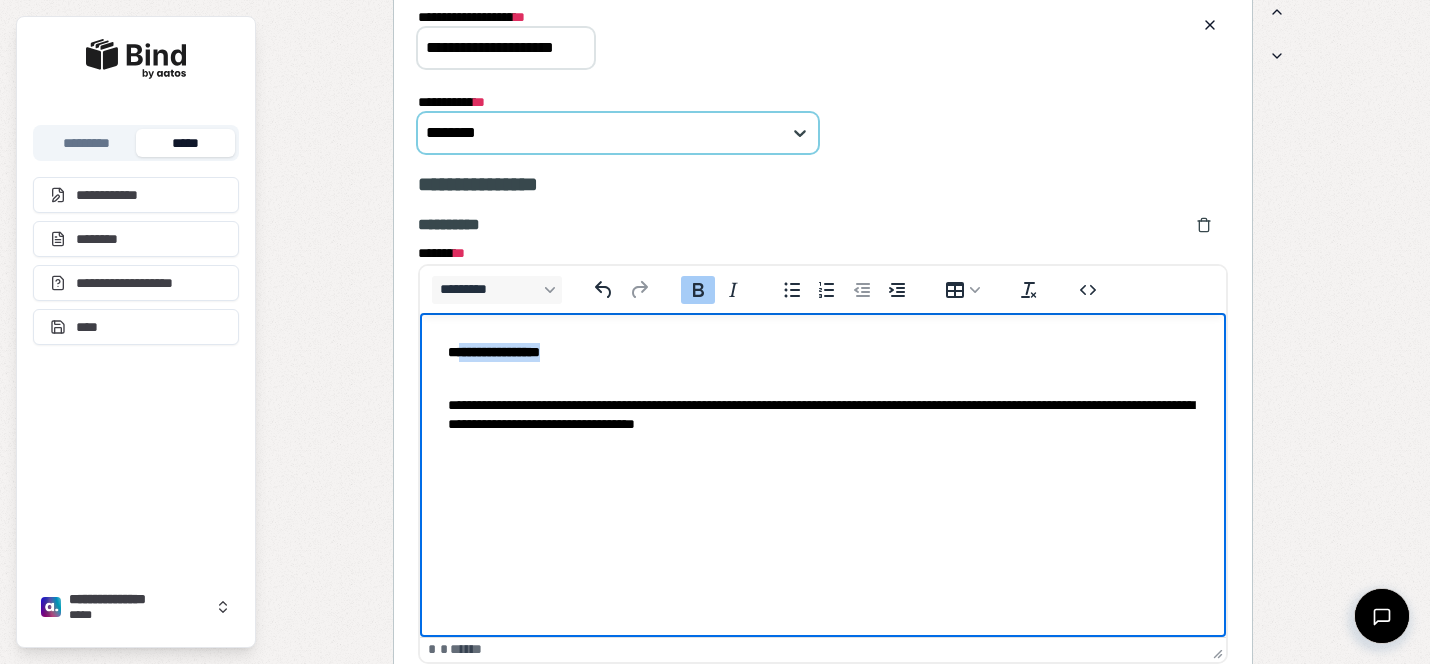 scroll, scrollTop: 1775, scrollLeft: 0, axis: vertical 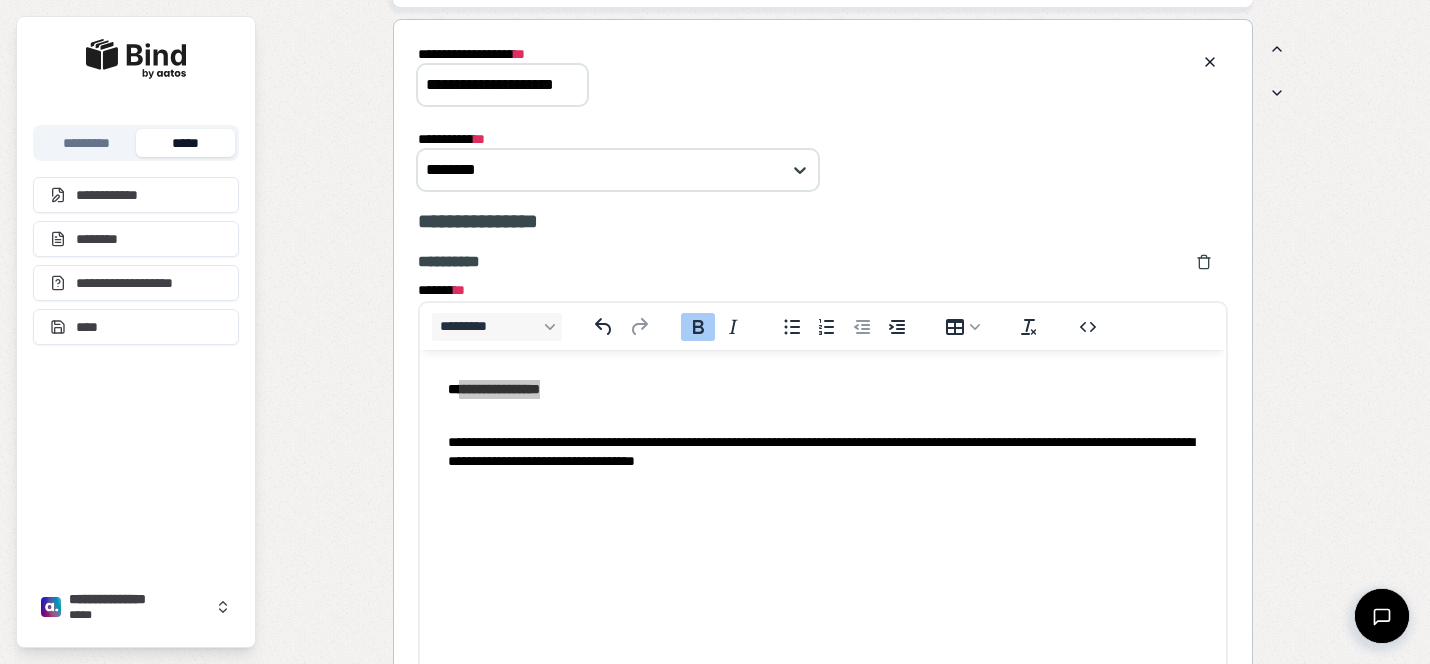 drag, startPoint x: 422, startPoint y: 76, endPoint x: 744, endPoint y: 111, distance: 323.89658 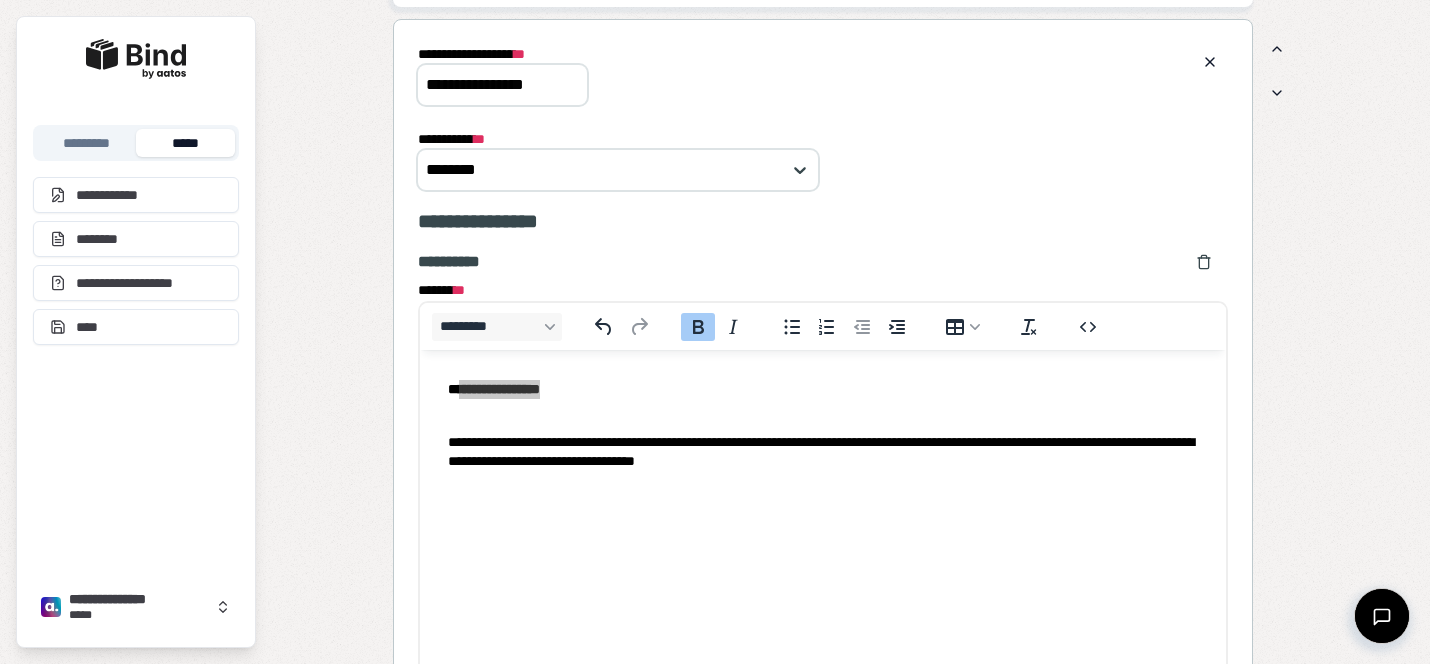scroll, scrollTop: 0, scrollLeft: 0, axis: both 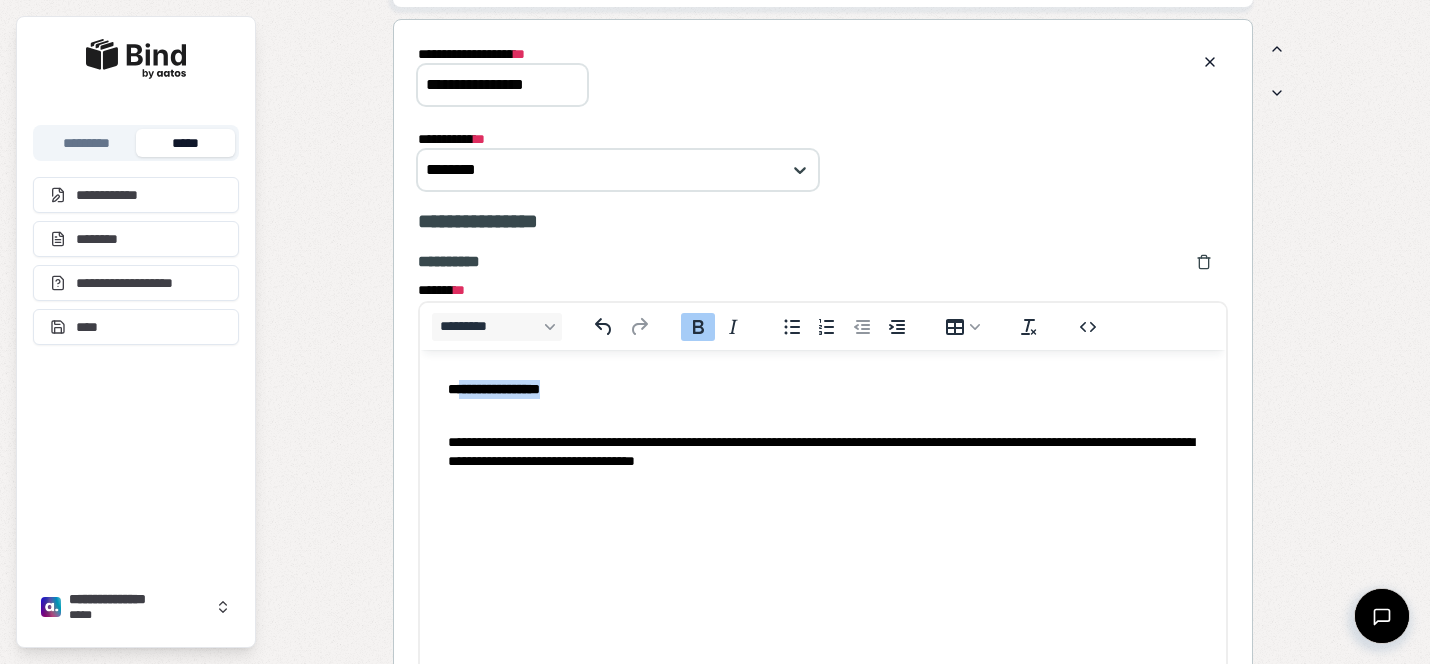 type on "**********" 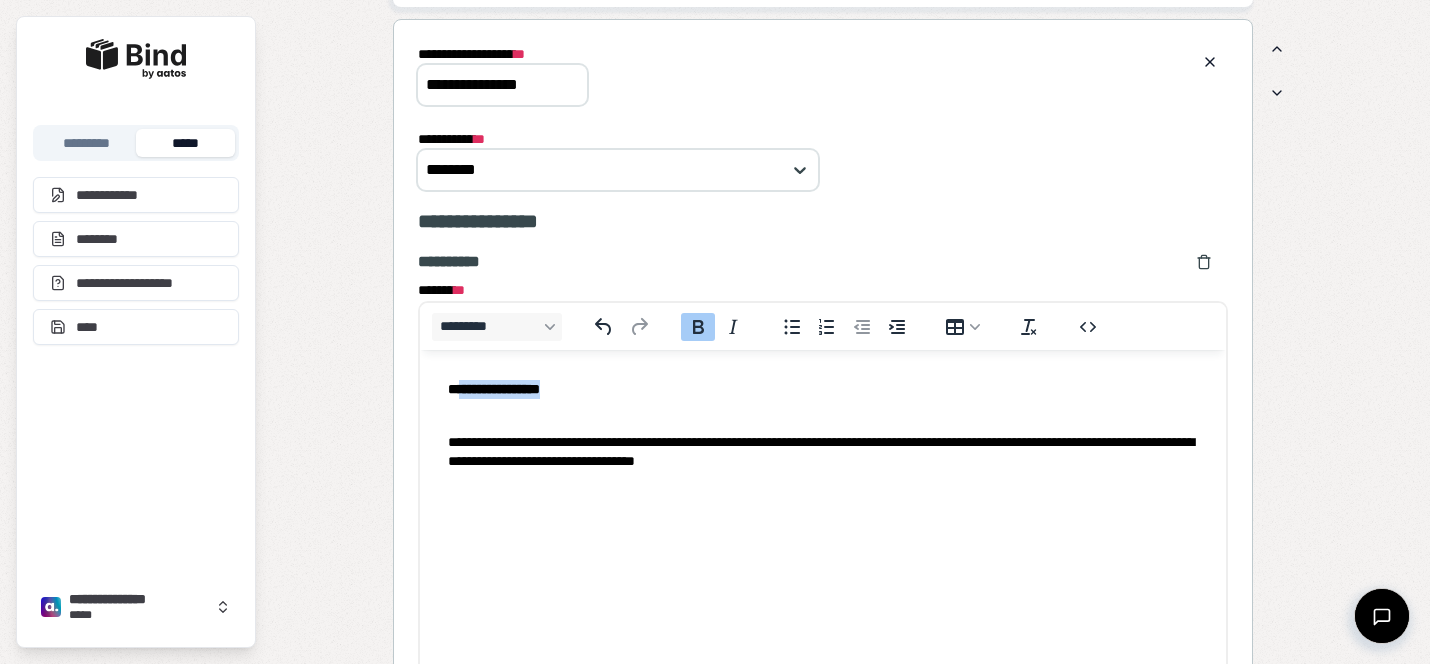 click on "**********" at bounding box center (494, 388) 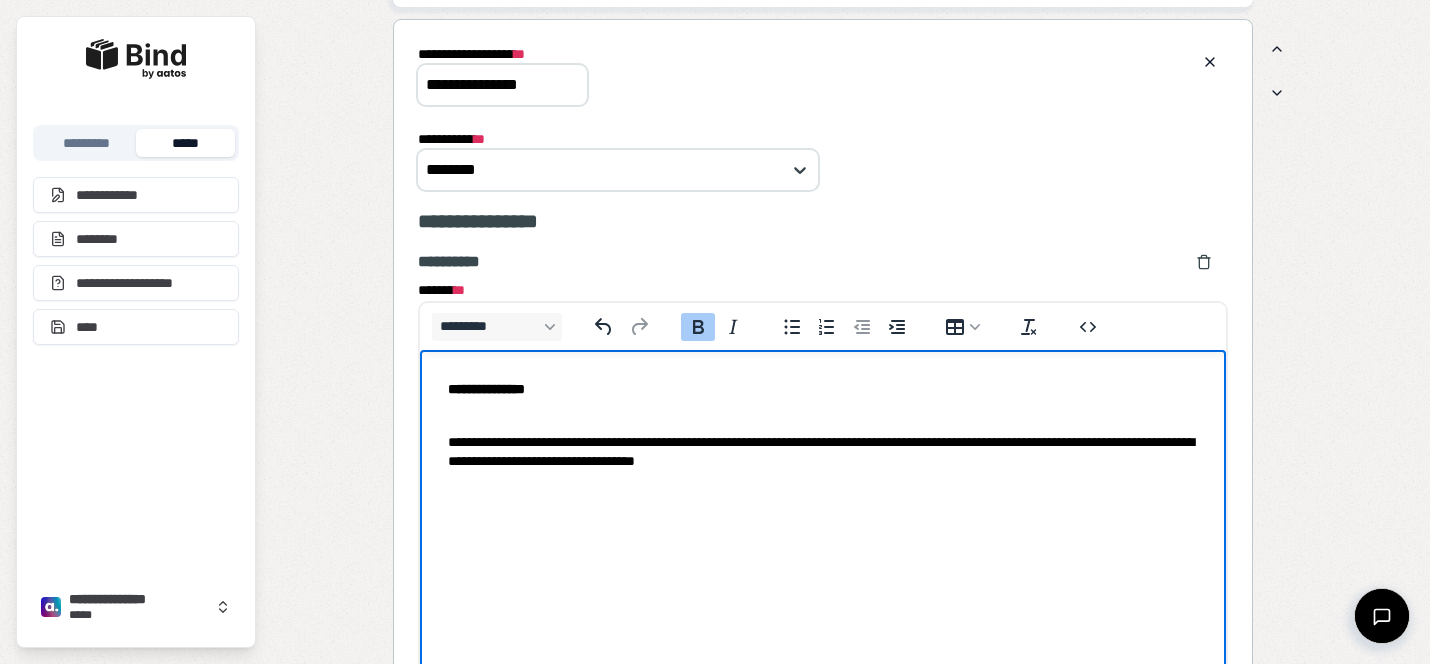 click on "**********" at bounding box center [486, 388] 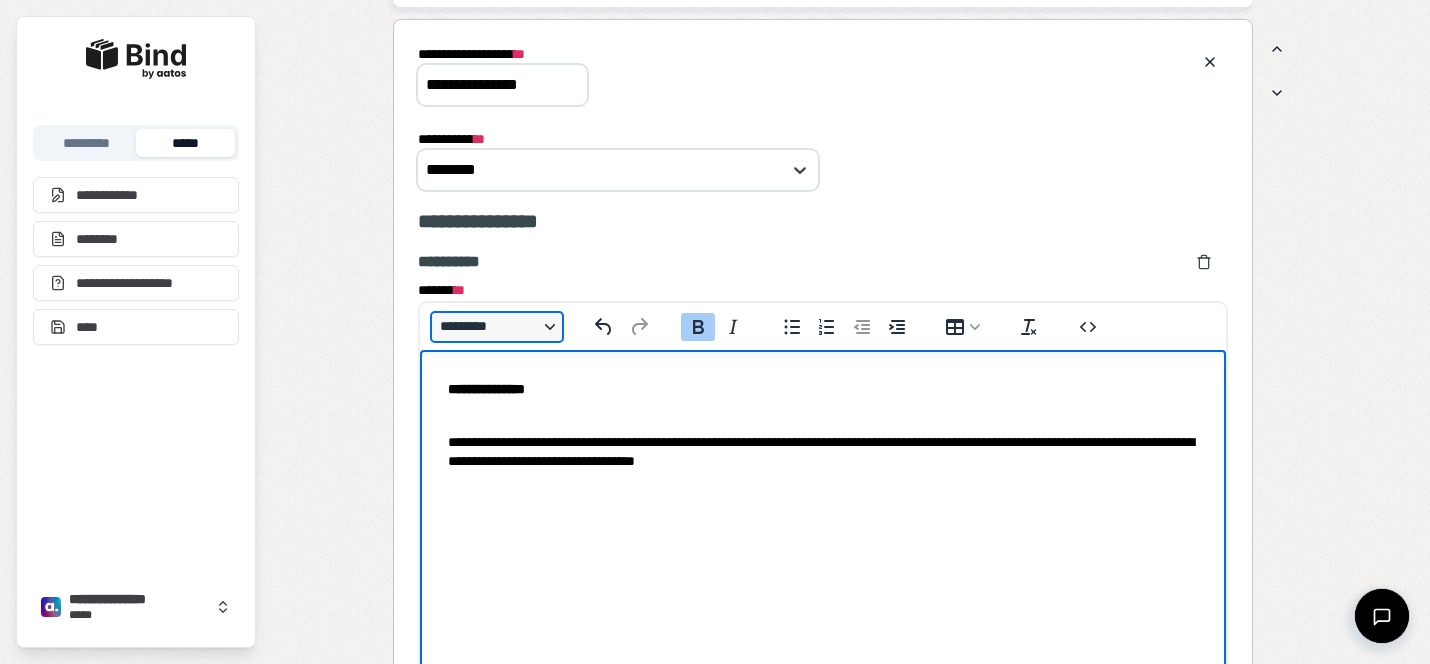 click on "*********" at bounding box center [497, 327] 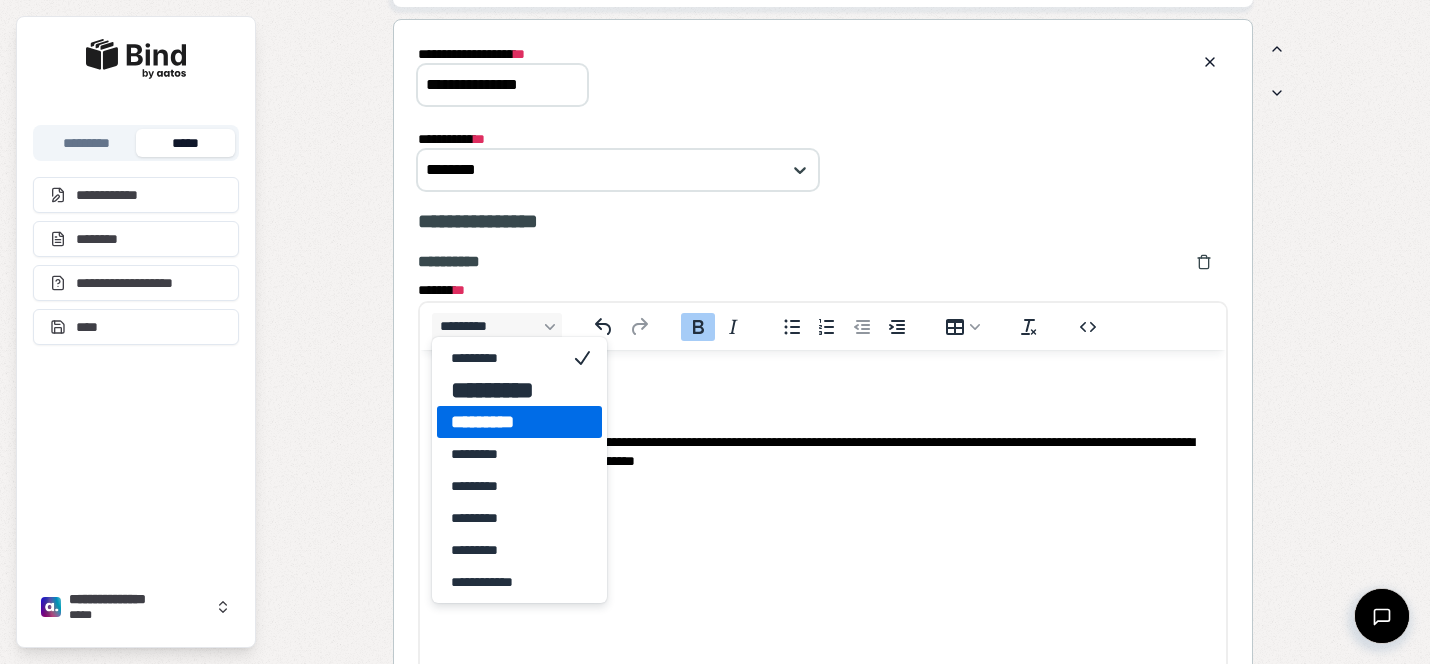 click on "*********" at bounding box center (519, 422) 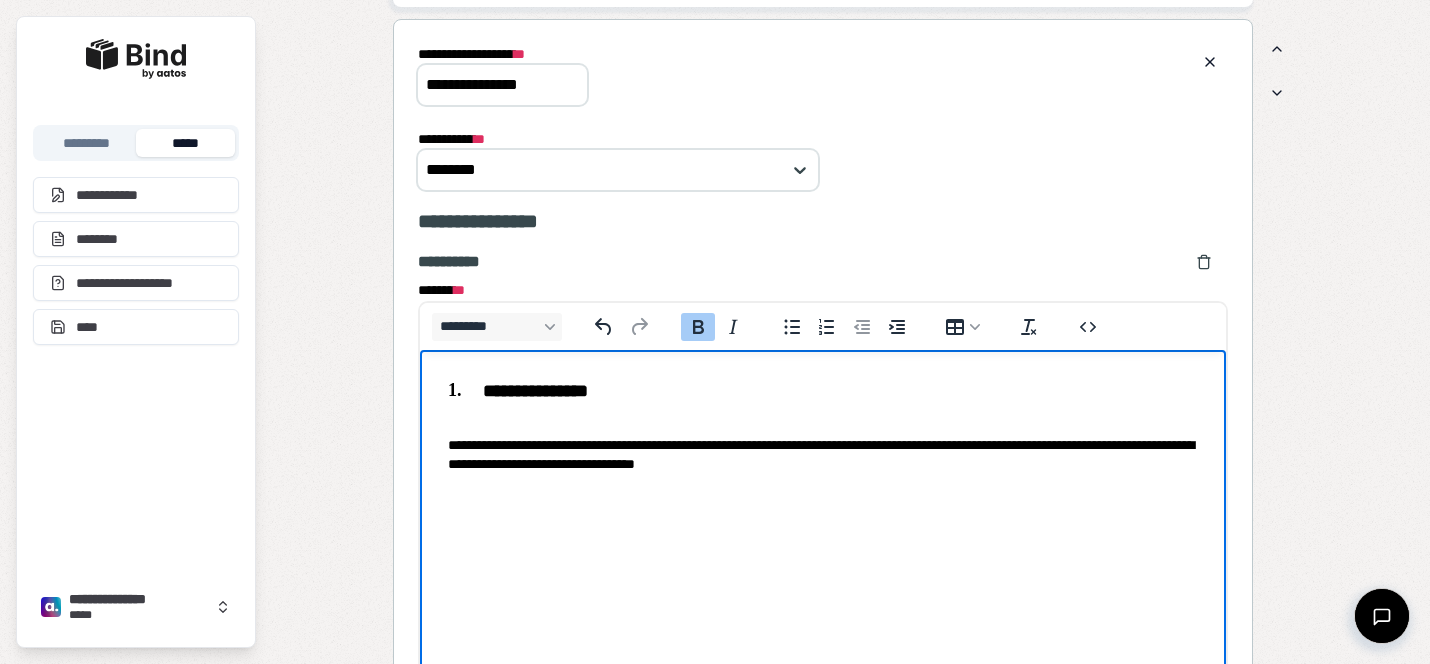 click on "**********" at bounding box center (823, 445) 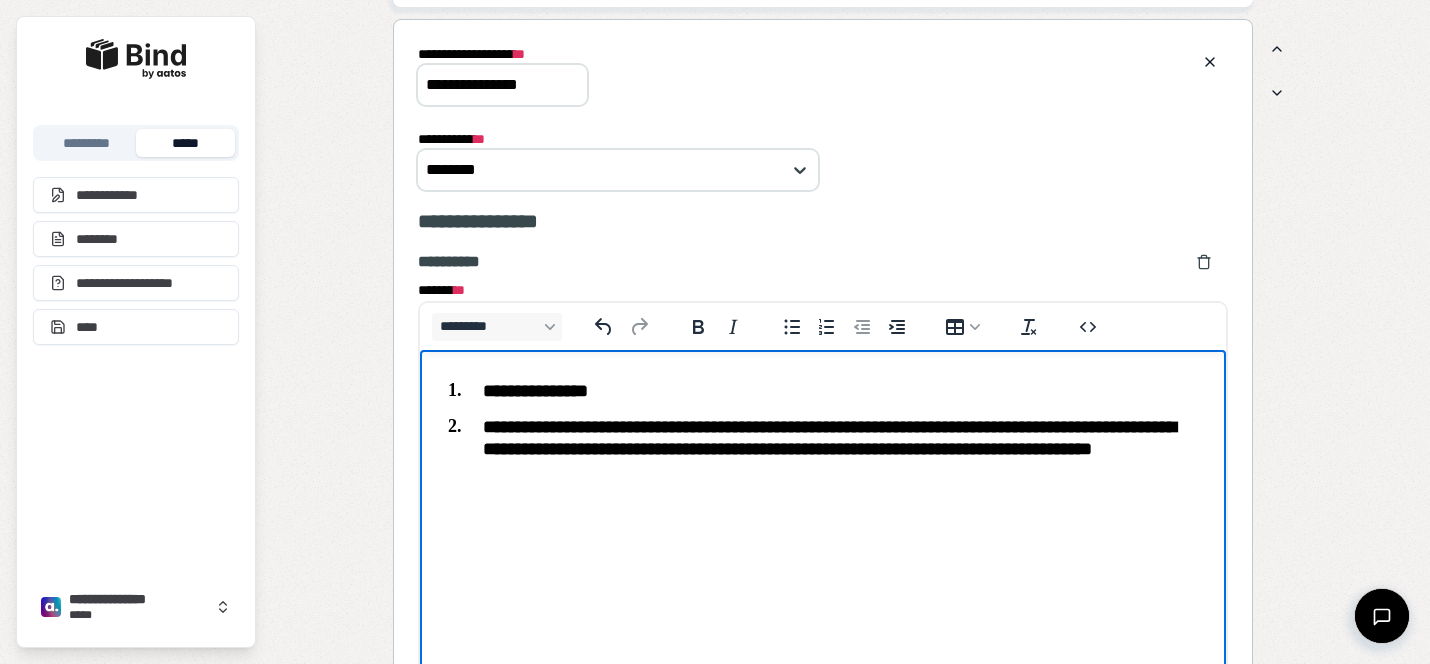 click on "**********" at bounding box center [823, 448] 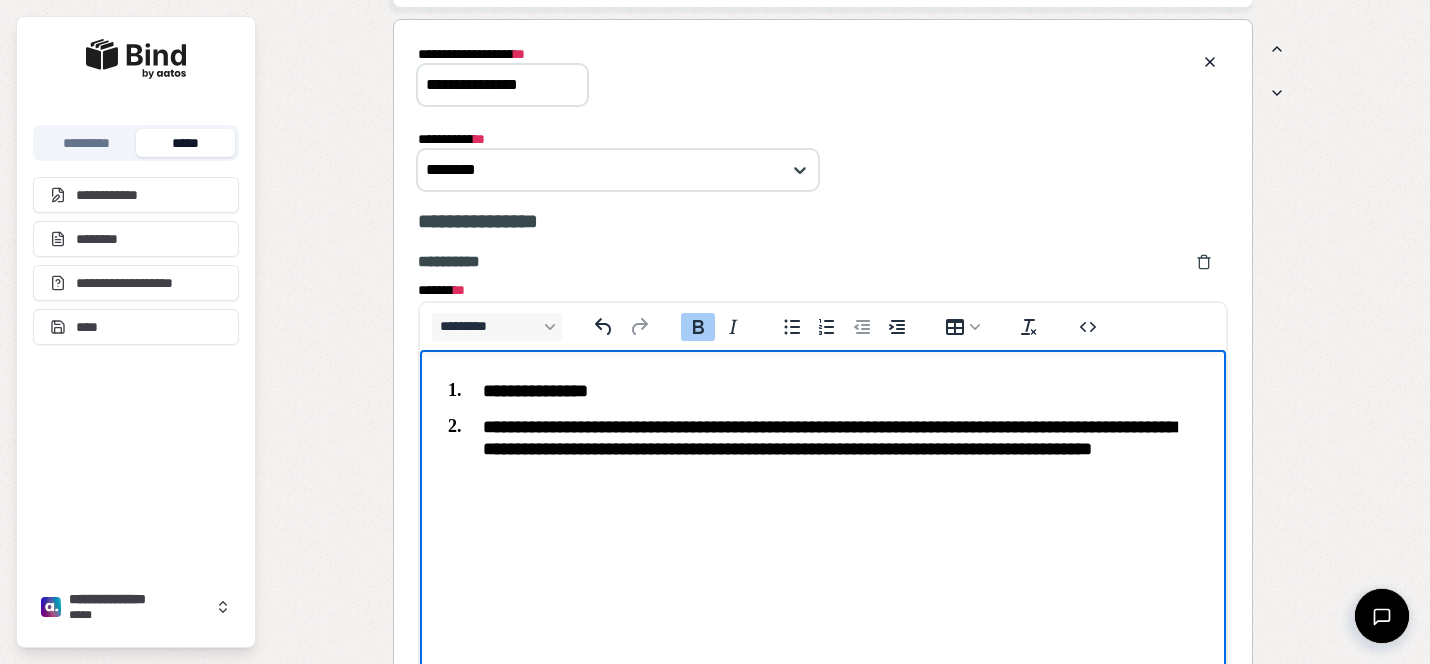 click on "**********" at bounding box center (823, 429) 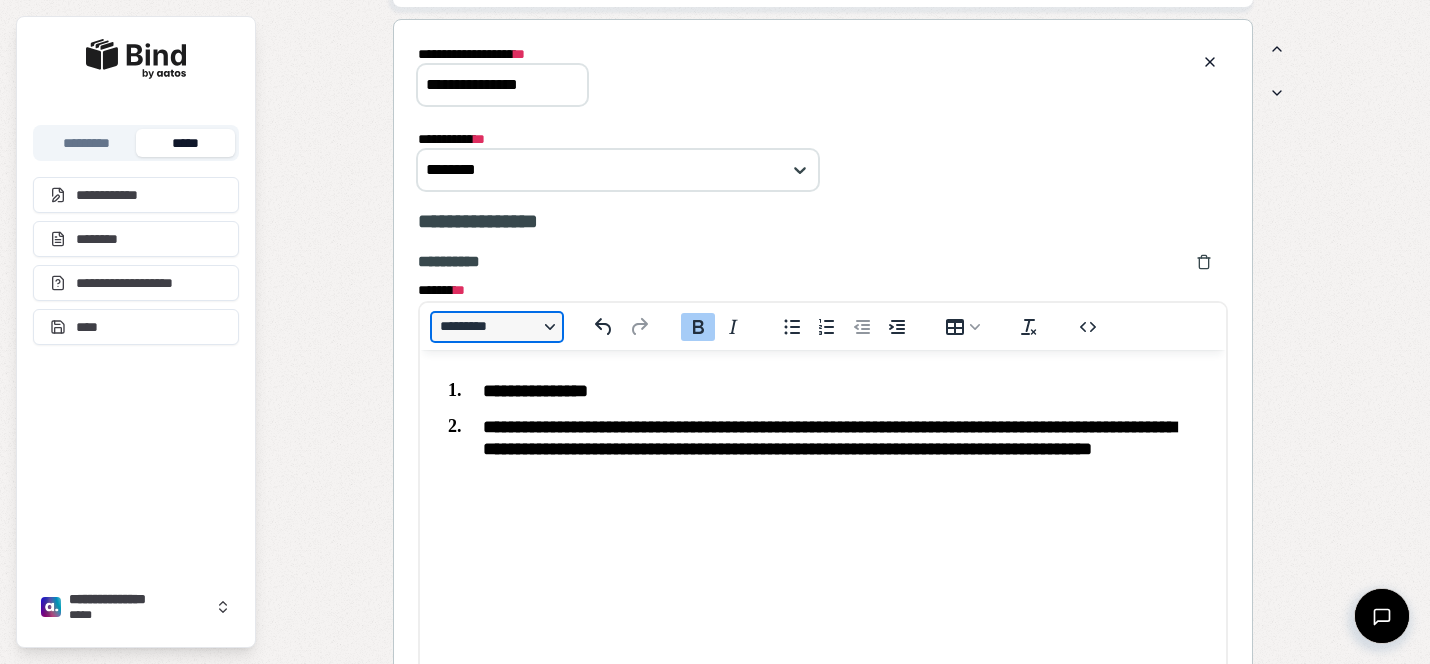 click on "*********" at bounding box center [497, 327] 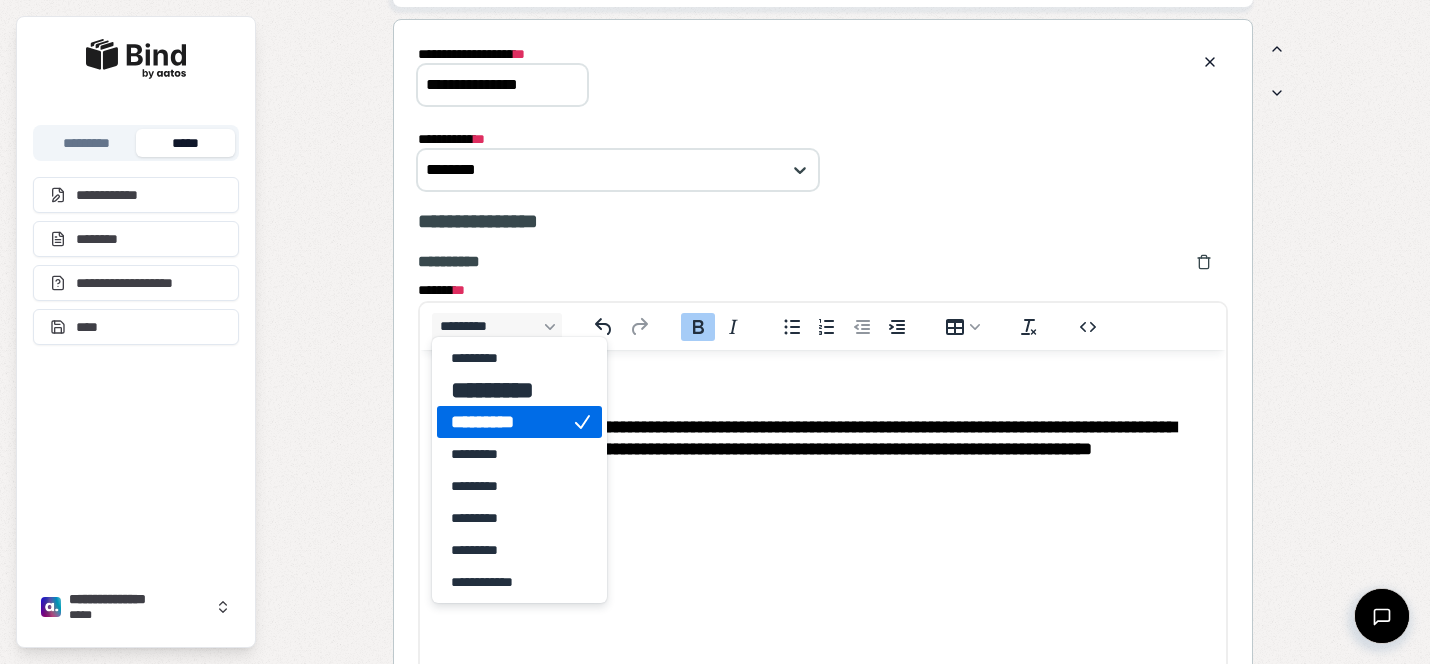 click on "**********" at bounding box center [823, 448] 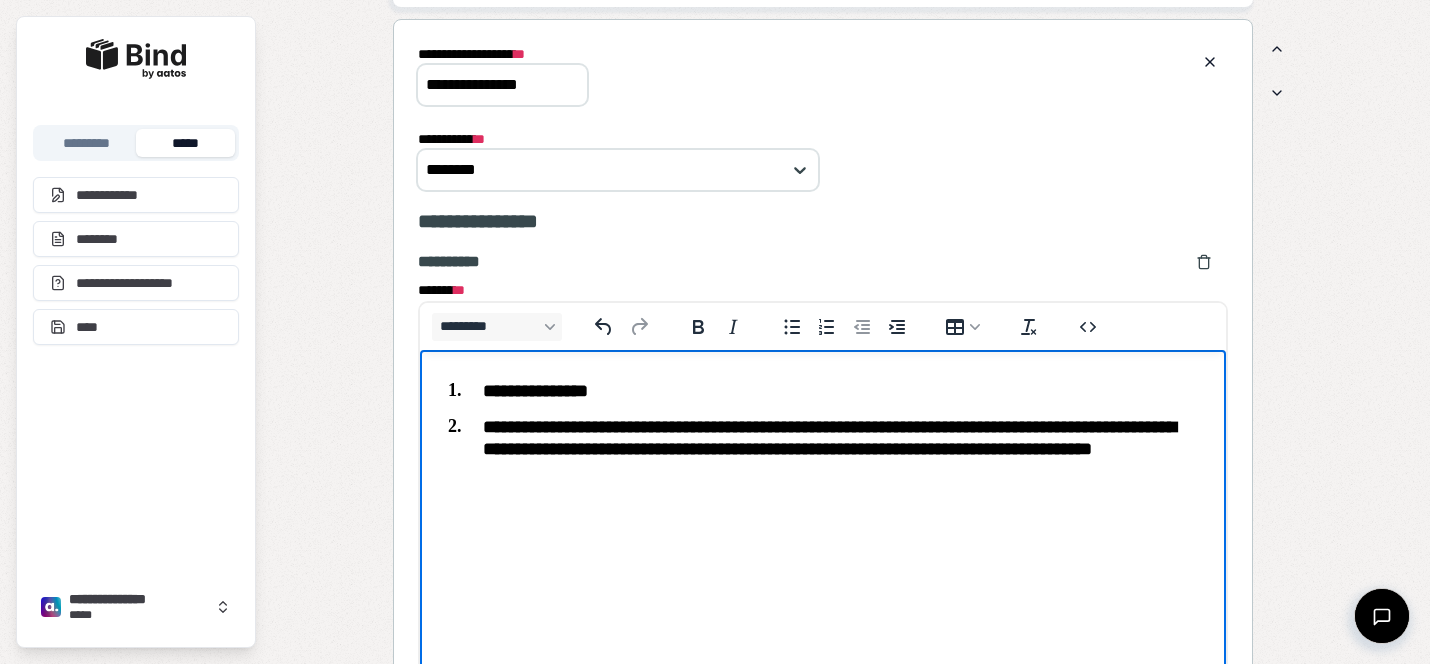 click on "**********" at bounding box center [823, 448] 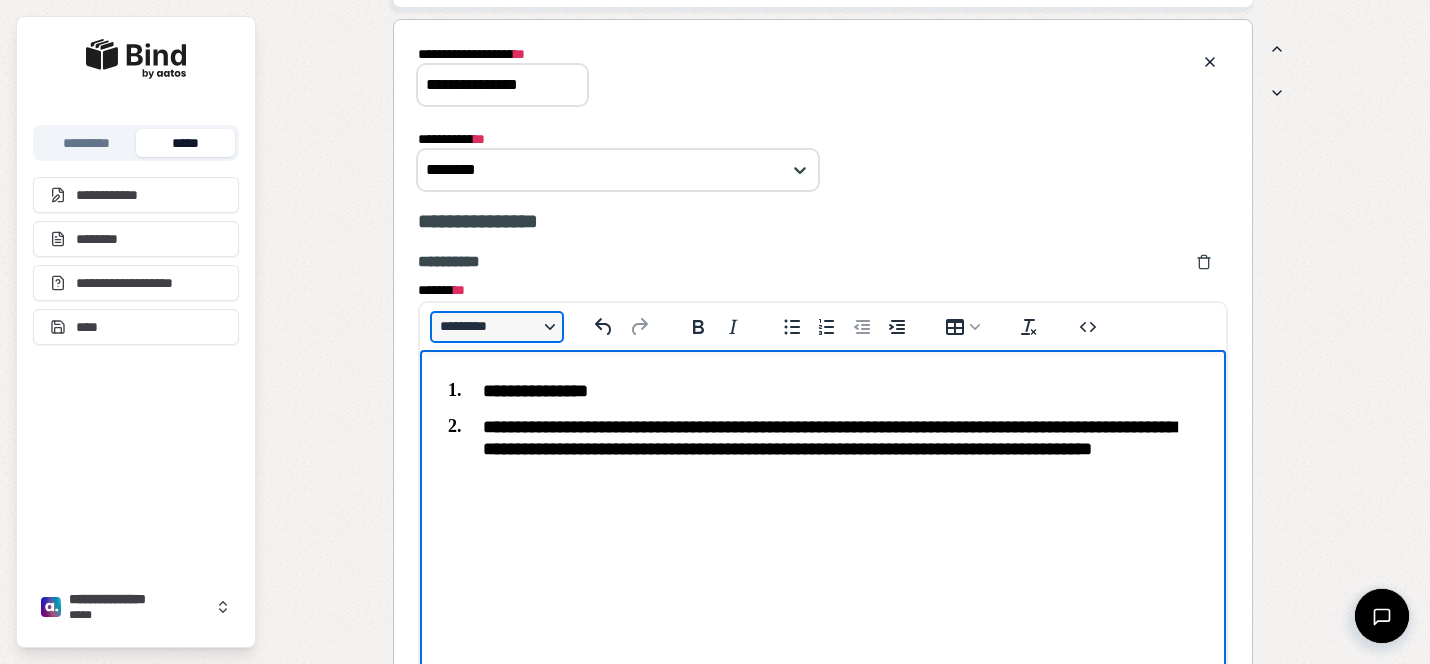 click on "*********" at bounding box center [497, 327] 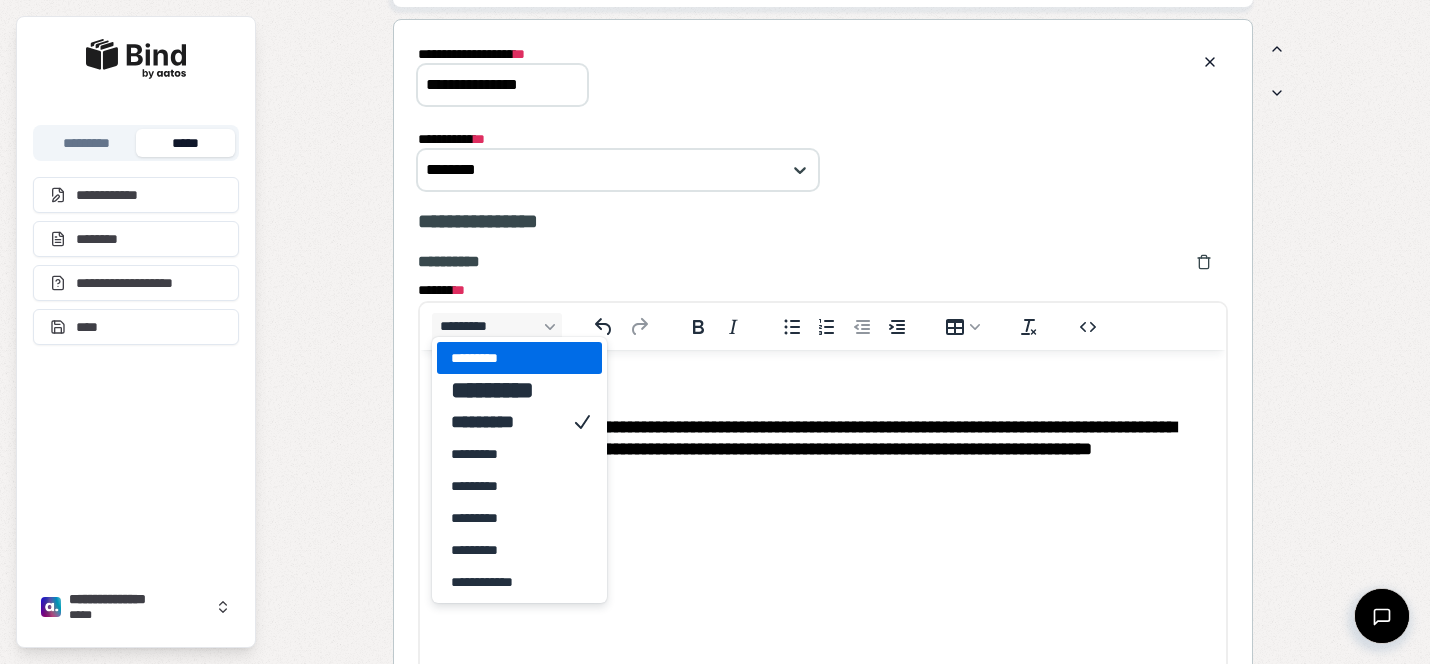click on "*********" at bounding box center [505, 358] 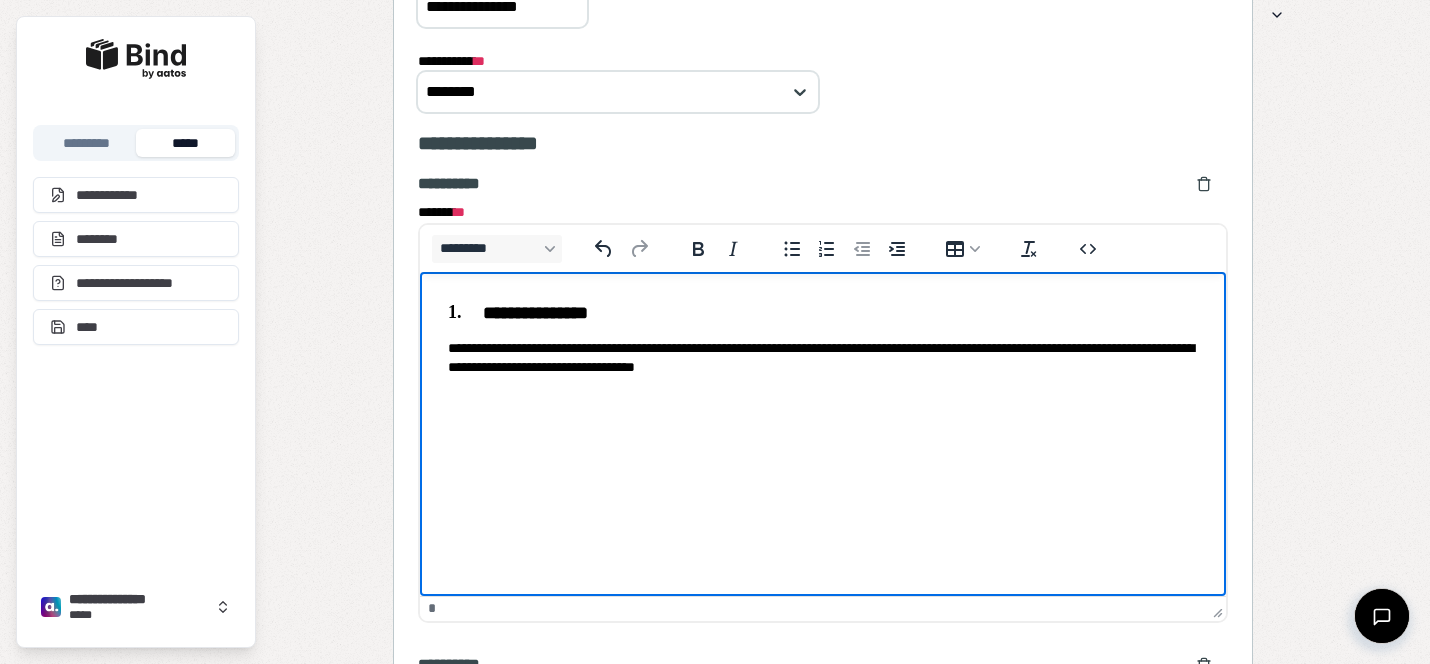 scroll, scrollTop: 1866, scrollLeft: 0, axis: vertical 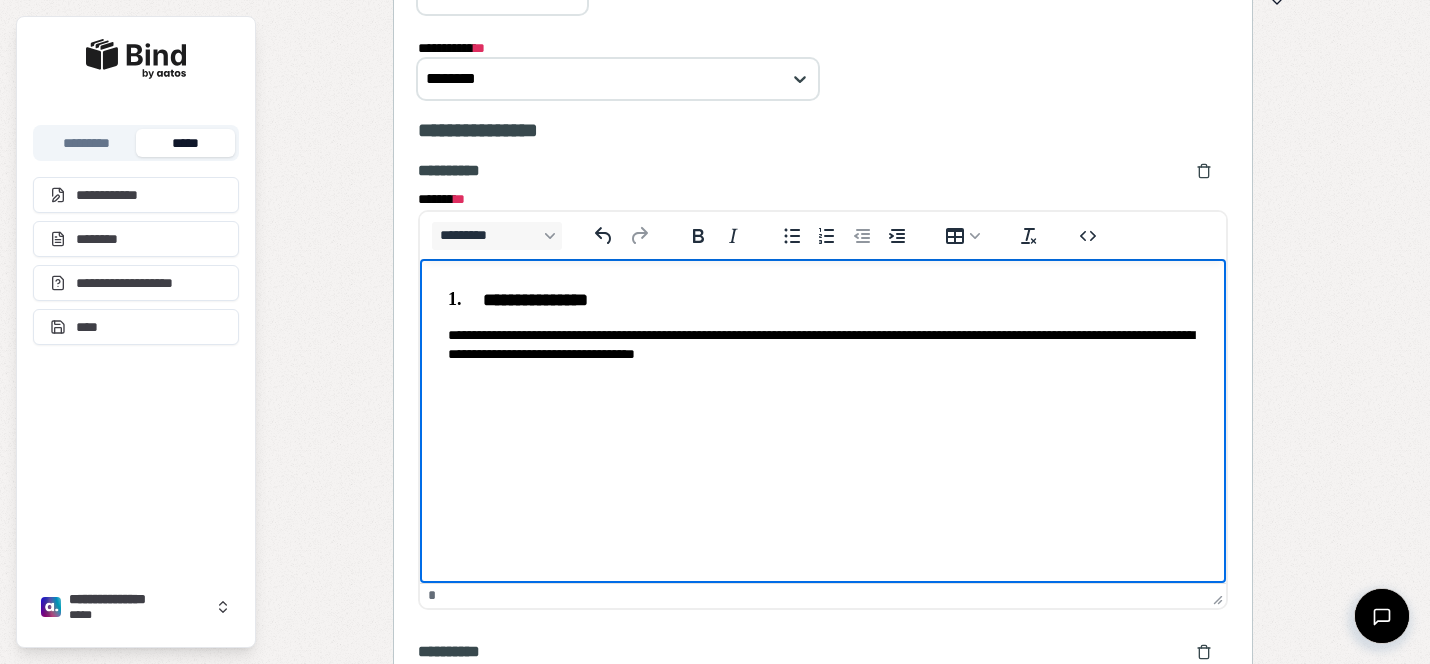 click on "**********" at bounding box center [823, 344] 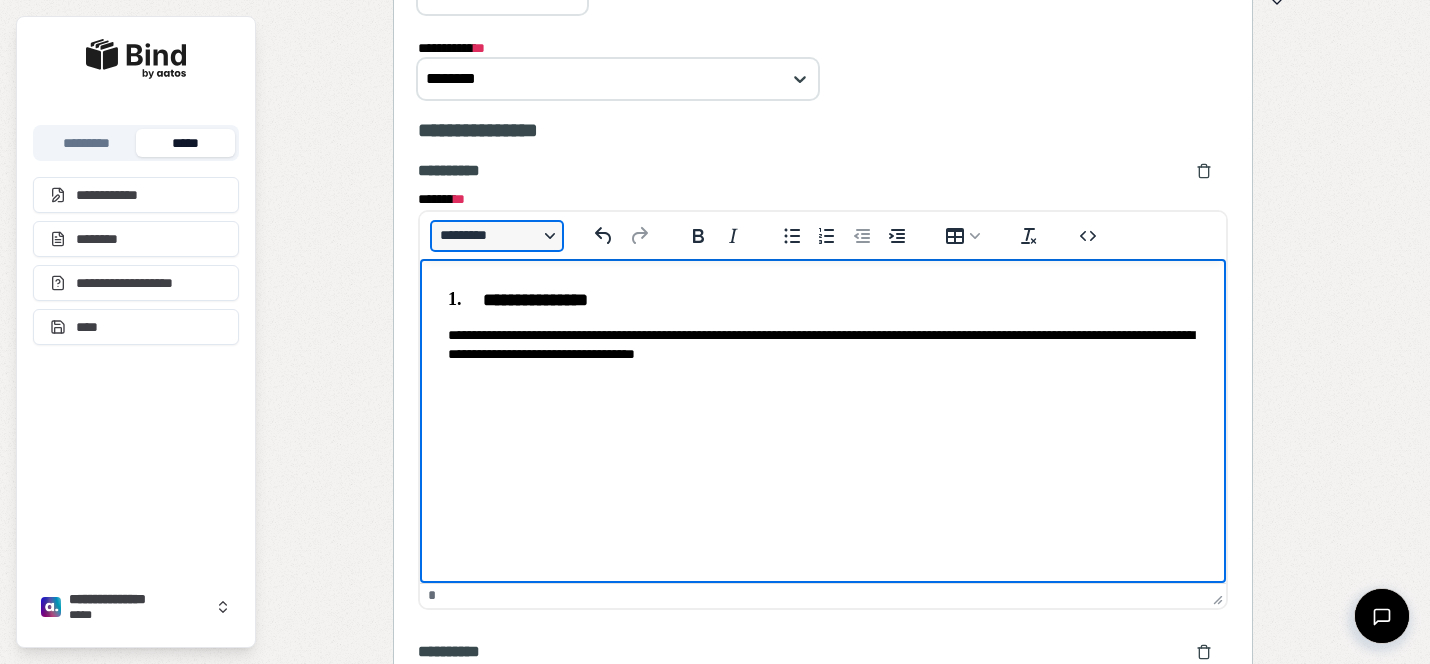 click on "*********" at bounding box center (497, 236) 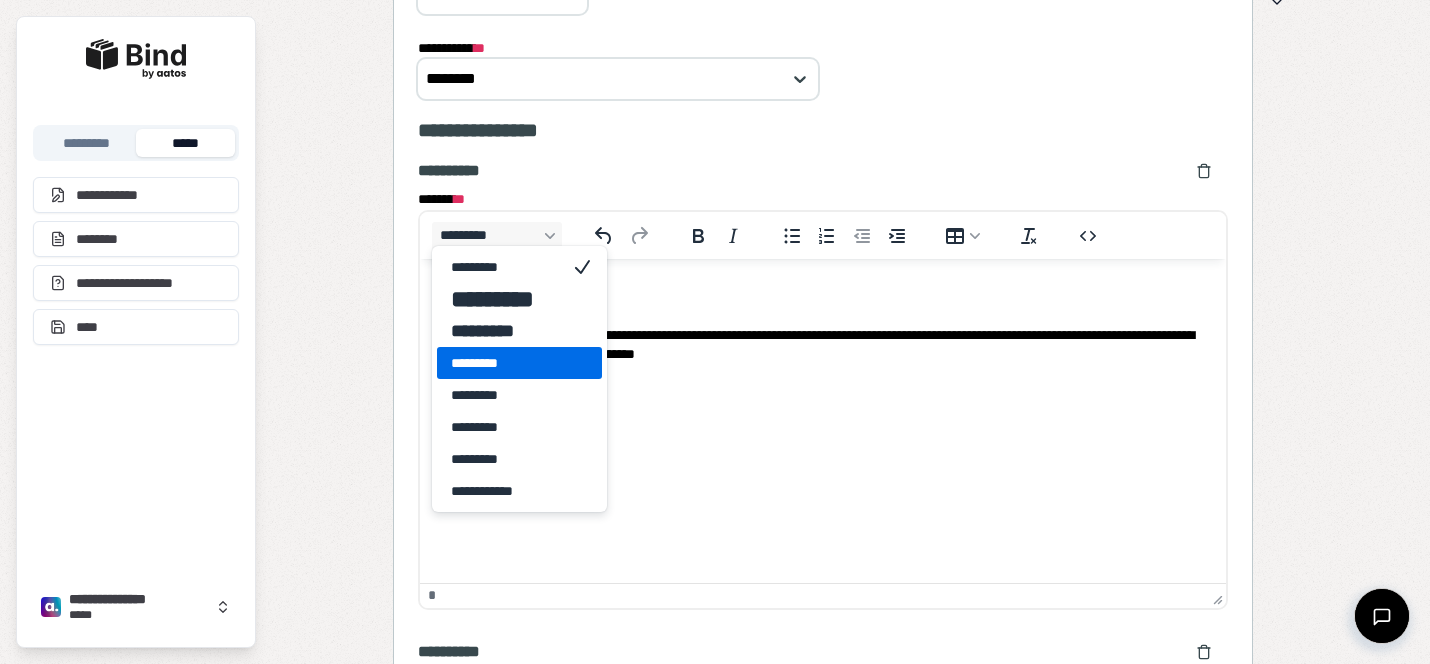 click on "*********" at bounding box center [505, 363] 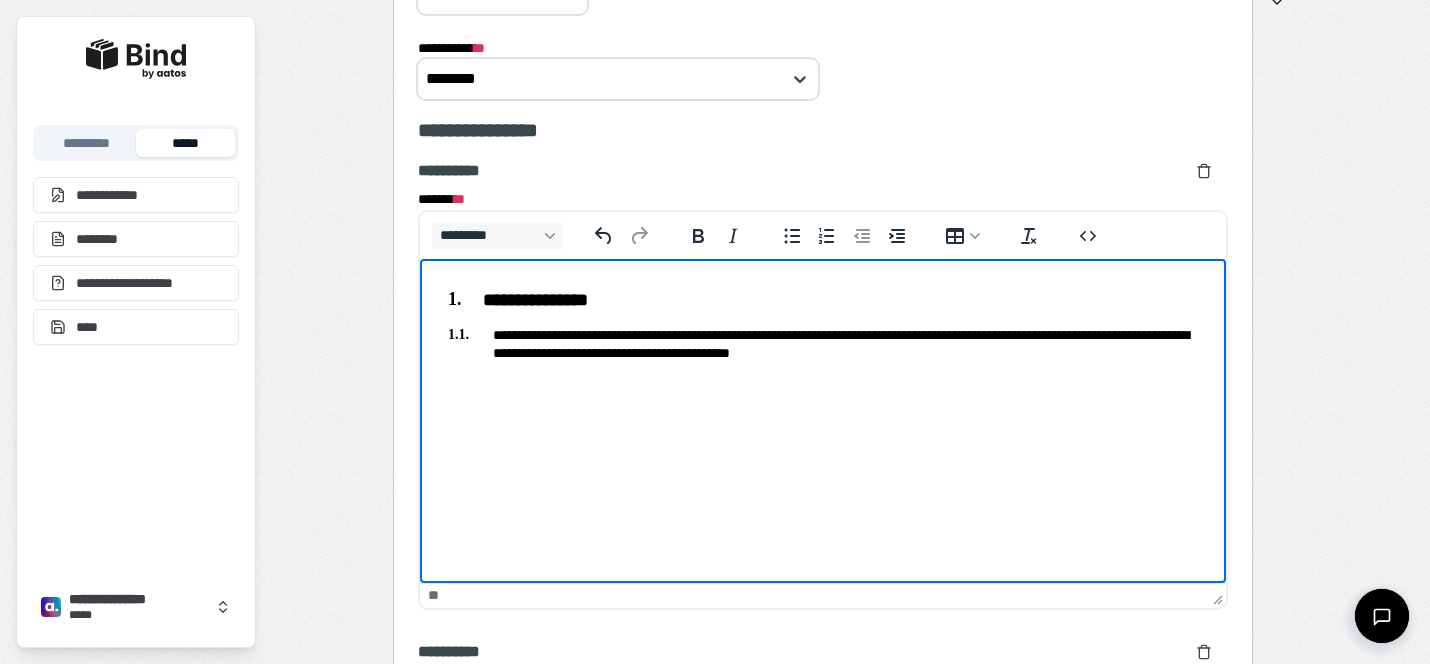 click on "**********" at bounding box center (823, 321) 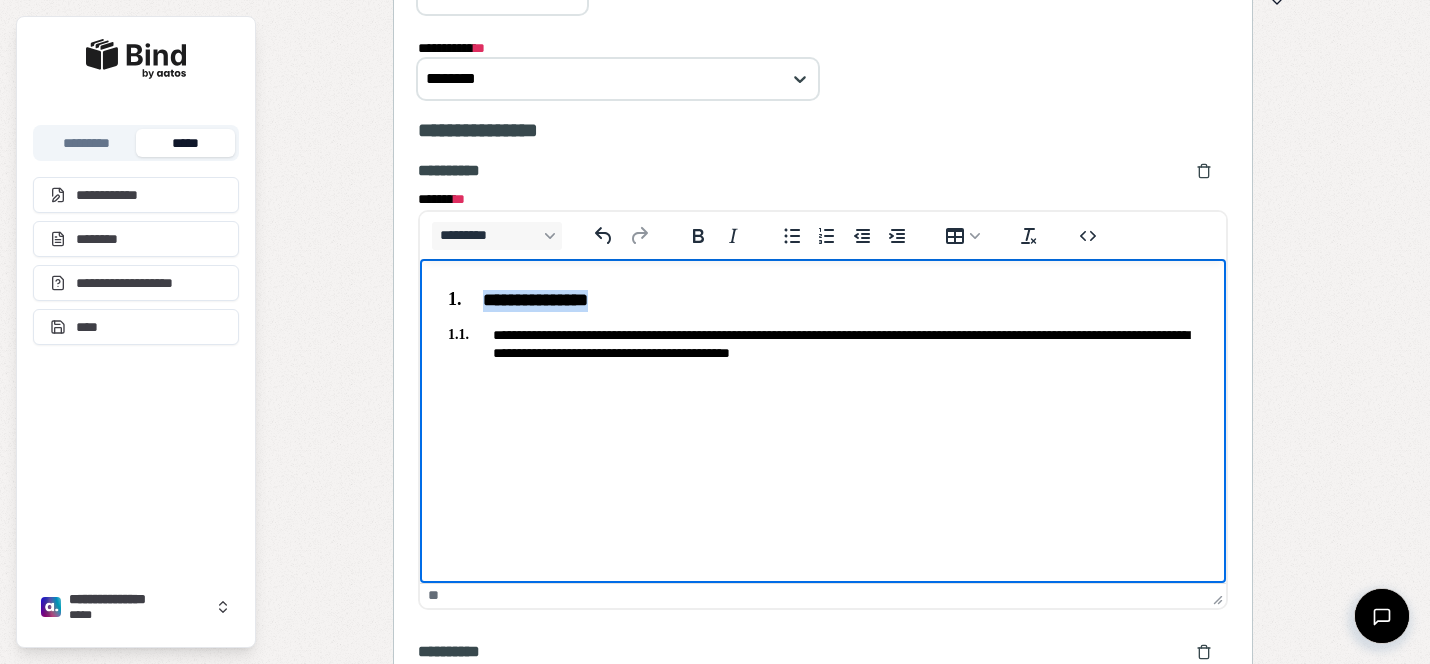 copy on "**********" 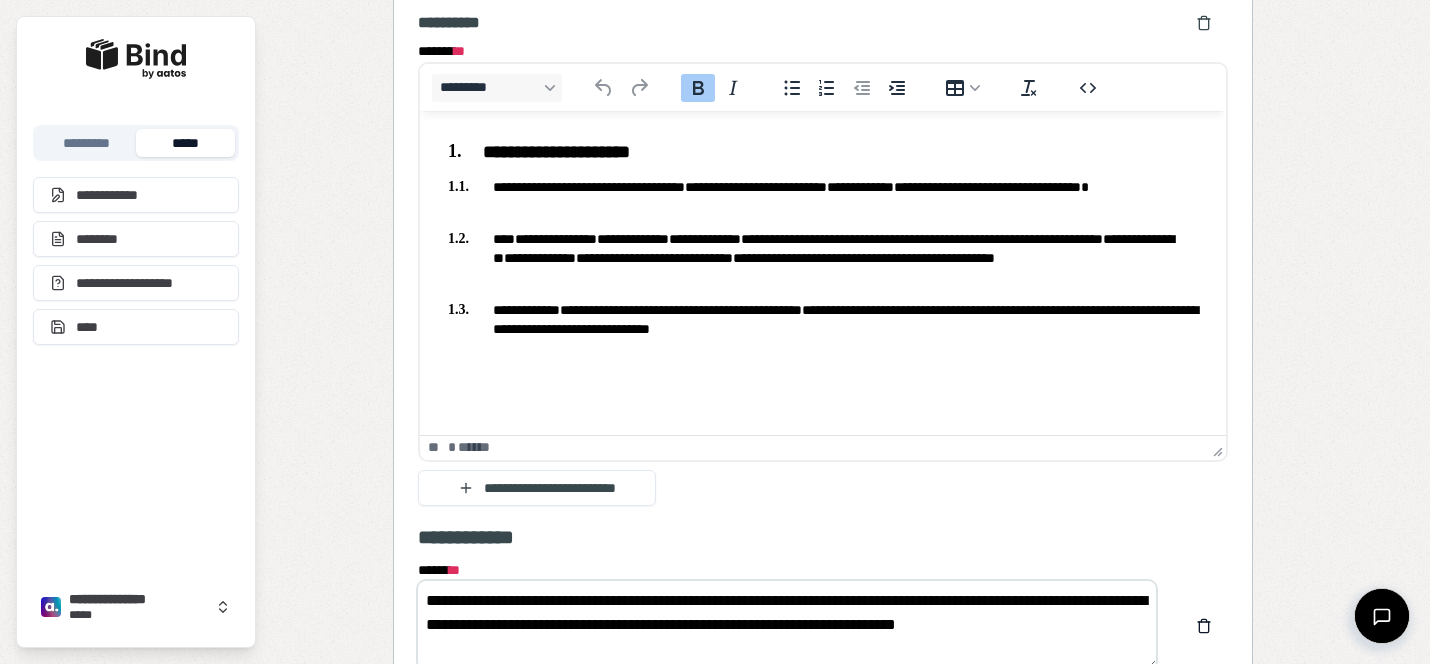 scroll, scrollTop: 2519, scrollLeft: 0, axis: vertical 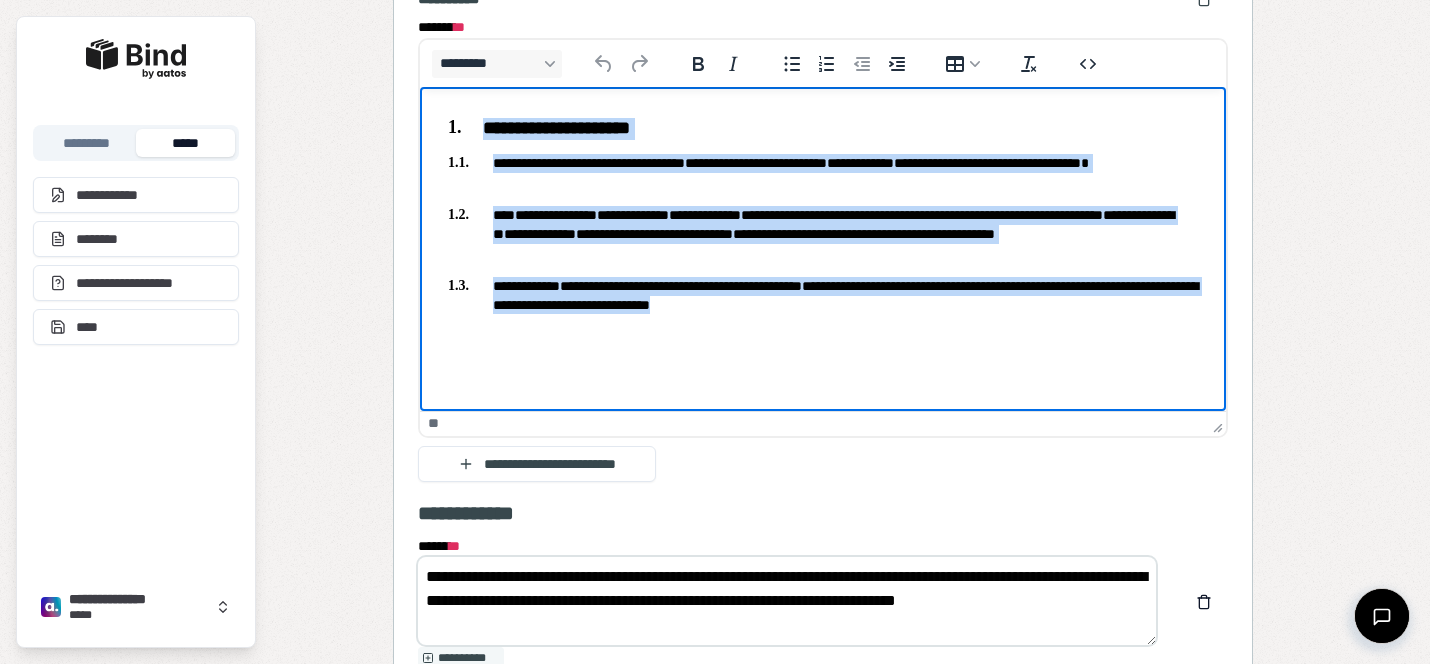 drag, startPoint x: 892, startPoint y: 319, endPoint x: 416, endPoint y: 100, distance: 523.96277 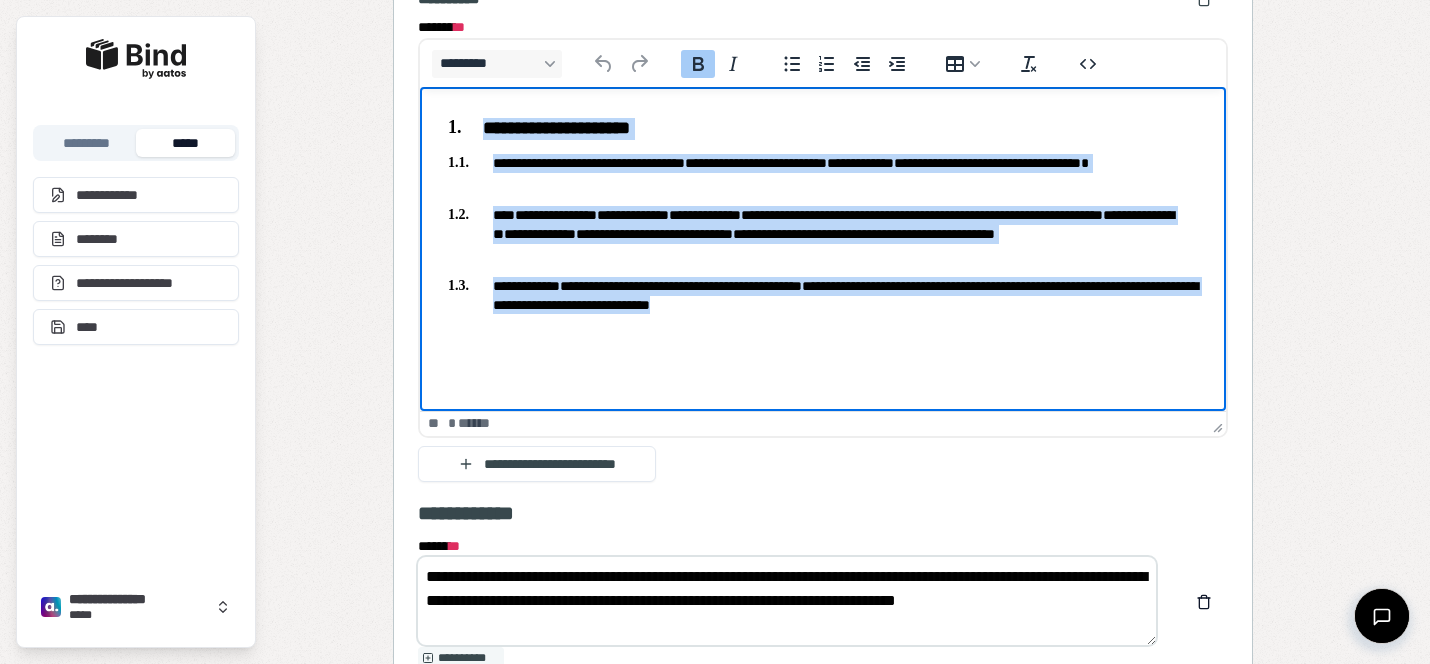 type 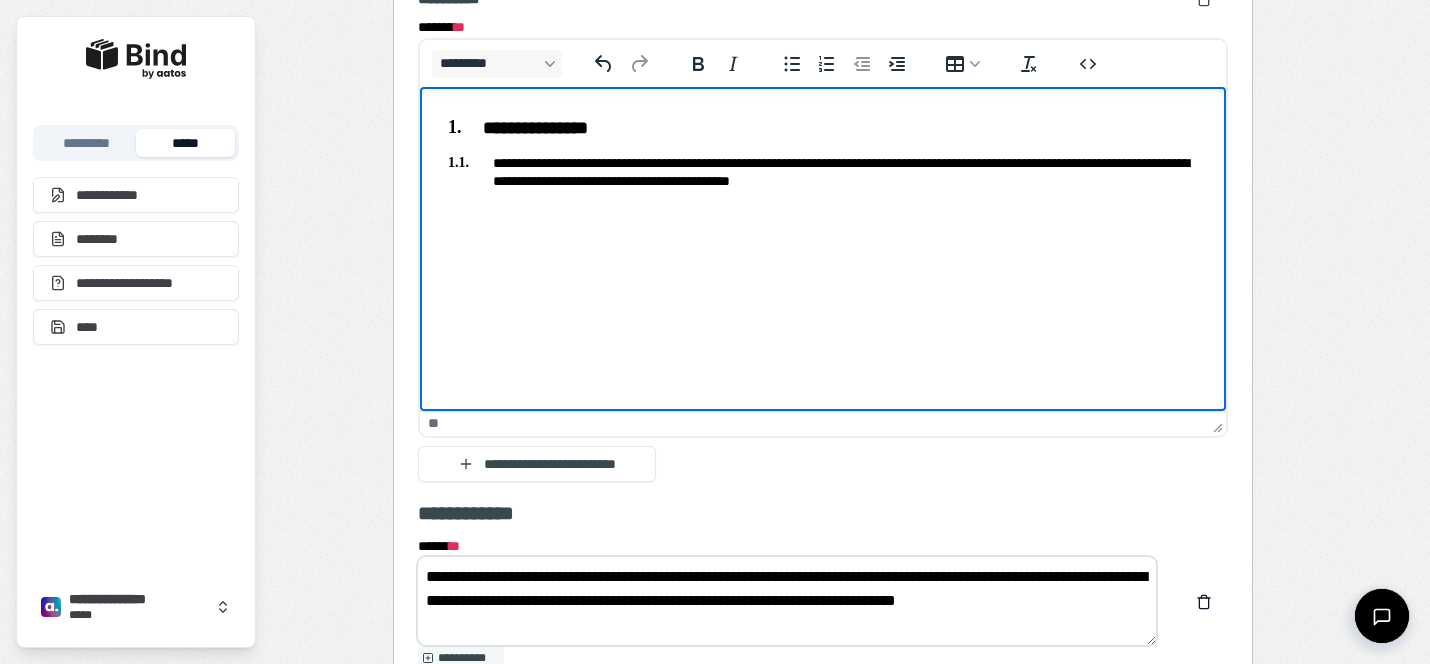 click on "**********" at bounding box center (823, 171) 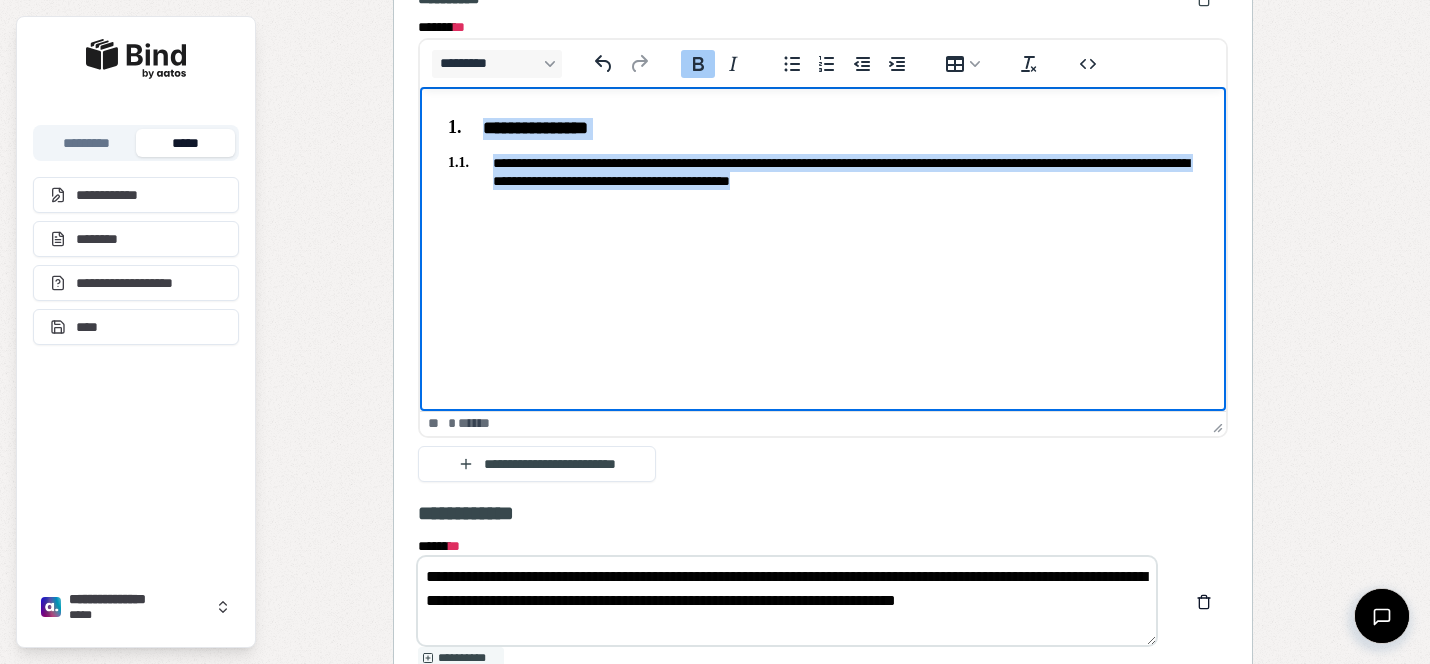 drag, startPoint x: 1007, startPoint y: 195, endPoint x: 637, endPoint y: 402, distance: 423.96817 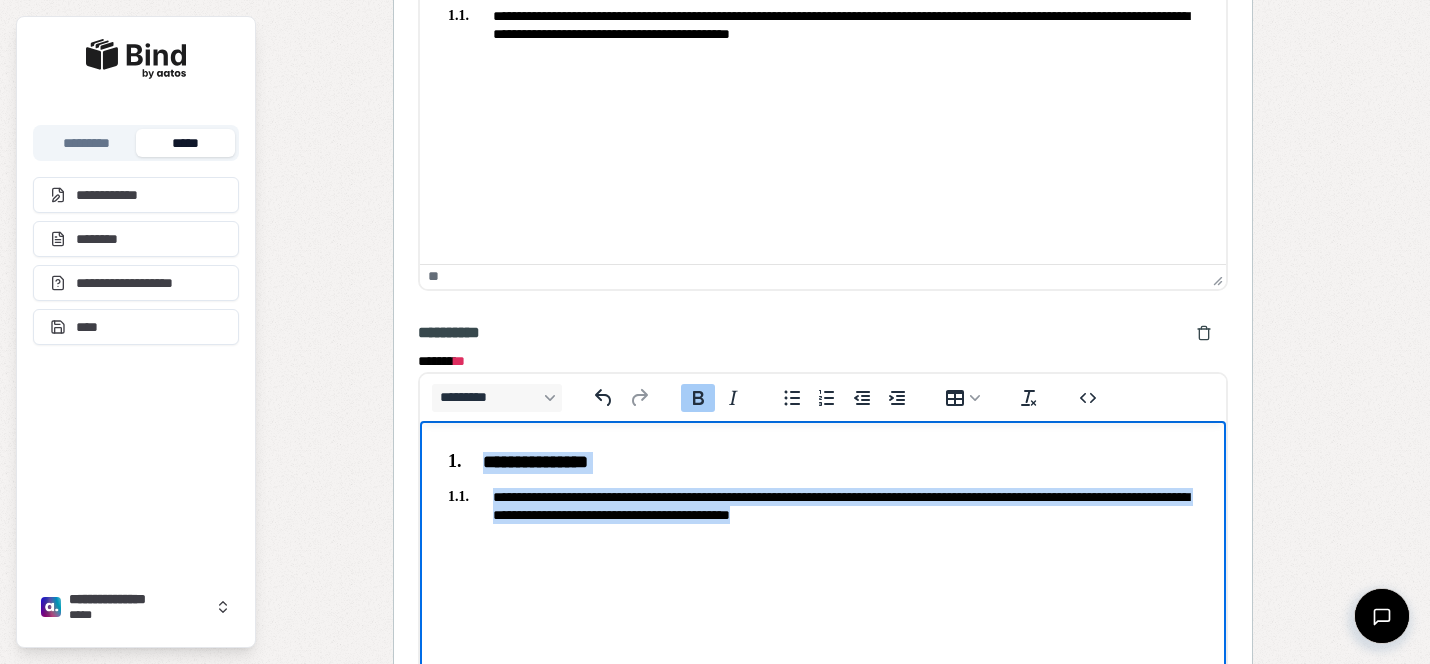 copy on "**********" 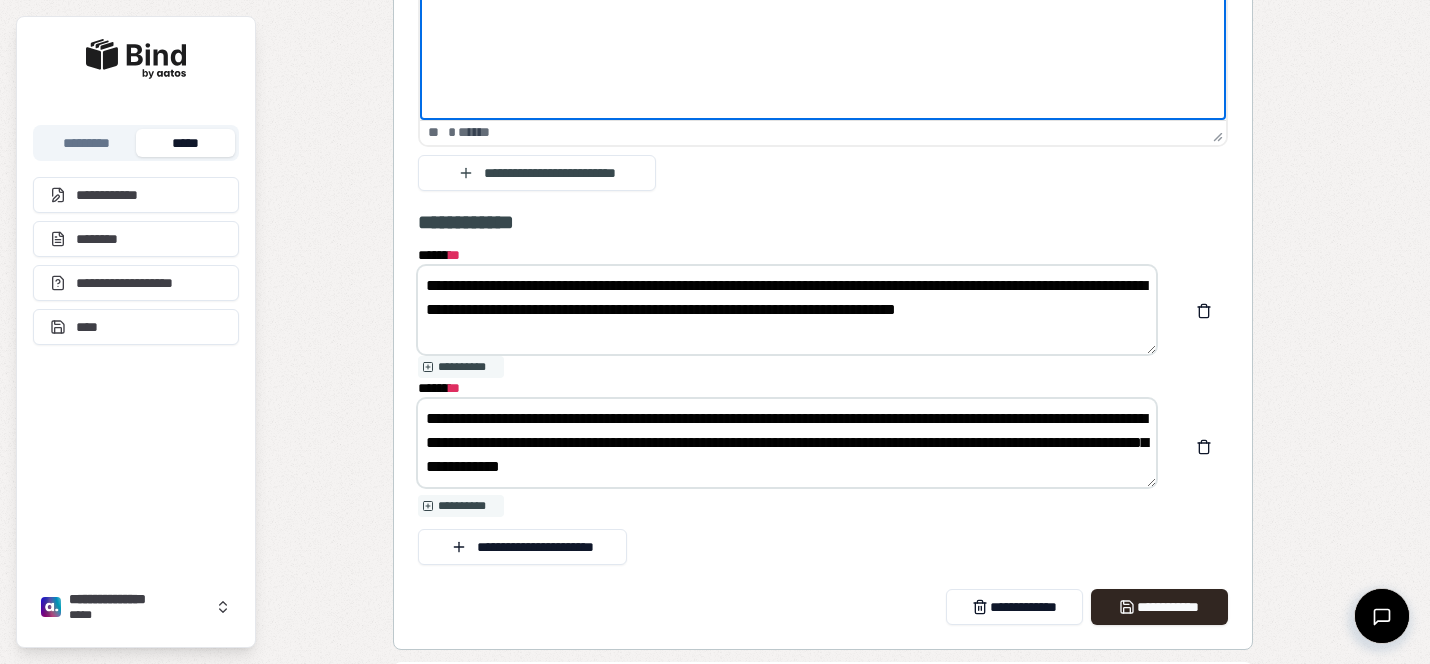 scroll, scrollTop: 2817, scrollLeft: 0, axis: vertical 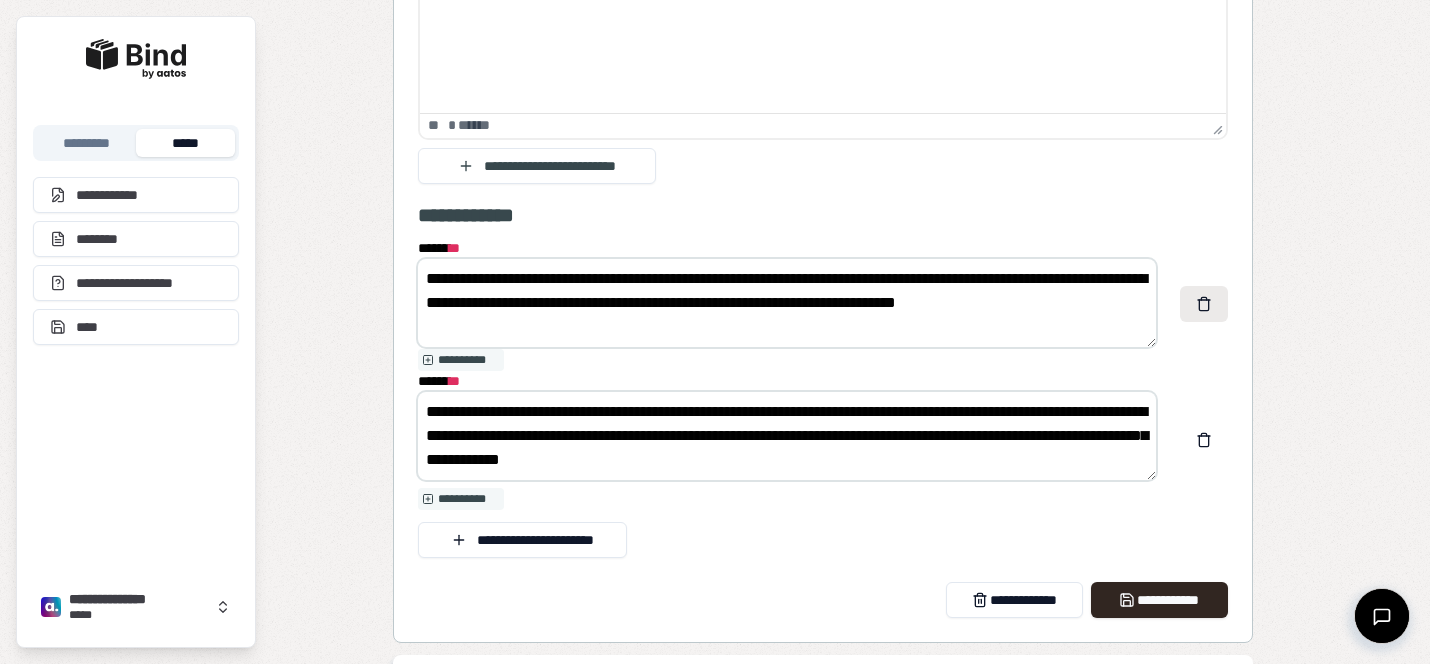 click at bounding box center (1204, 304) 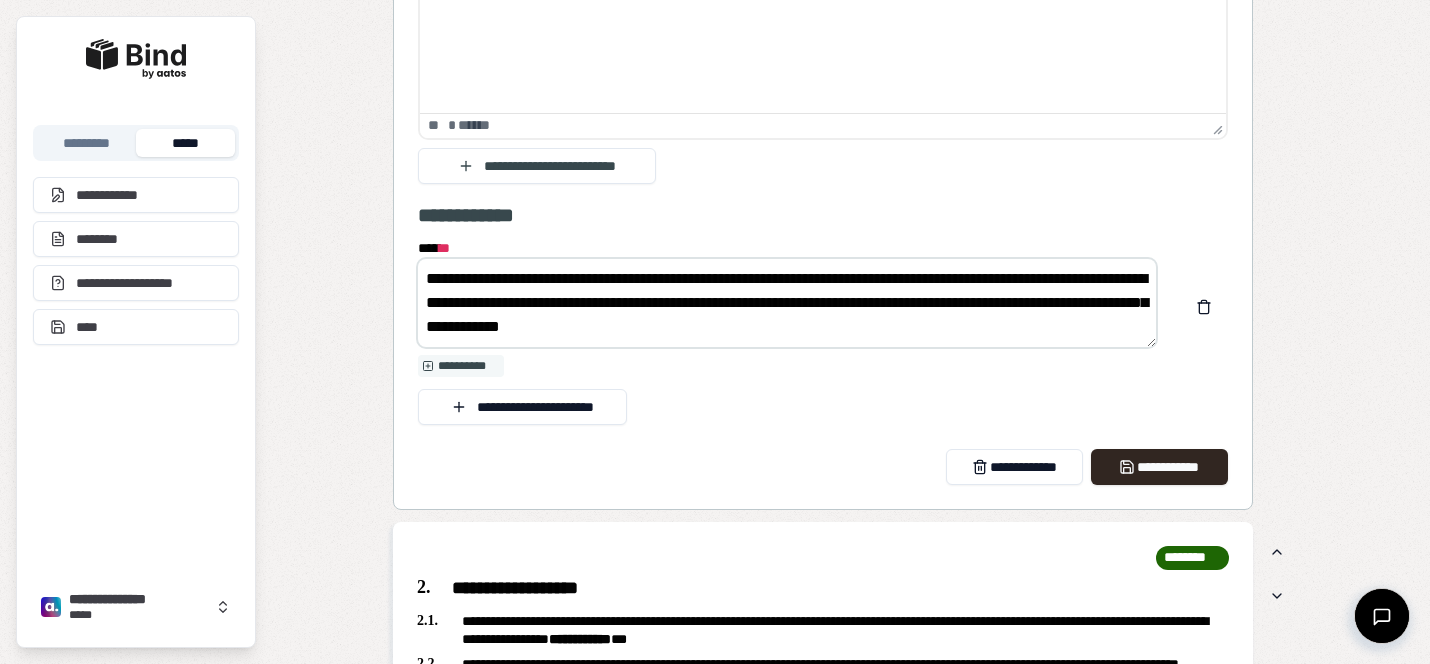 drag, startPoint x: 523, startPoint y: 278, endPoint x: 951, endPoint y: 367, distance: 437.15558 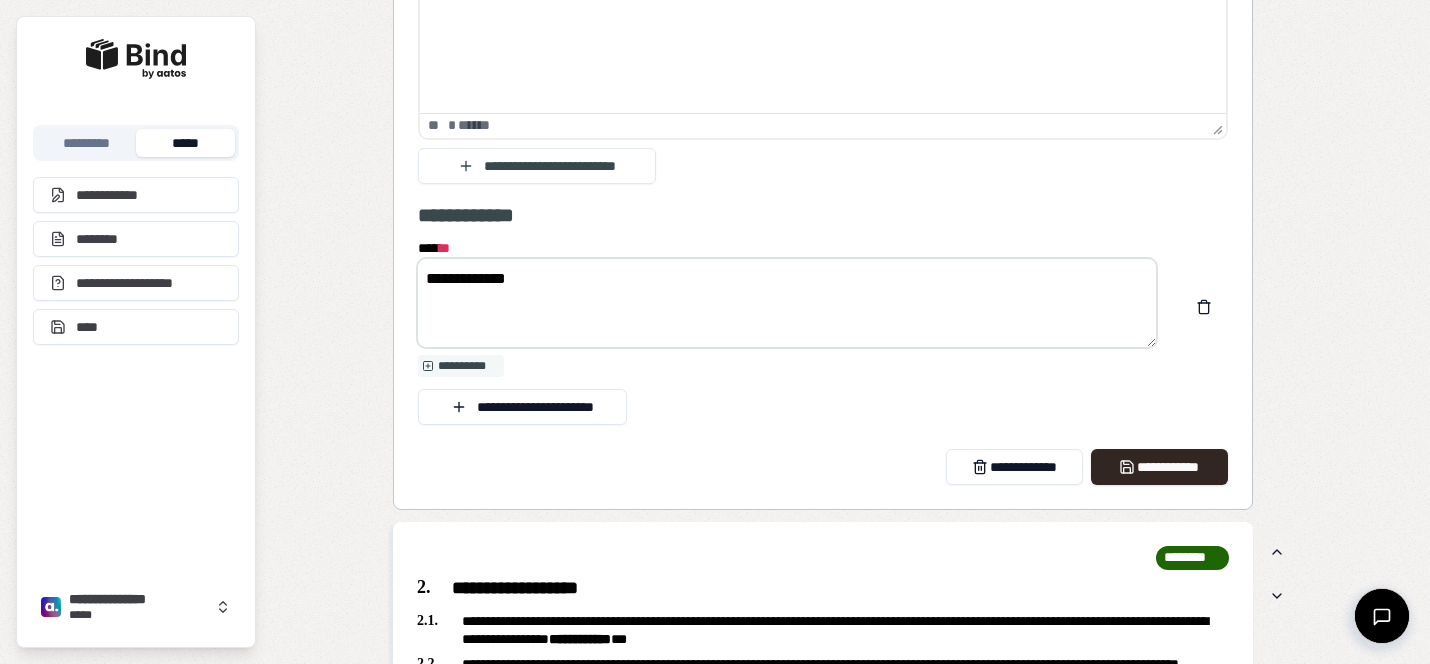 paste on "**********" 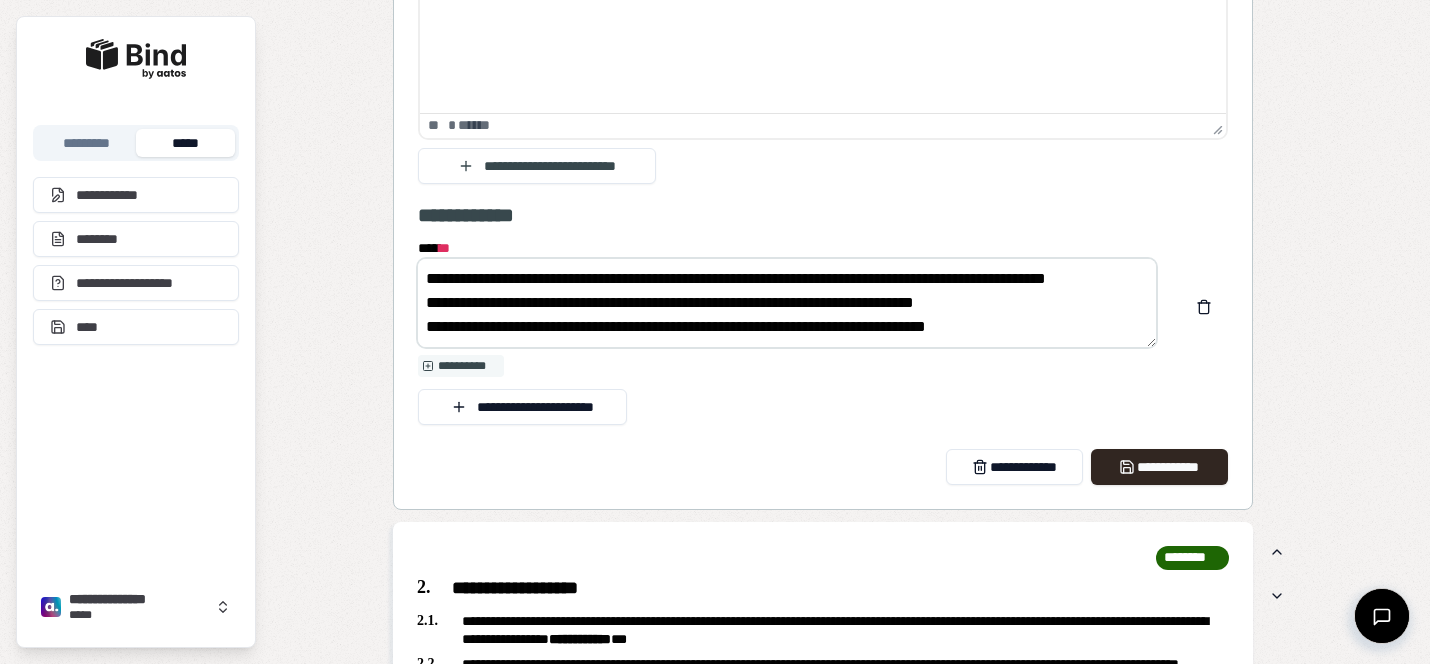 scroll, scrollTop: 0, scrollLeft: 0, axis: both 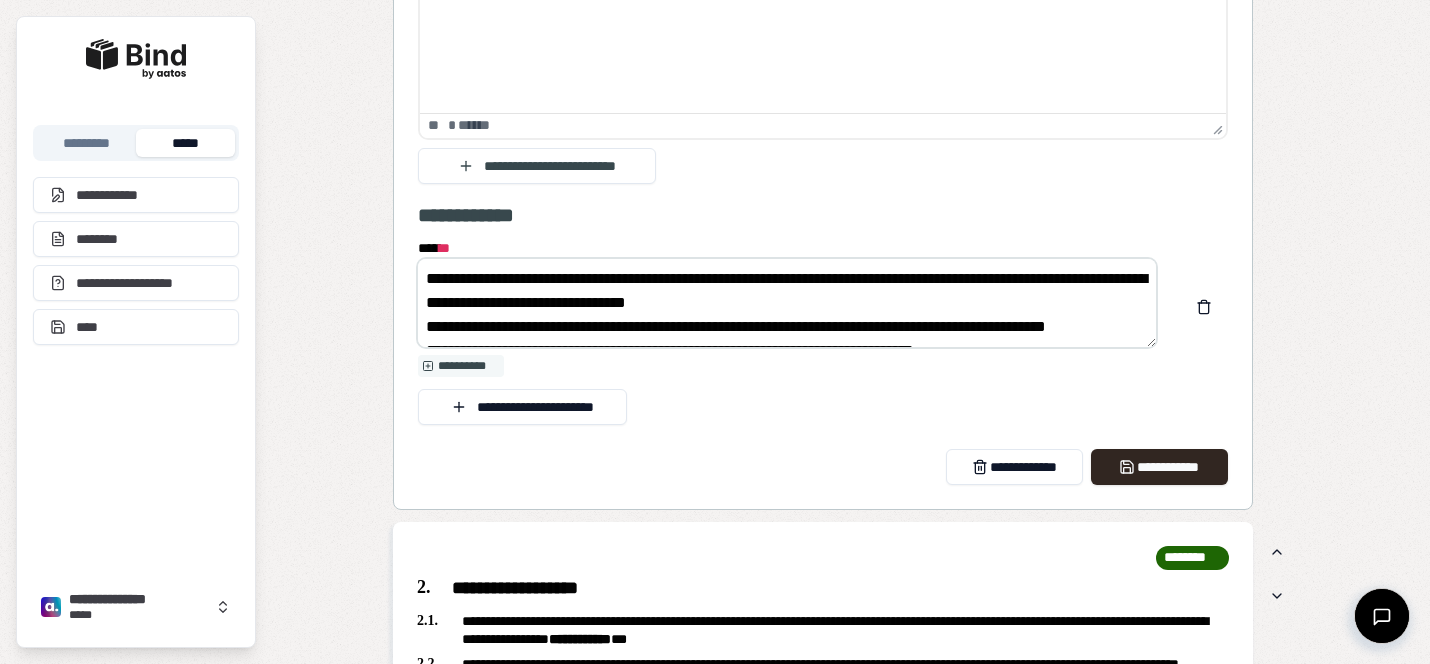 drag, startPoint x: 522, startPoint y: 275, endPoint x: 730, endPoint y: 276, distance: 208.00241 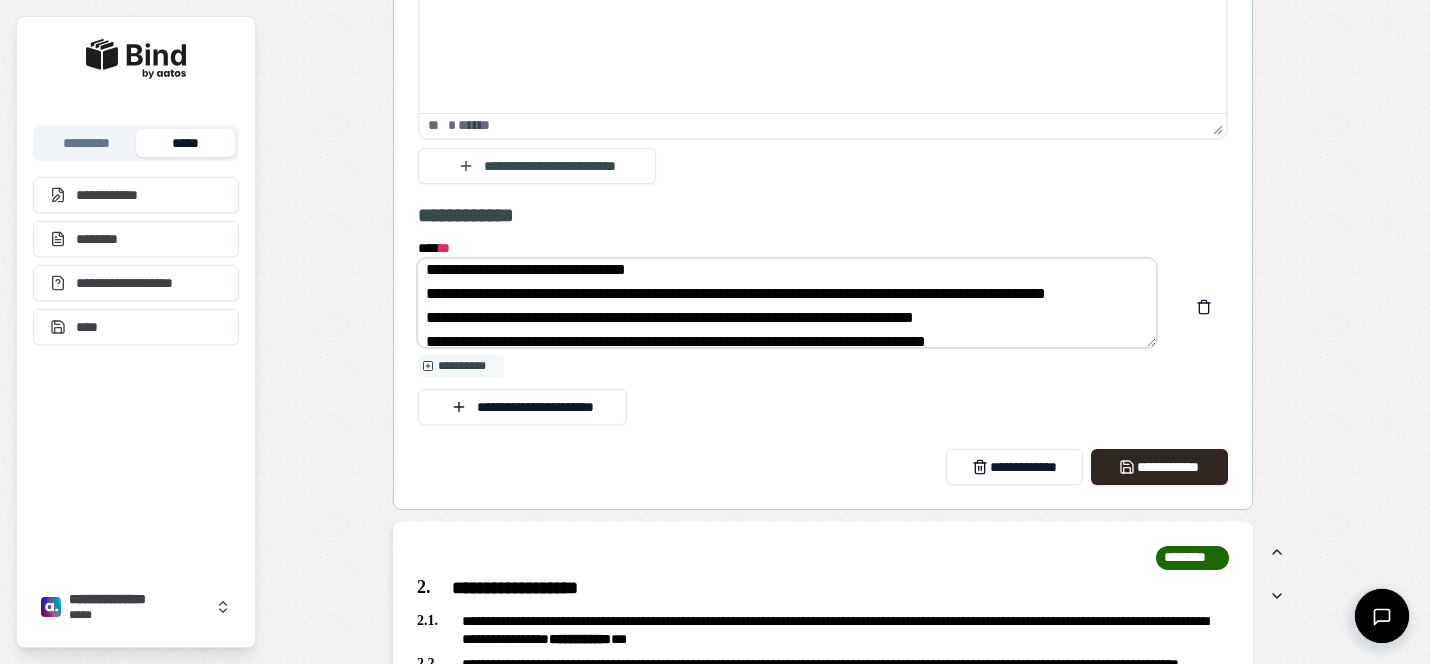 drag, startPoint x: 522, startPoint y: 275, endPoint x: 526, endPoint y: 297, distance: 22.36068 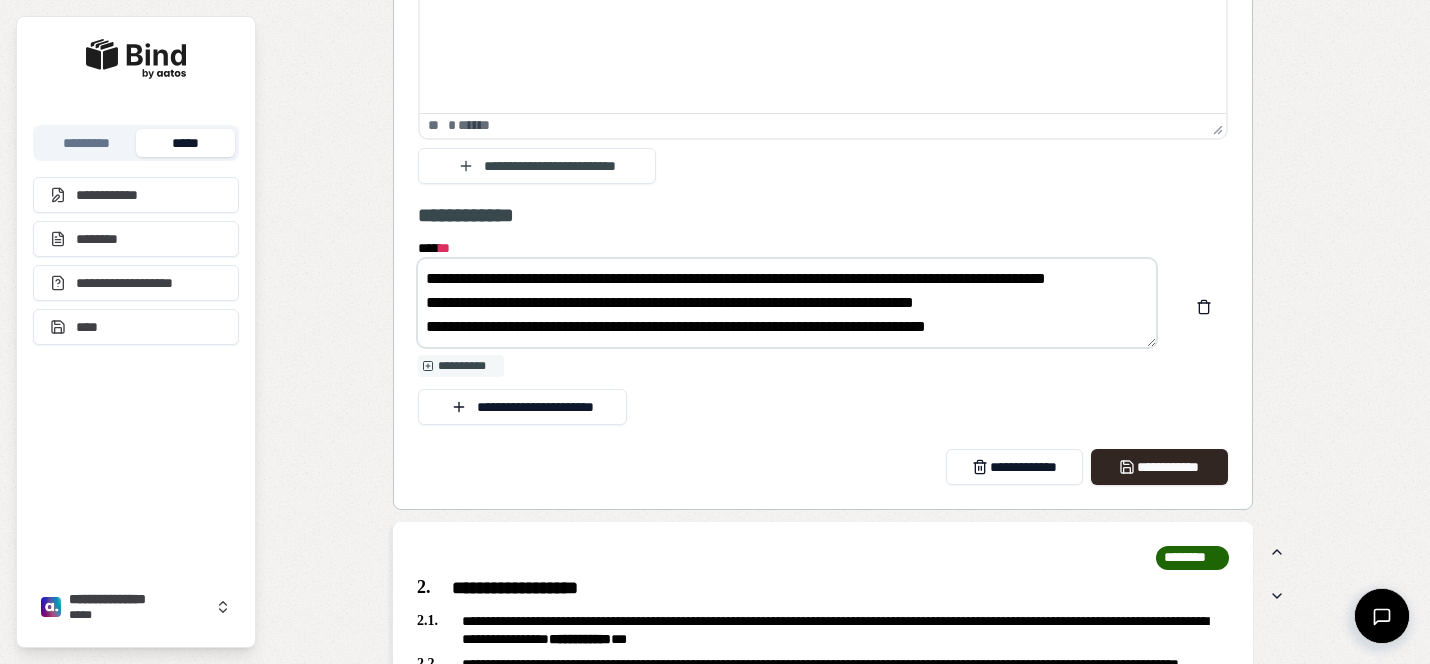scroll, scrollTop: 0, scrollLeft: 0, axis: both 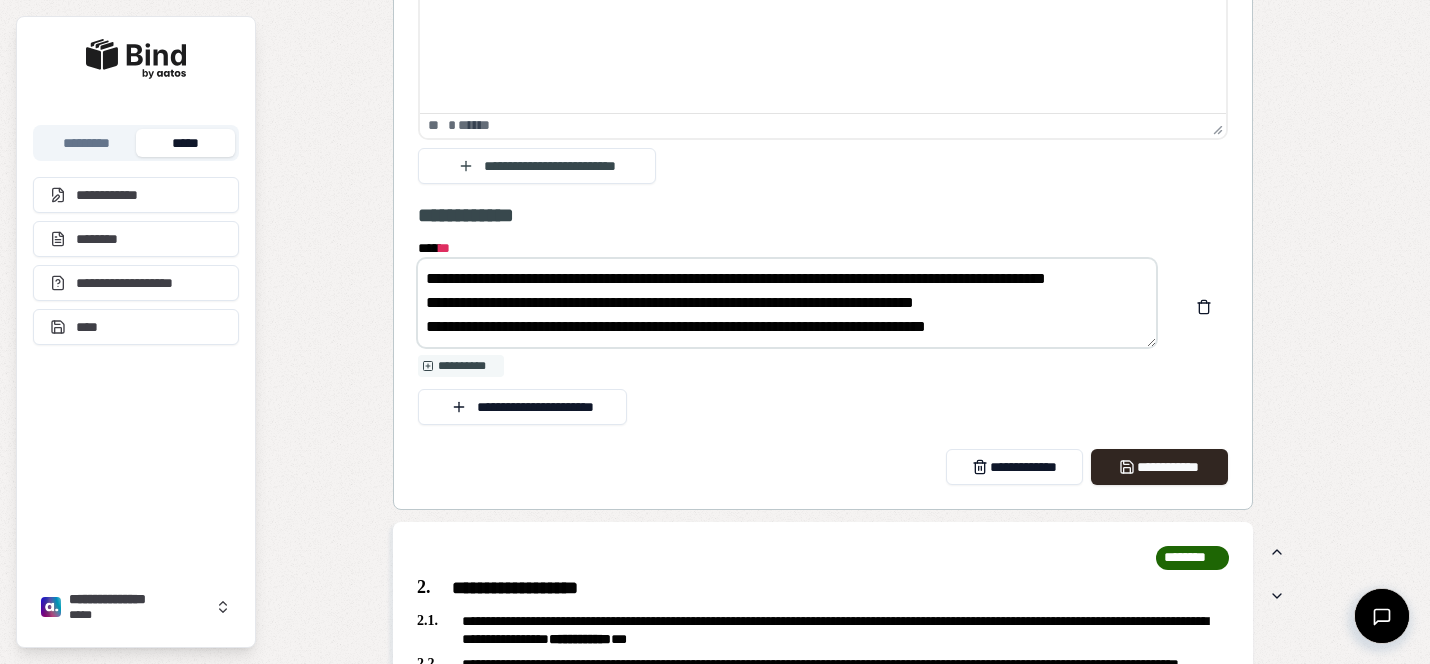 click on "**********" at bounding box center [787, 303] 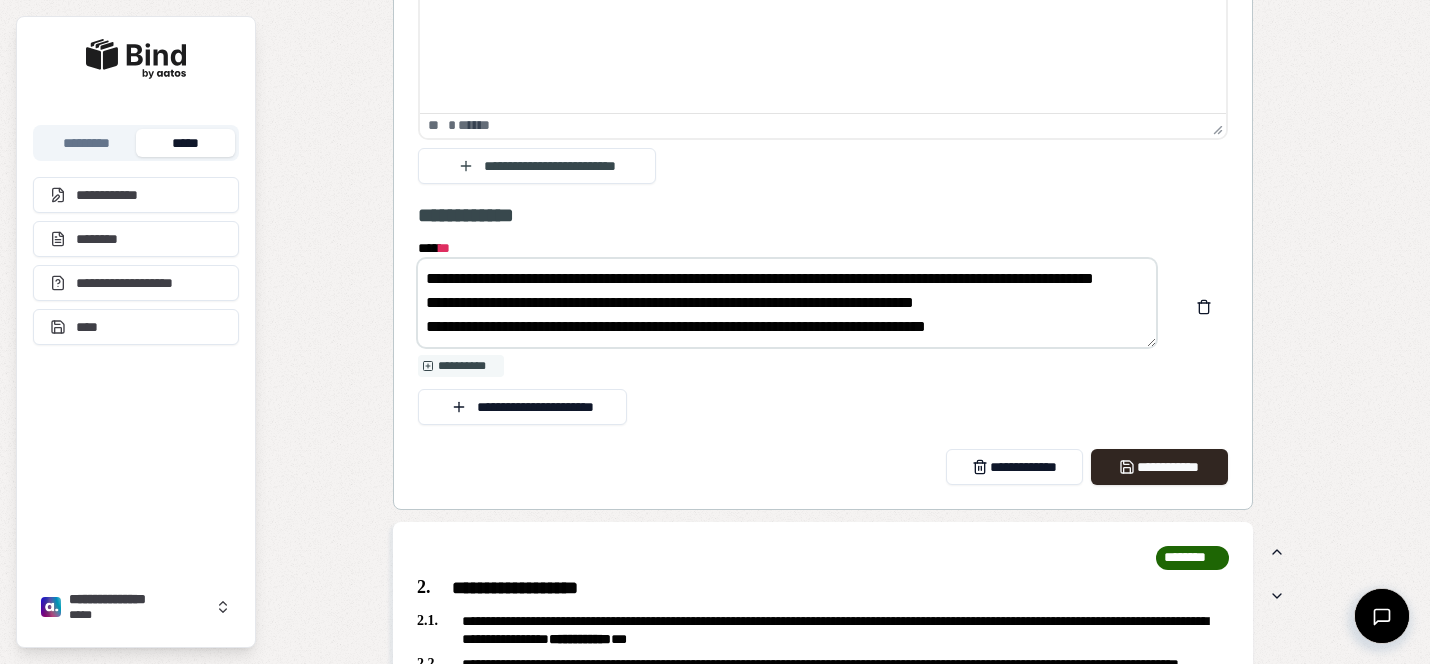 drag, startPoint x: 693, startPoint y: 272, endPoint x: 624, endPoint y: 272, distance: 69 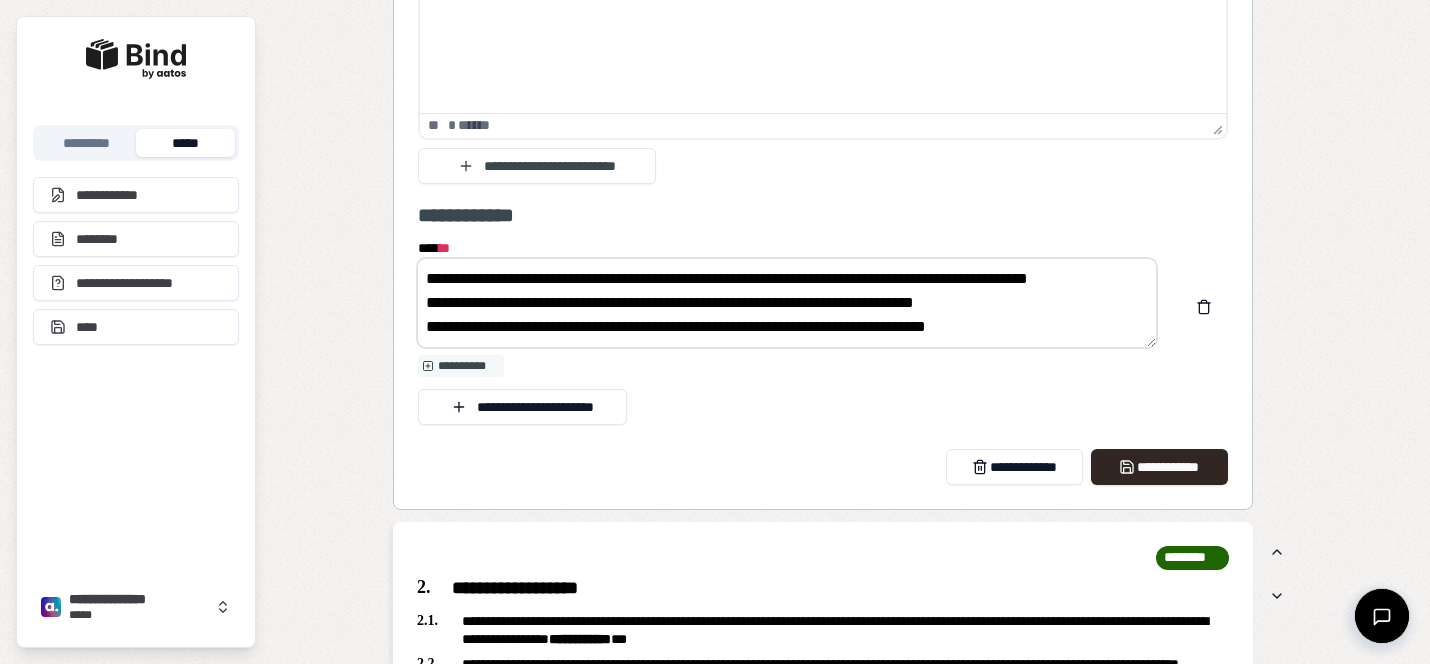 drag, startPoint x: 457, startPoint y: 299, endPoint x: 910, endPoint y: 358, distance: 456.82602 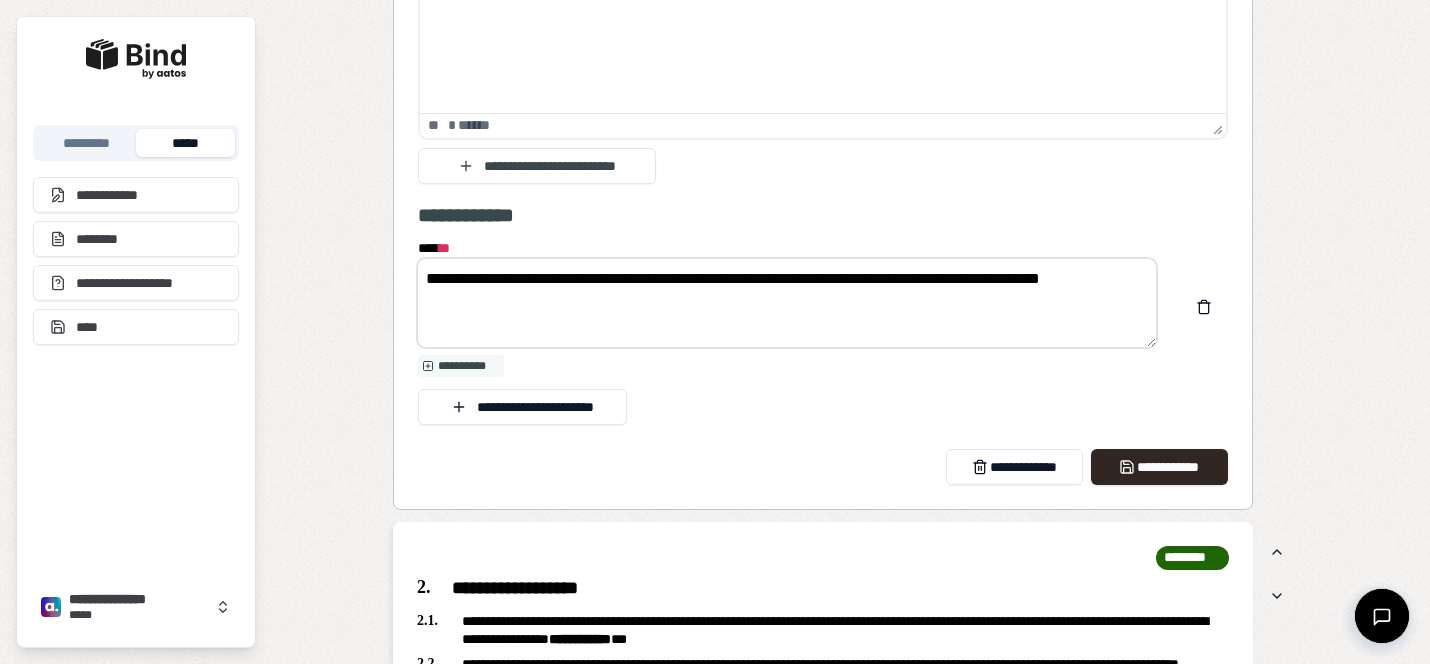 scroll, scrollTop: 2571, scrollLeft: 0, axis: vertical 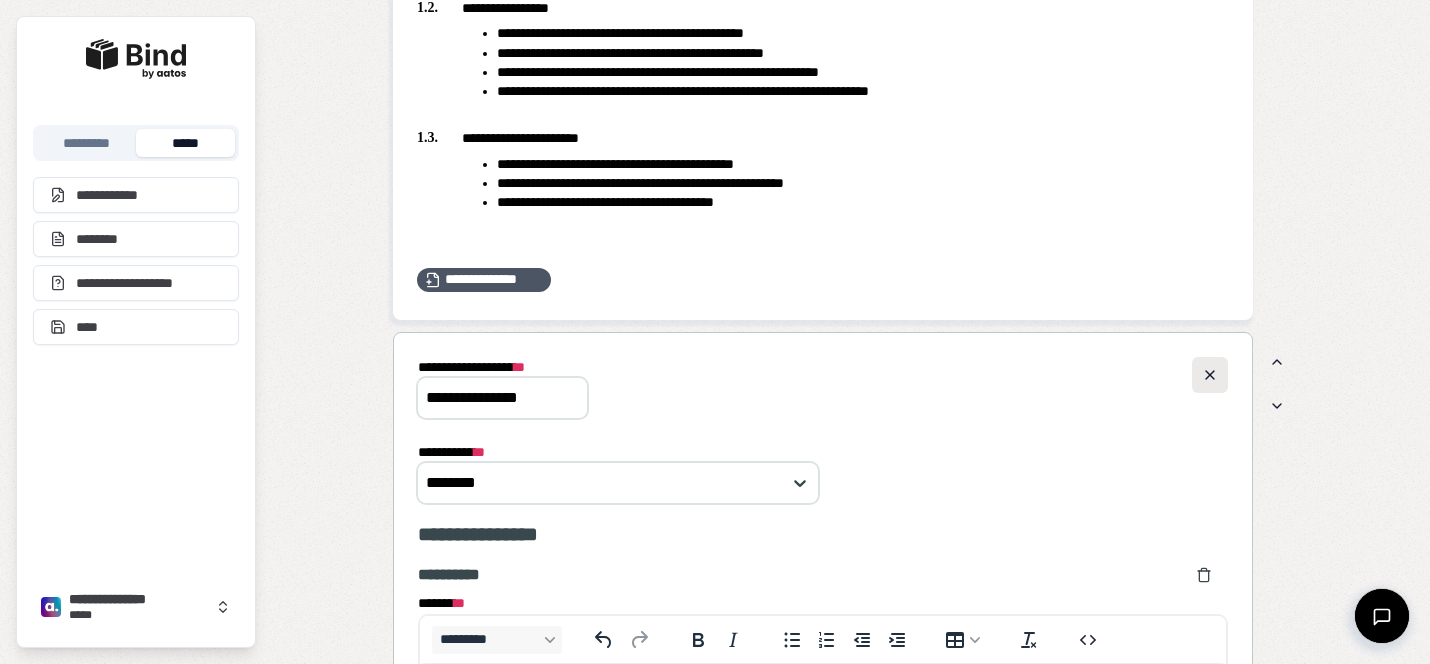 type on "**********" 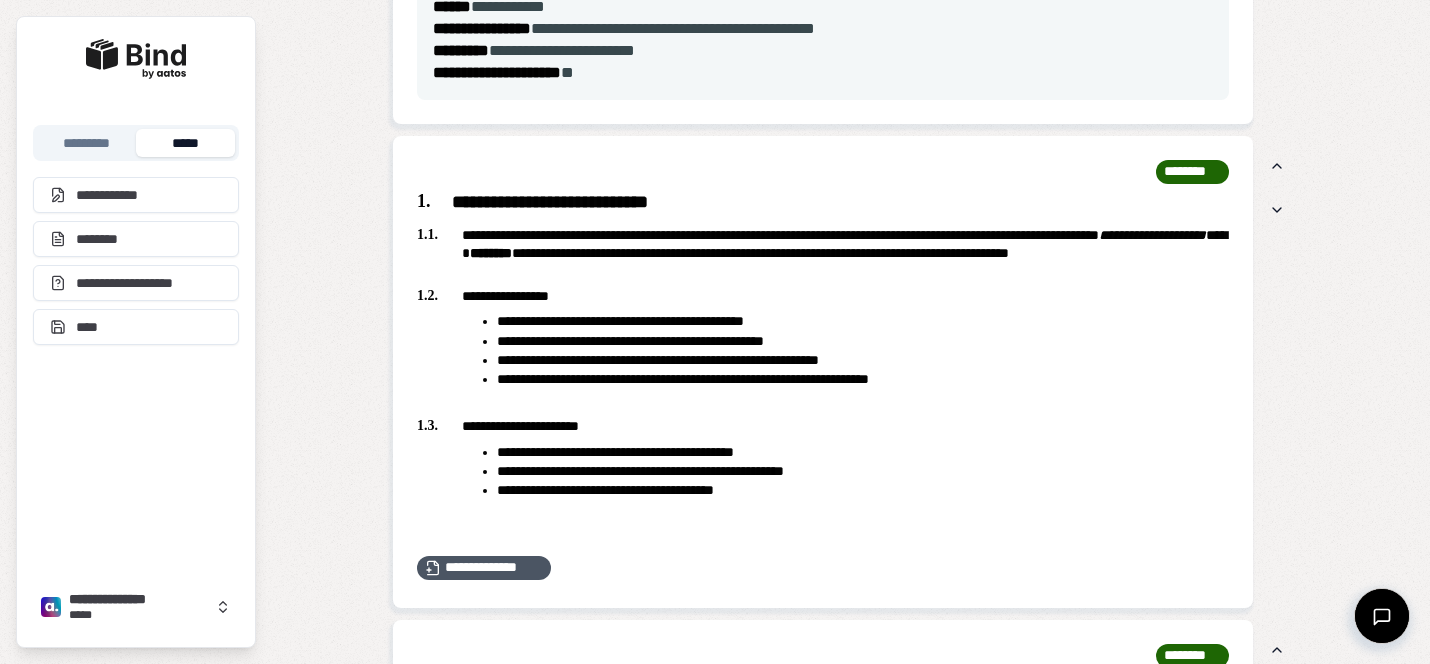 scroll, scrollTop: 1140, scrollLeft: 0, axis: vertical 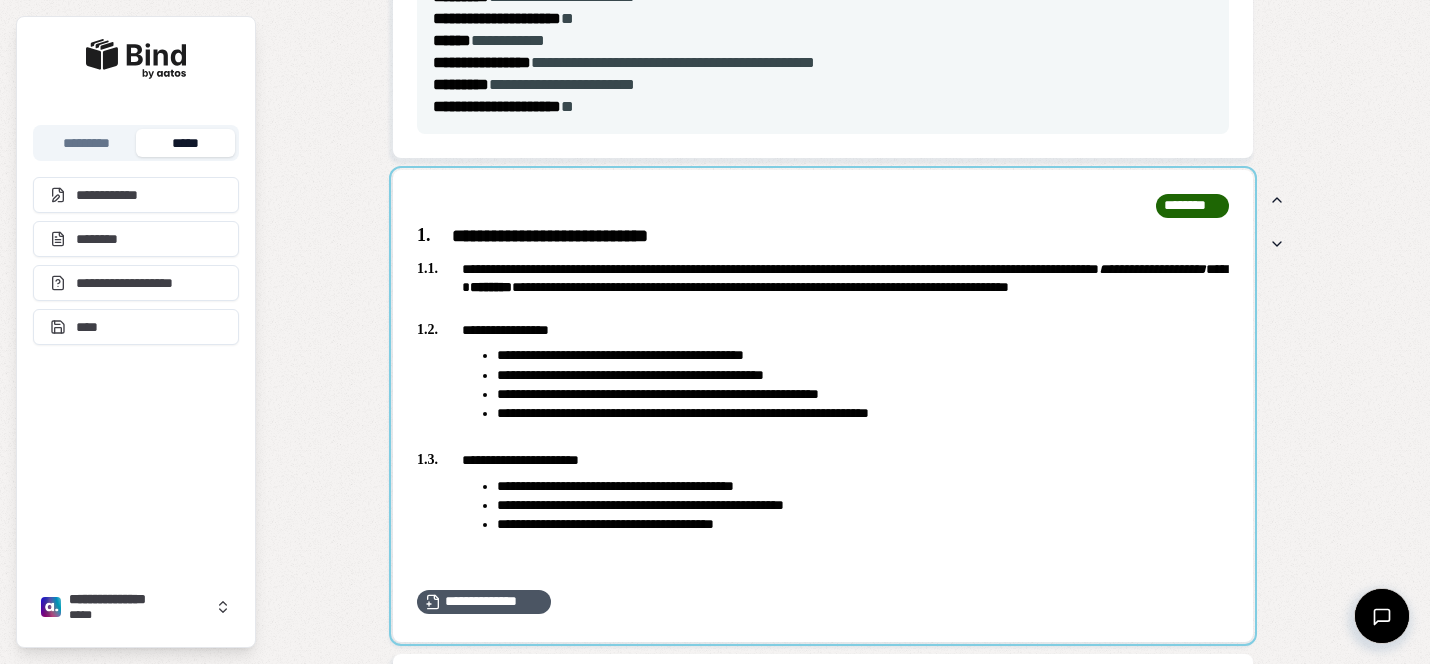 click at bounding box center [823, 406] 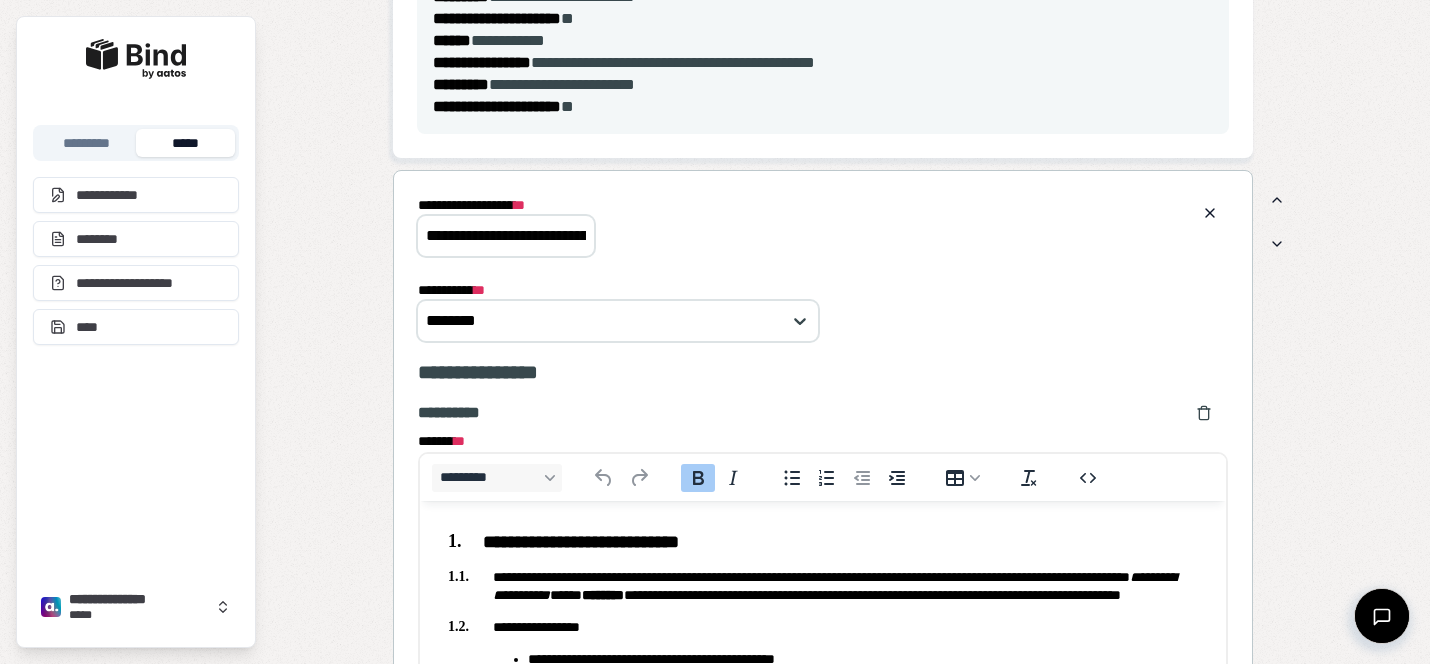 scroll, scrollTop: 0, scrollLeft: 0, axis: both 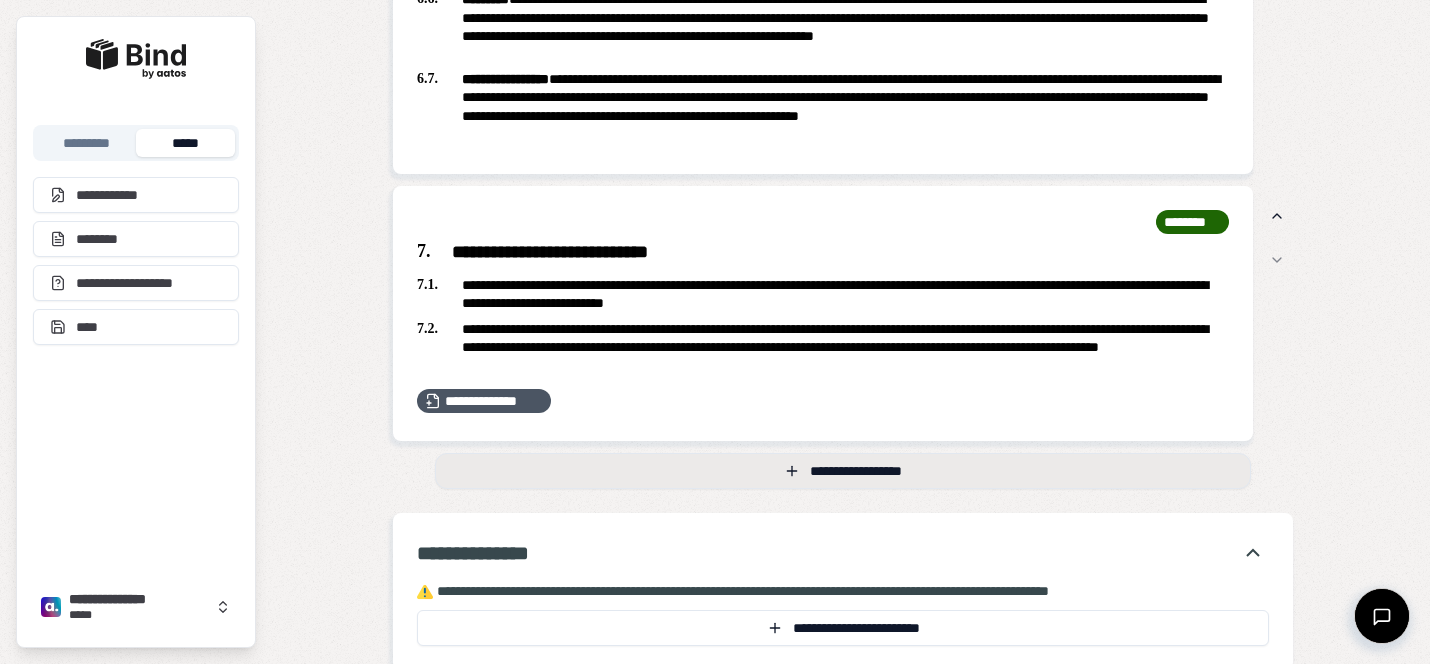 click on "**********" at bounding box center (843, 471) 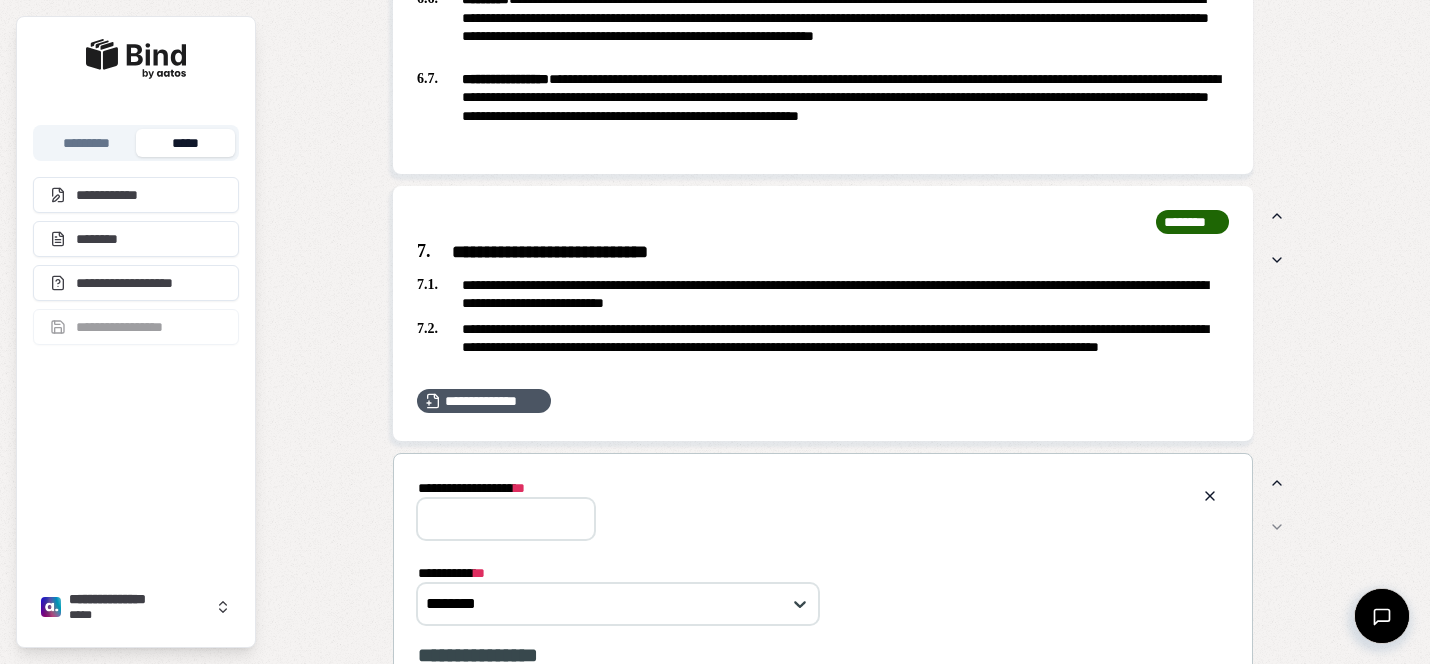 scroll, scrollTop: 5287, scrollLeft: 0, axis: vertical 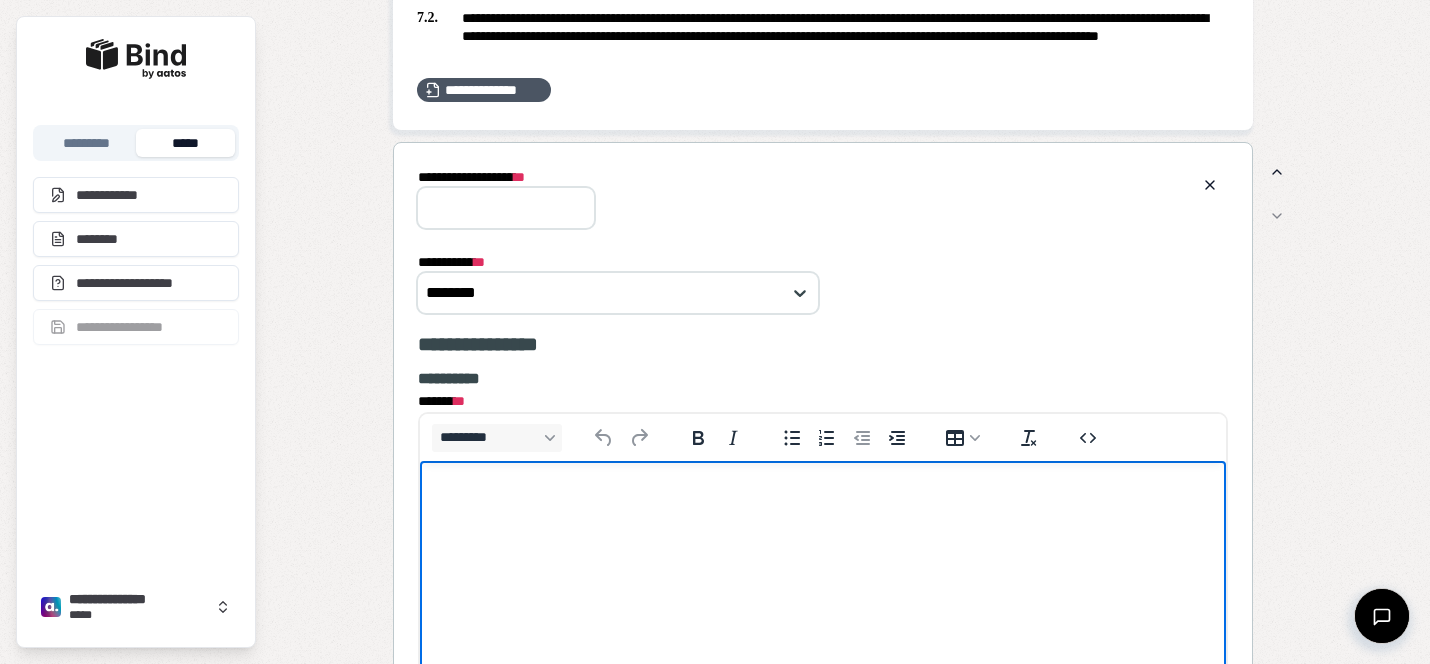 click at bounding box center [823, 500] 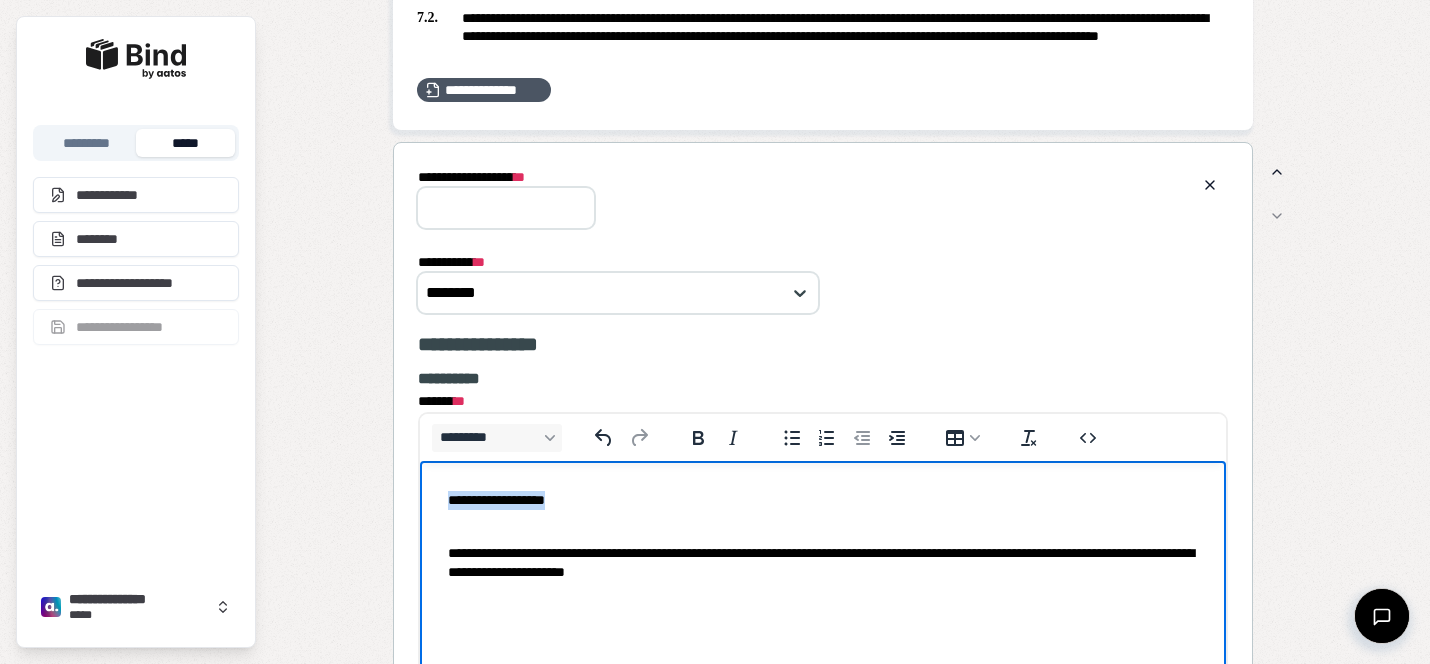 drag, startPoint x: 586, startPoint y: 492, endPoint x: 411, endPoint y: 492, distance: 175 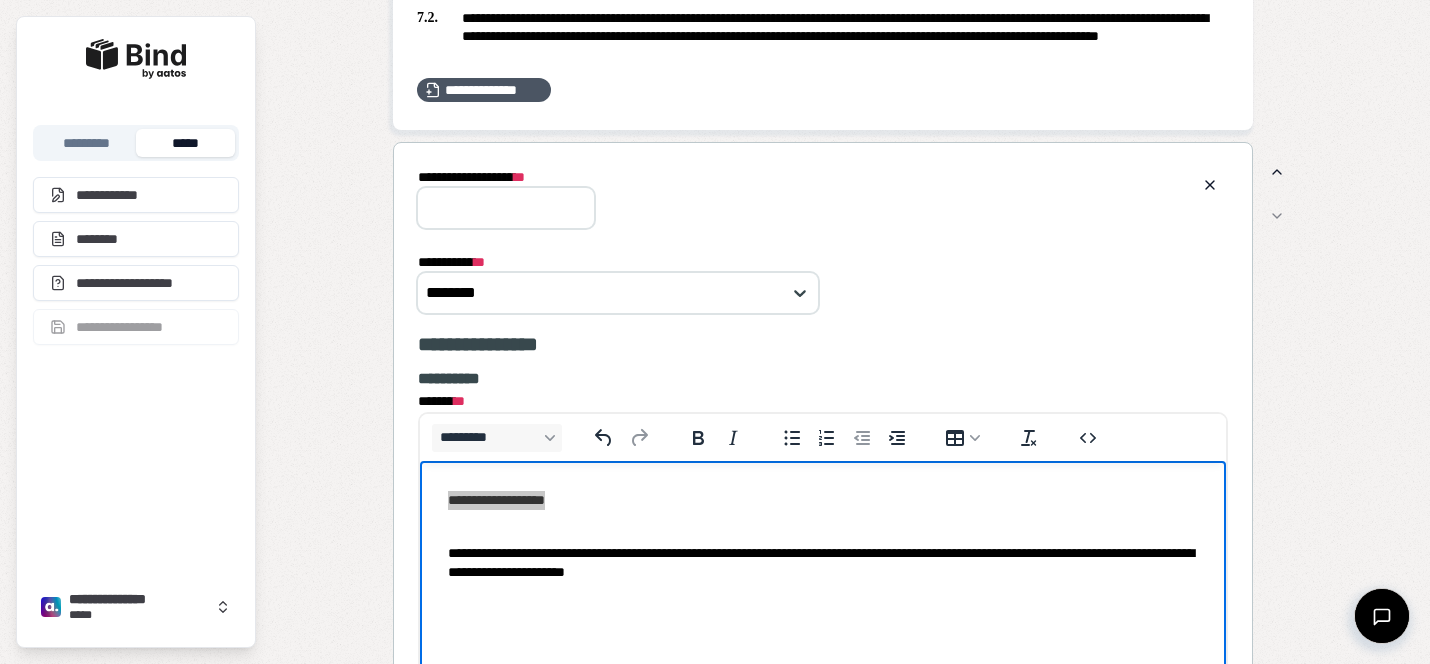click on "**********" at bounding box center [502, 177] 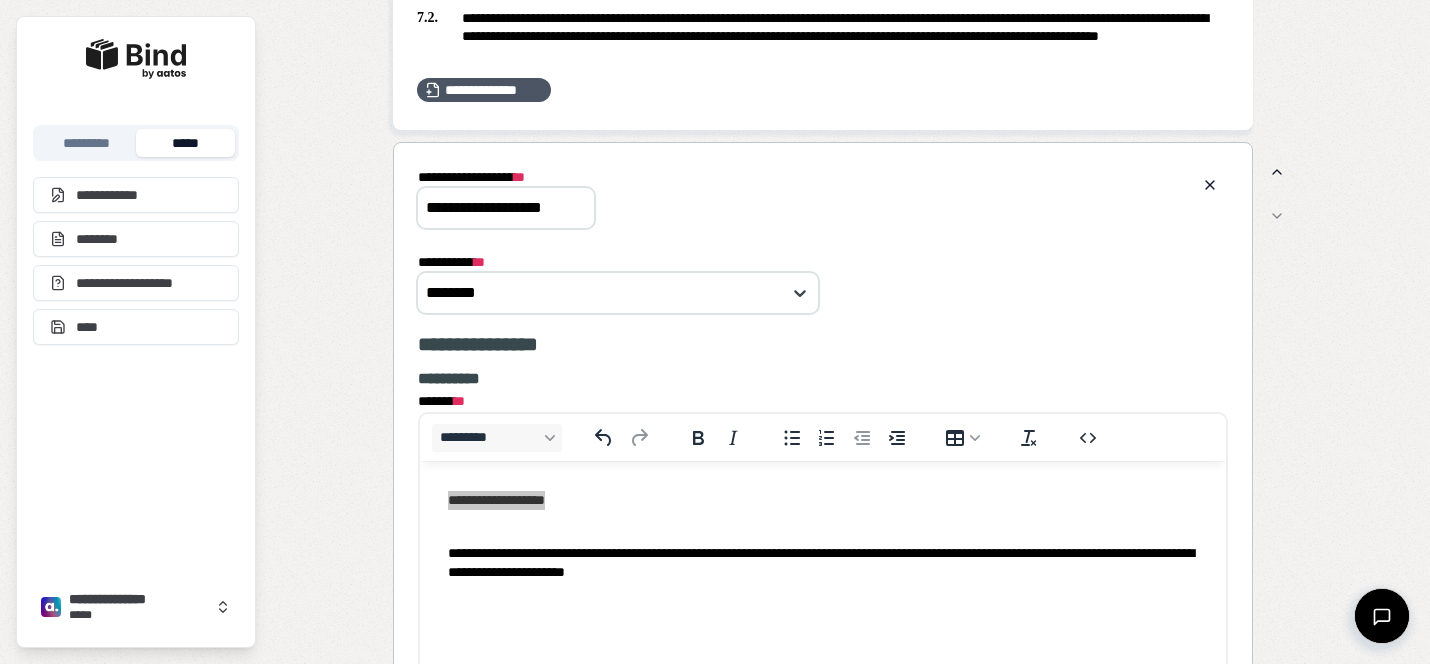 drag, startPoint x: 435, startPoint y: 204, endPoint x: 384, endPoint y: 198, distance: 51.351727 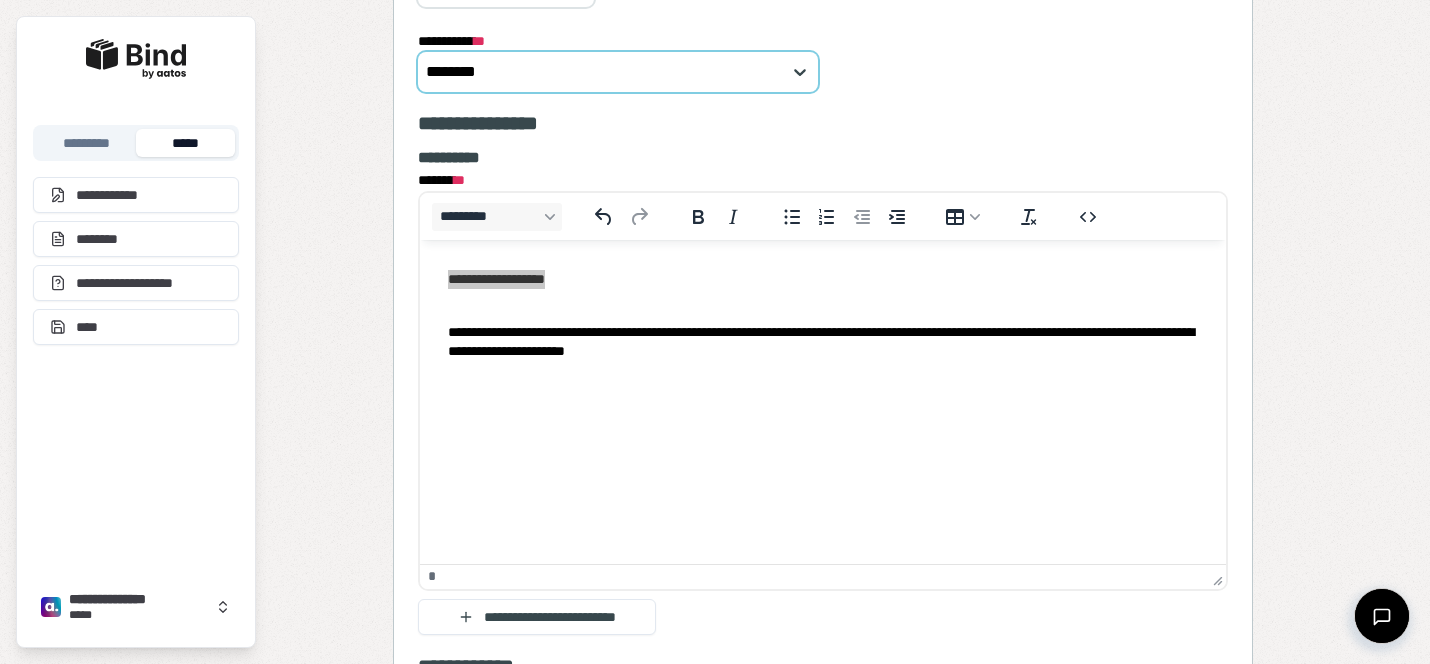 scroll, scrollTop: 5603, scrollLeft: 0, axis: vertical 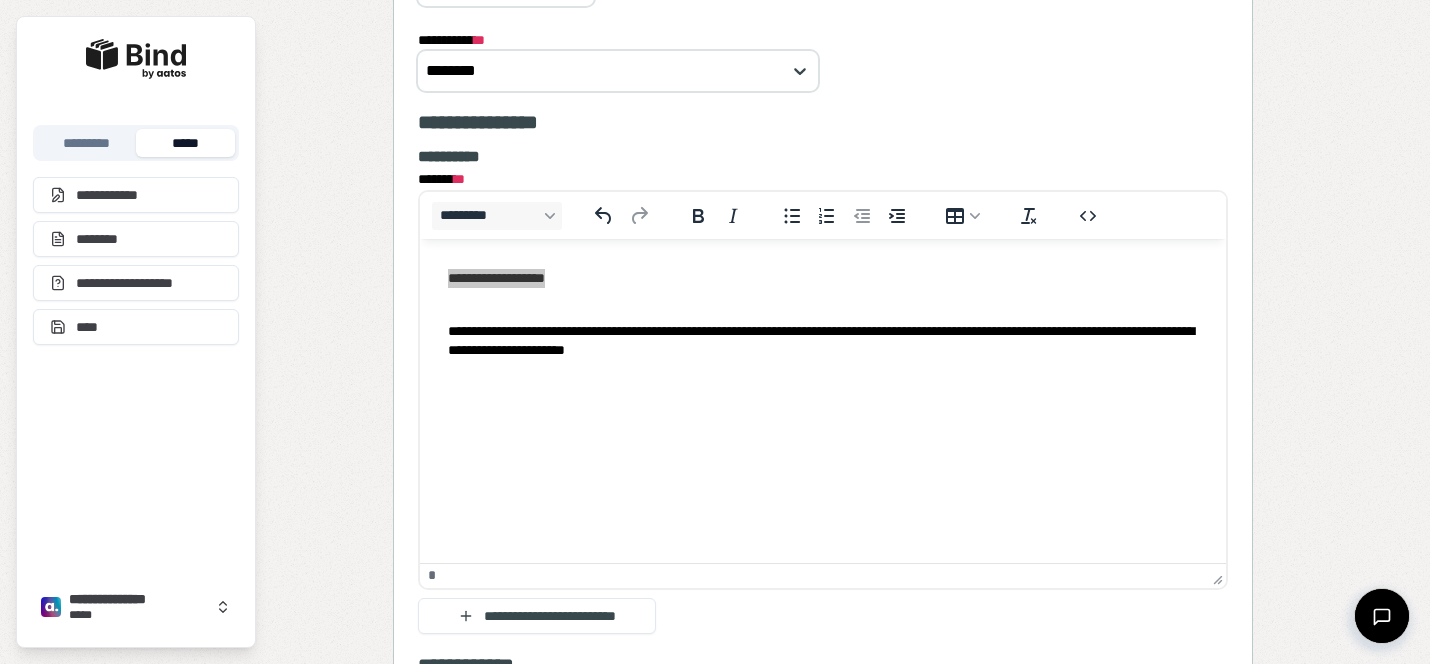 type on "**********" 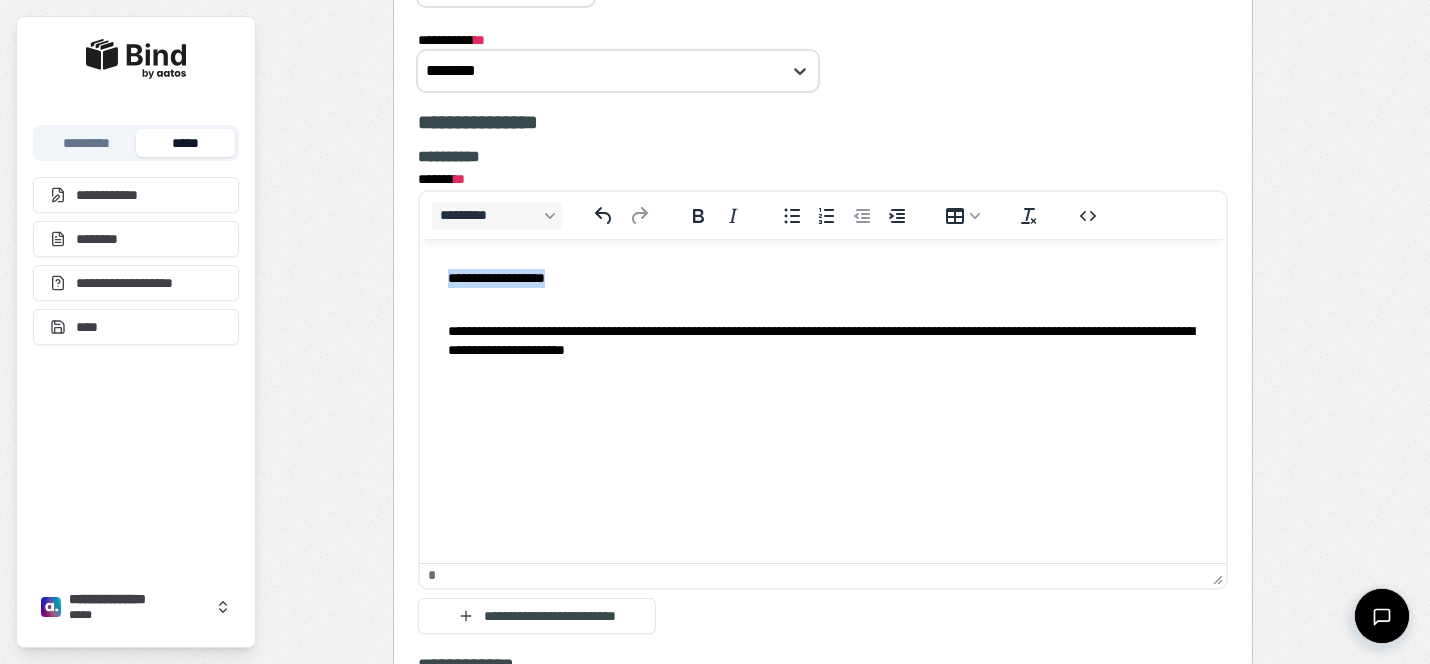click on "**********" at bounding box center (823, 278) 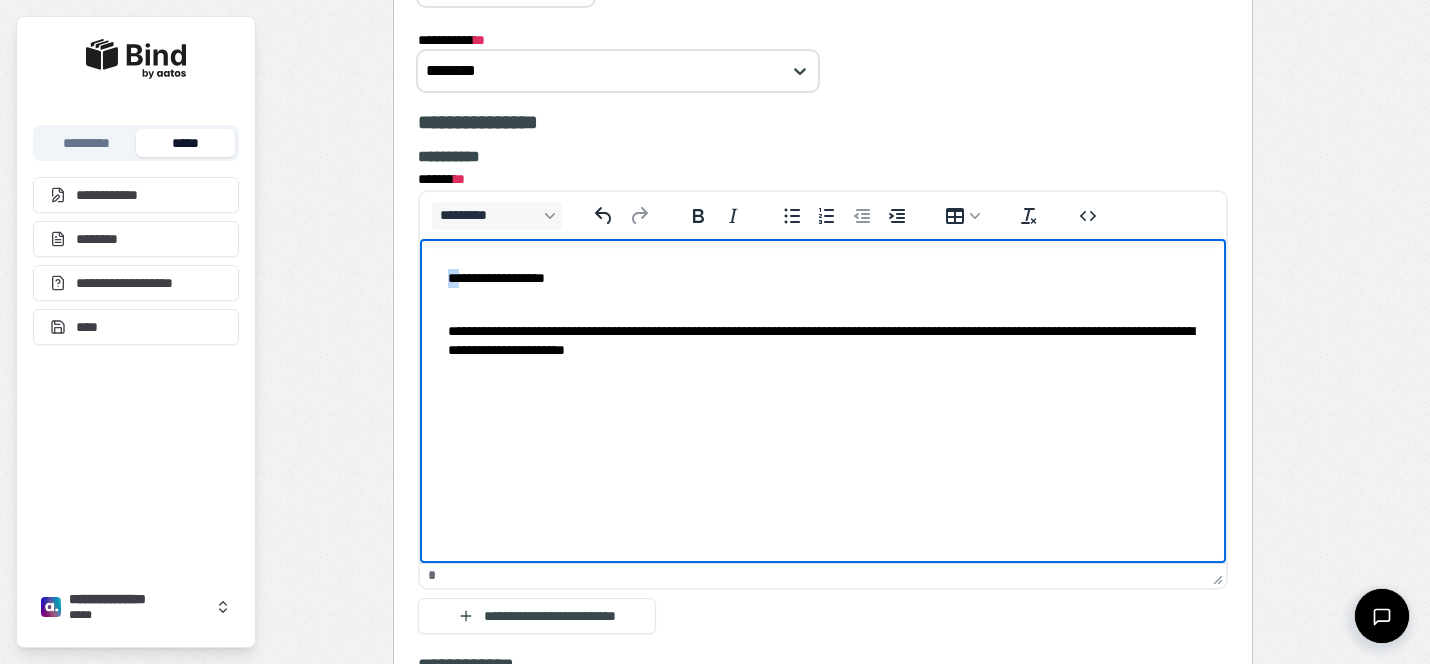 drag, startPoint x: 458, startPoint y: 276, endPoint x: 425, endPoint y: 276, distance: 33 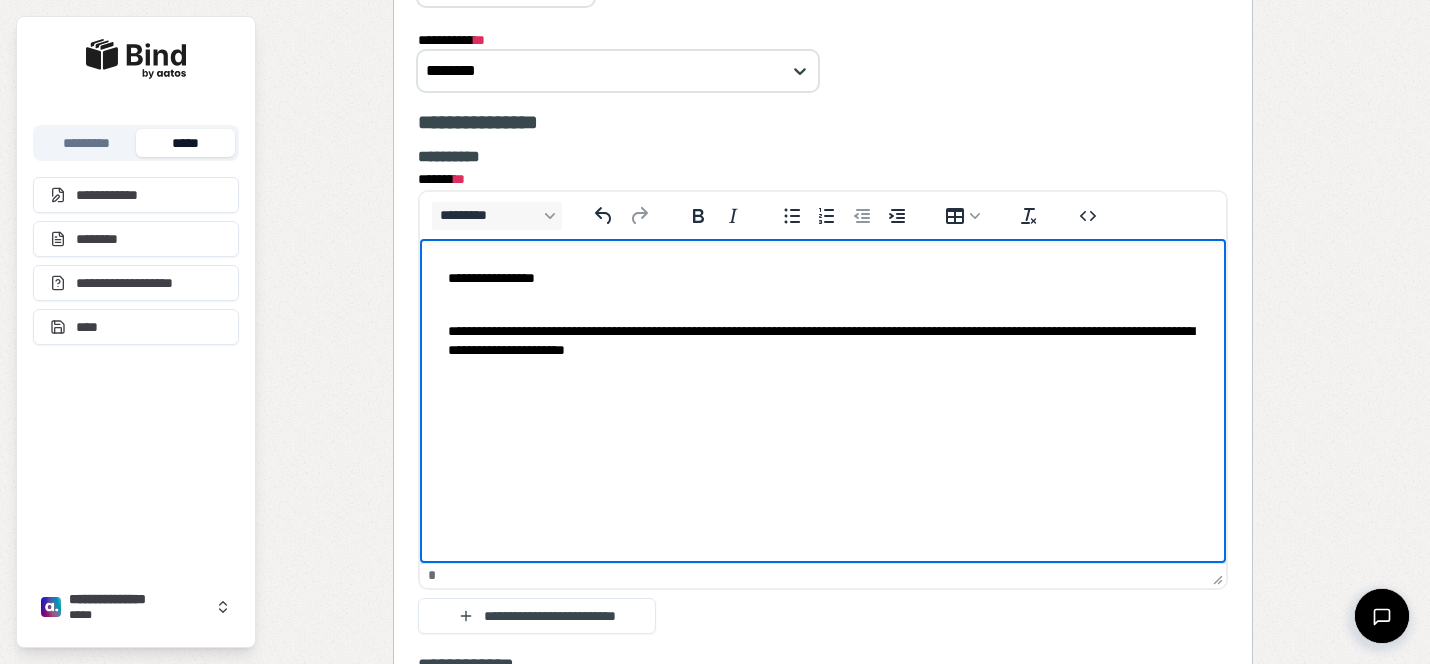 click on "**********" at bounding box center [823, 278] 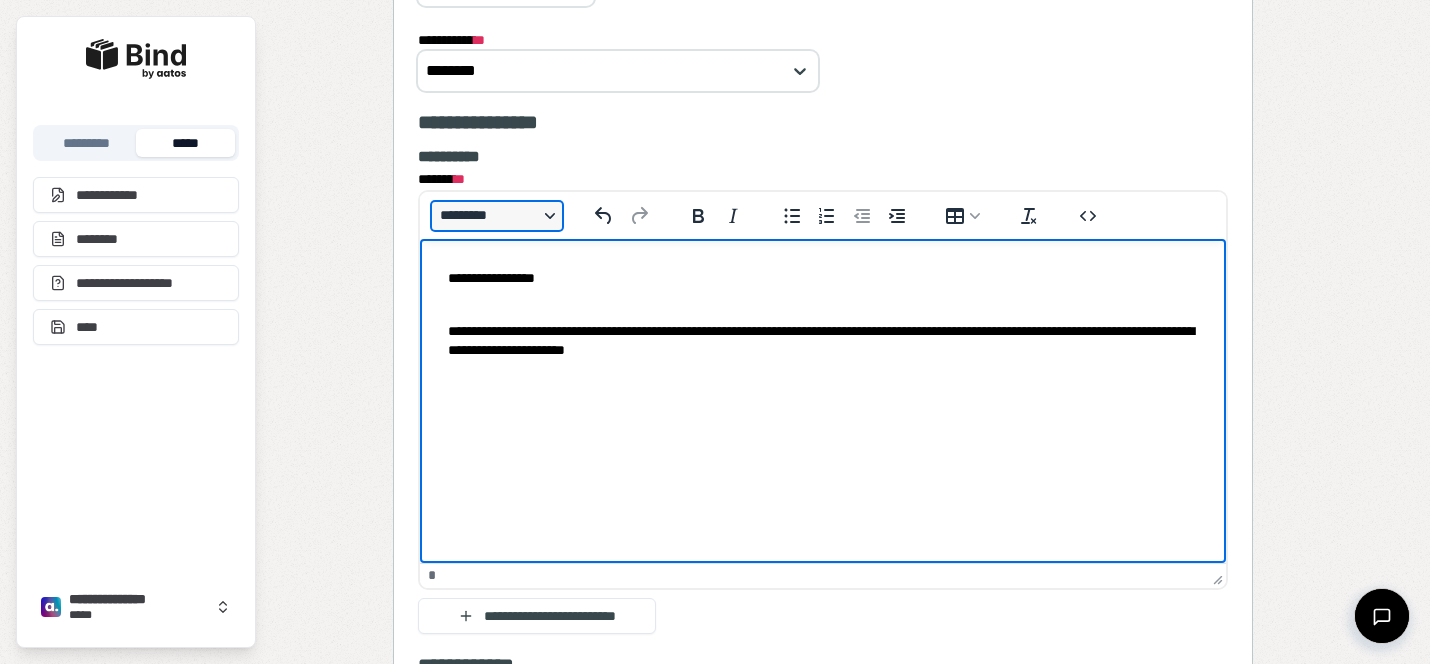 click on "*********" at bounding box center [497, 216] 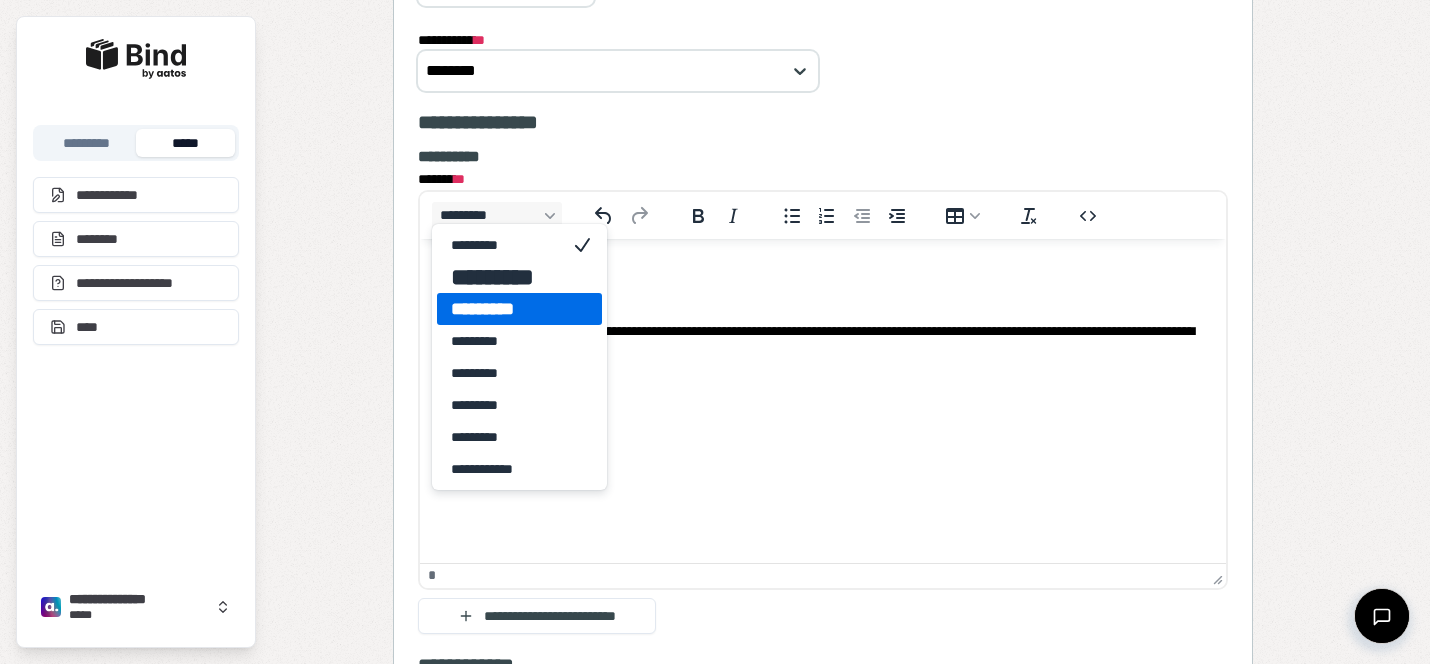 click on "*********" at bounding box center (505, 309) 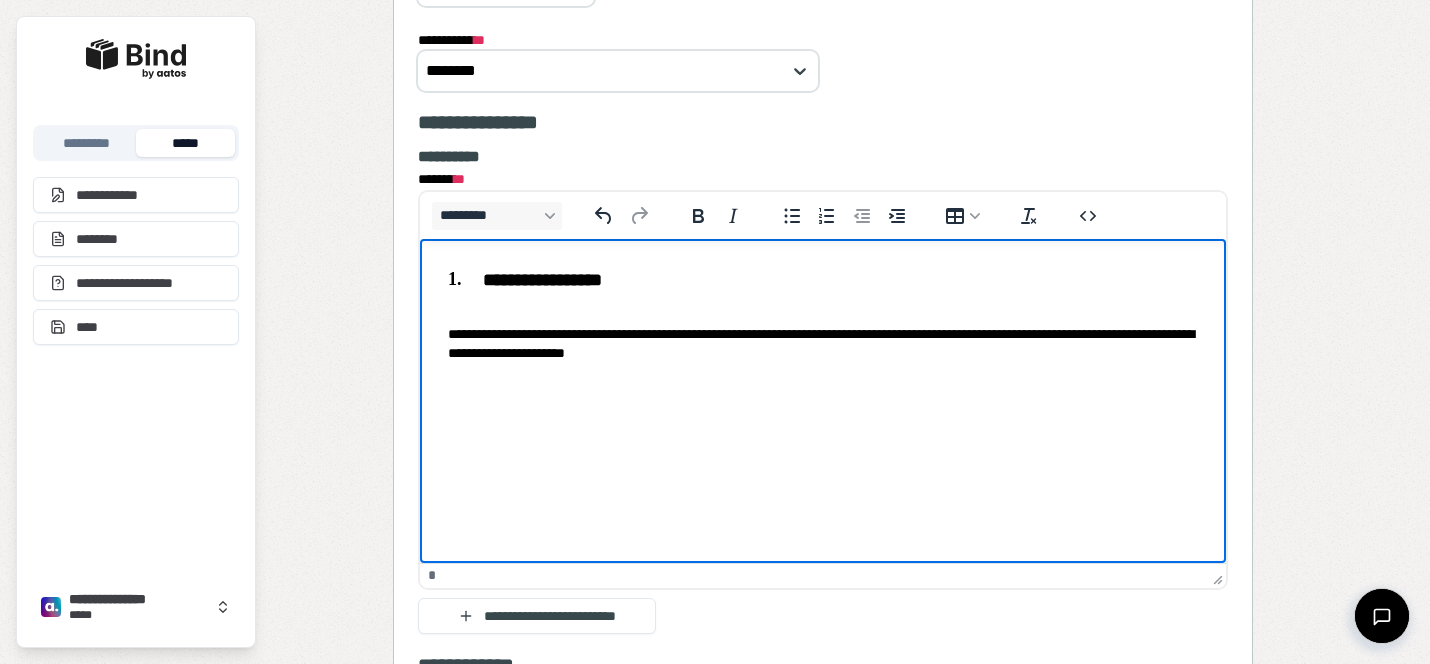 click on "**********" at bounding box center [823, 335] 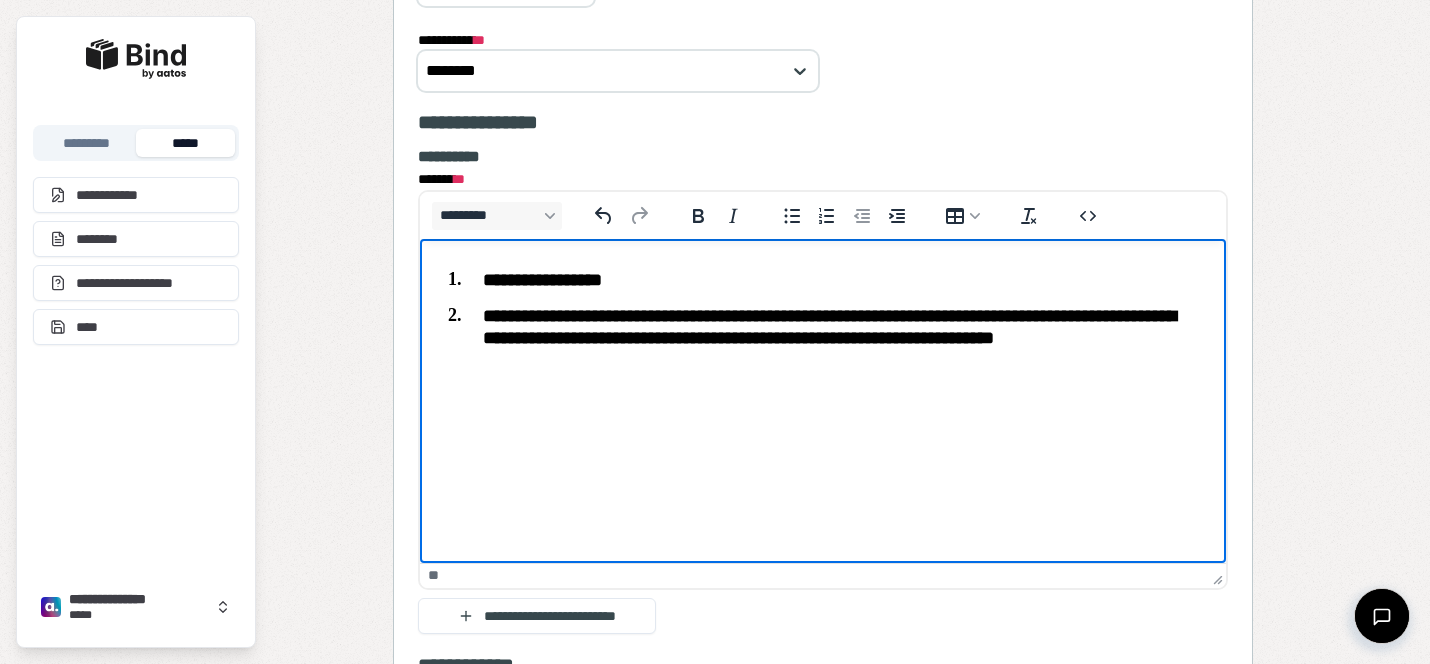 click on "**********" at bounding box center [823, 338] 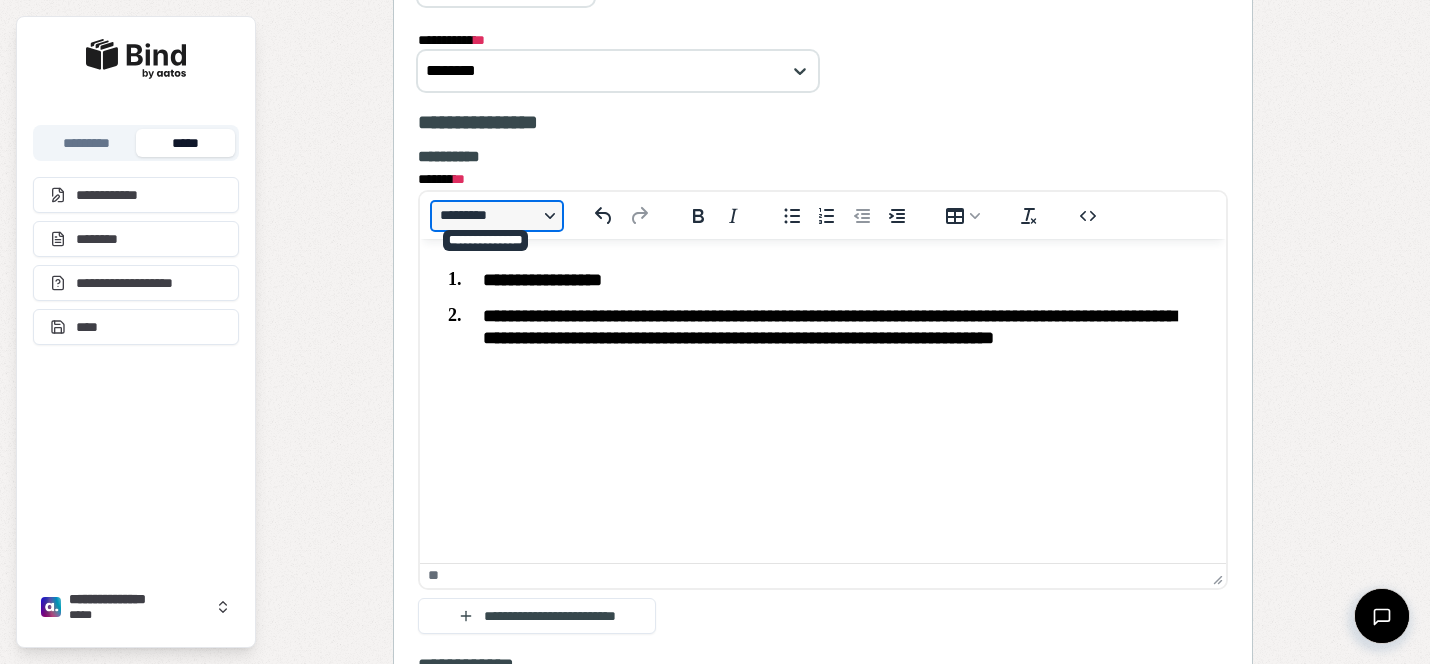 click on "*********" at bounding box center [497, 216] 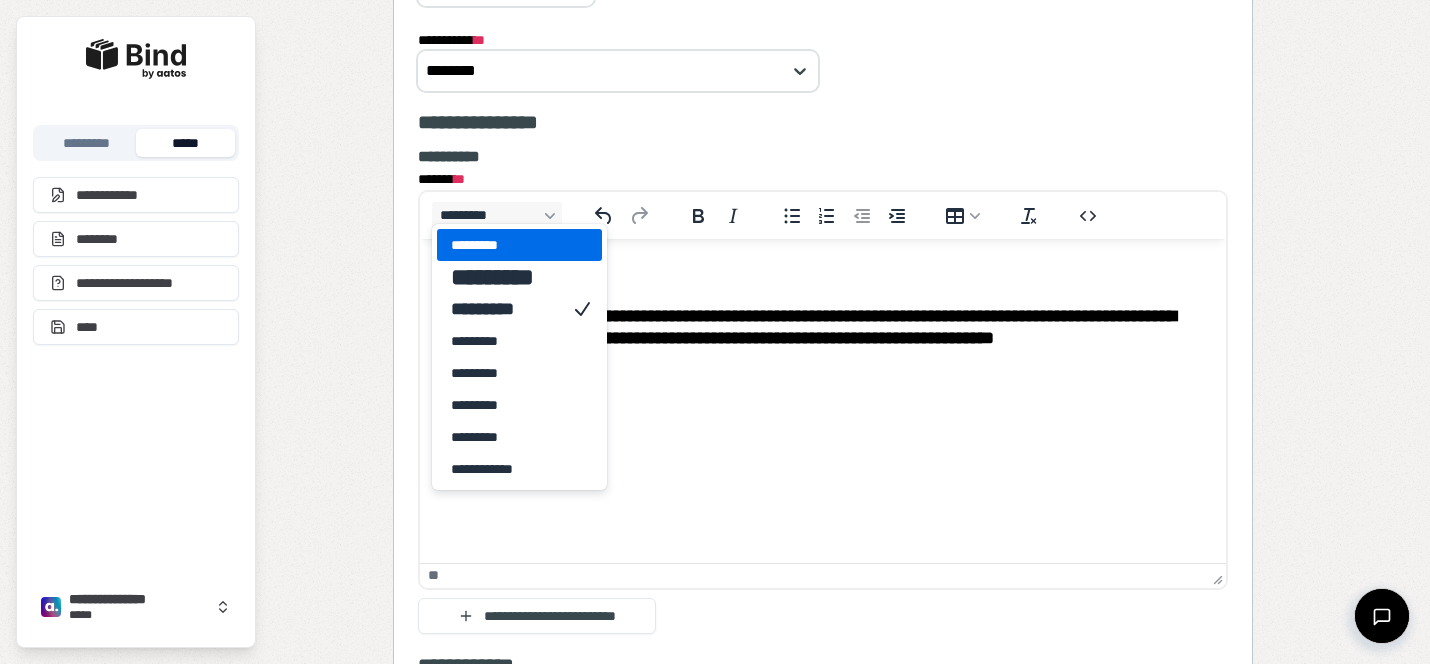 click on "*********" at bounding box center [505, 245] 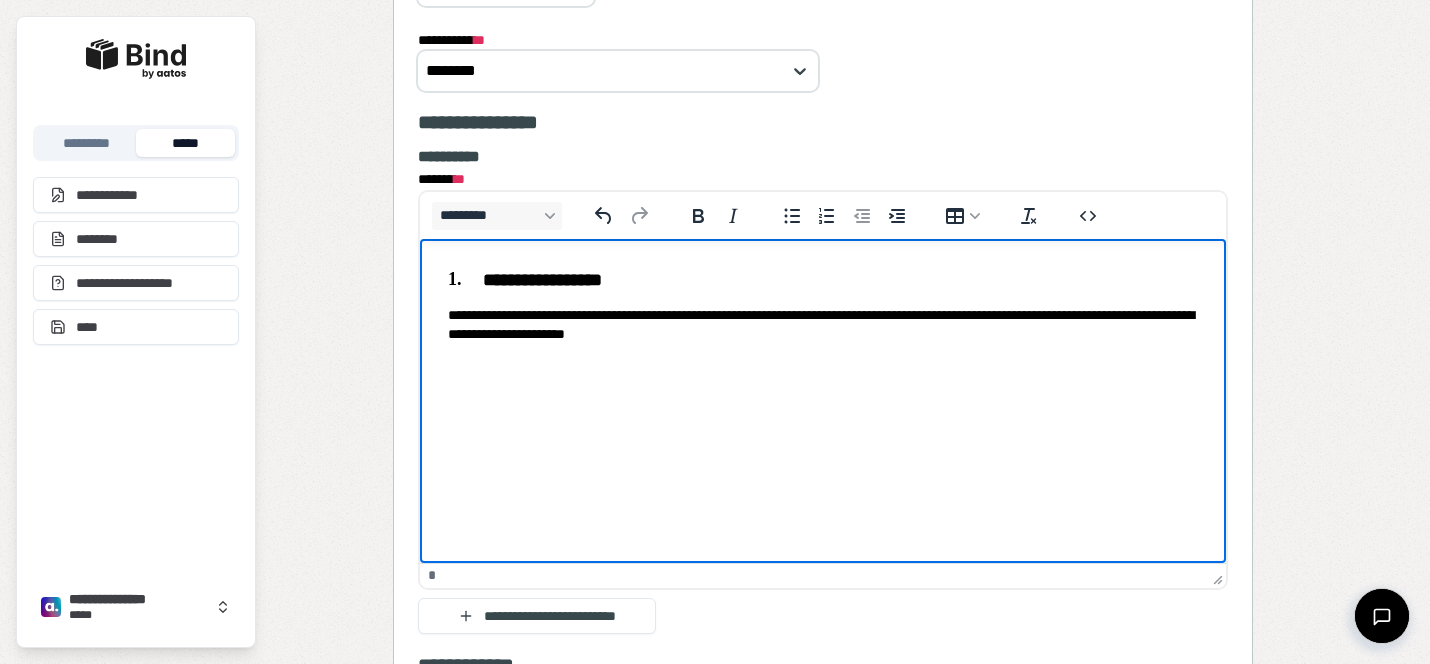 click on "**********" at bounding box center (823, 325) 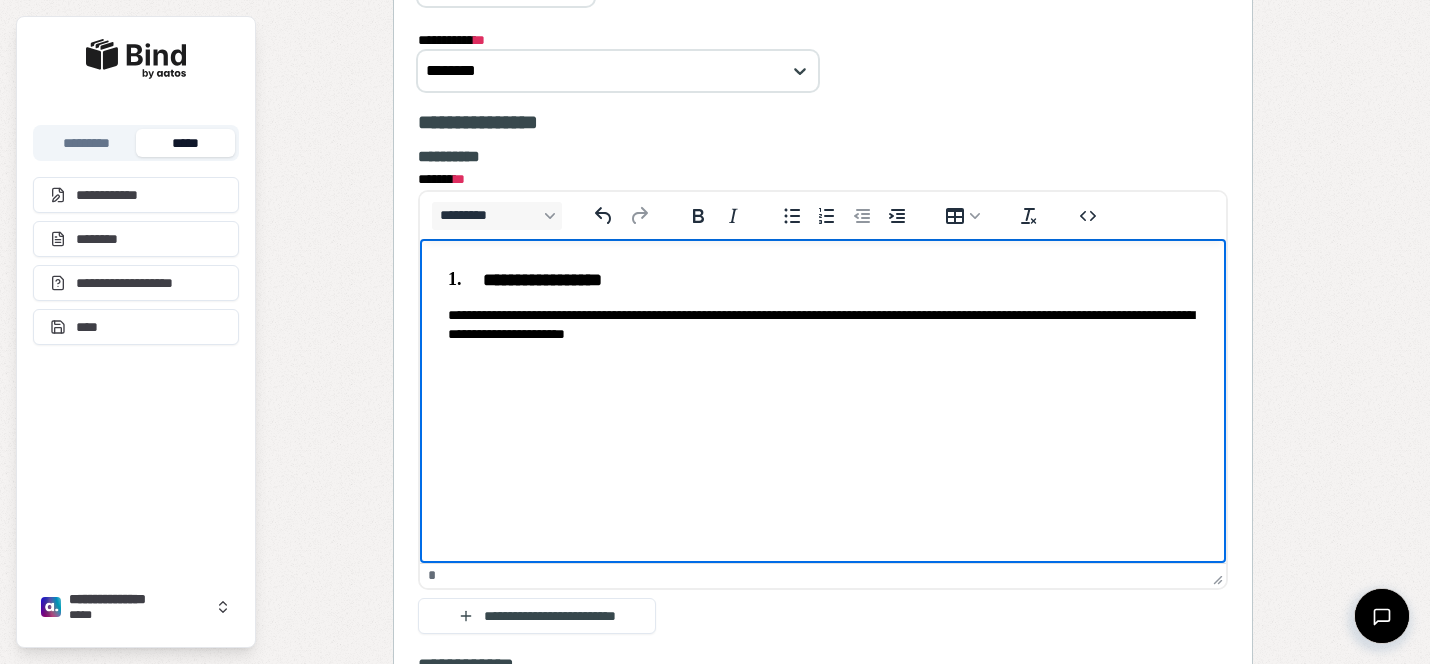click on "**********" at bounding box center (823, 325) 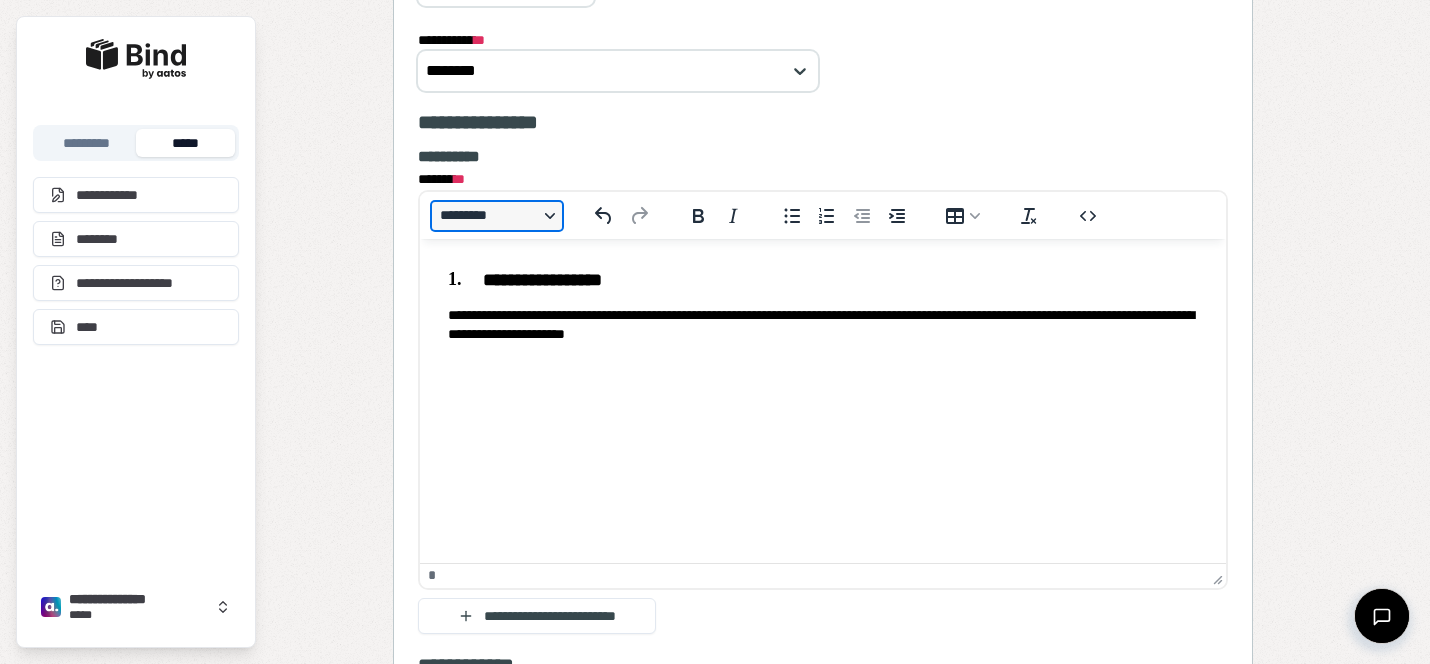 click on "*********" at bounding box center [497, 216] 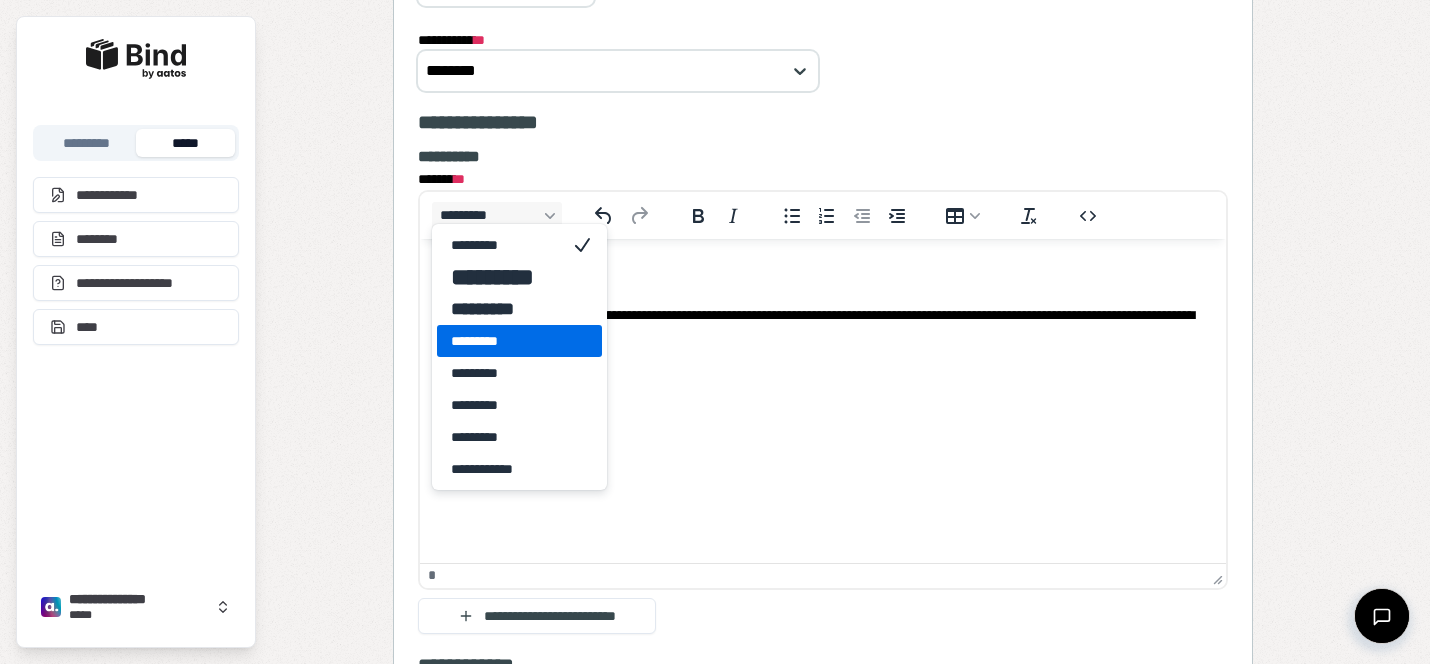 click on "*********" at bounding box center [505, 341] 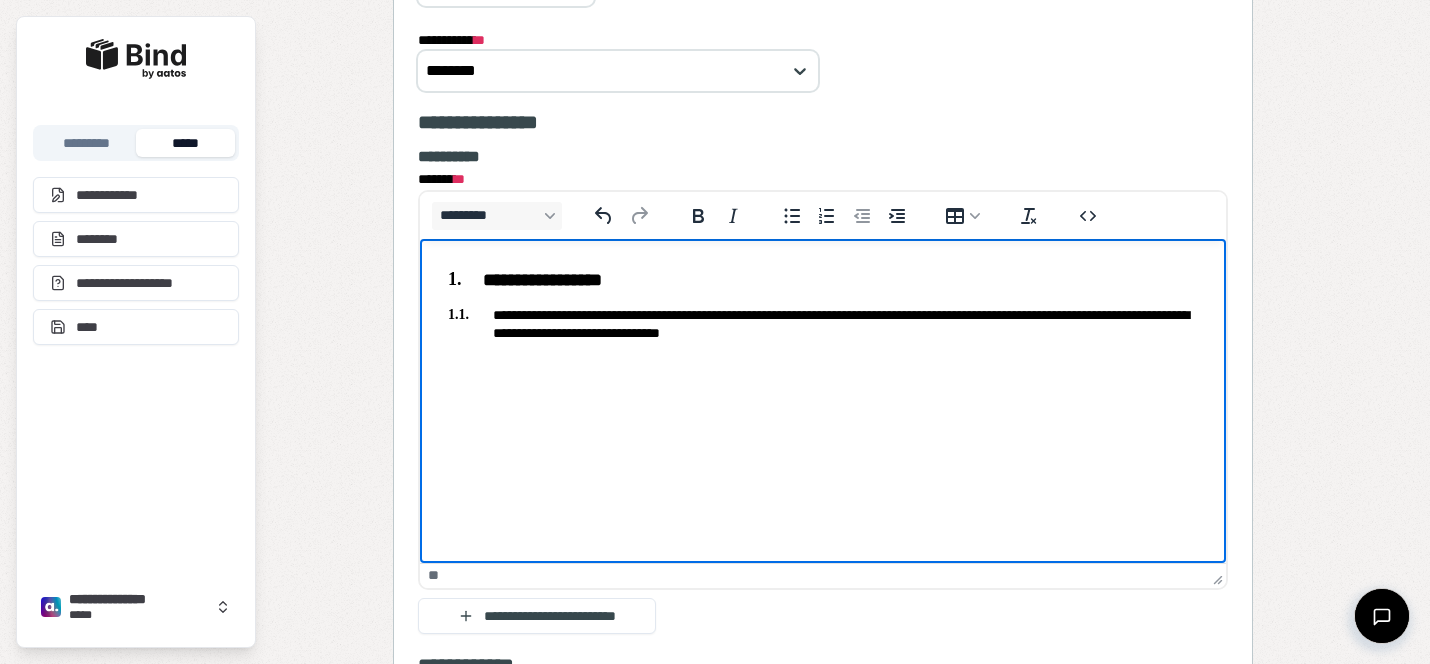 scroll, scrollTop: 5482, scrollLeft: 0, axis: vertical 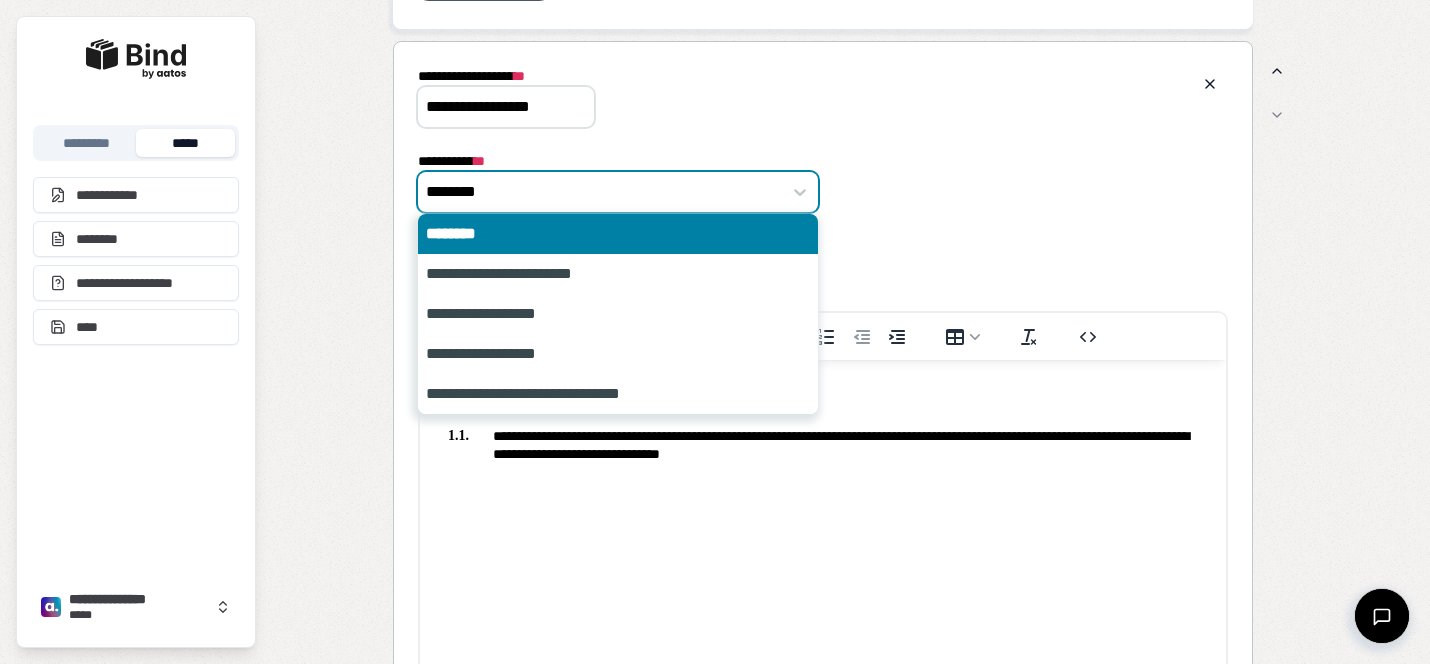 click on "********" at bounding box center [618, 192] 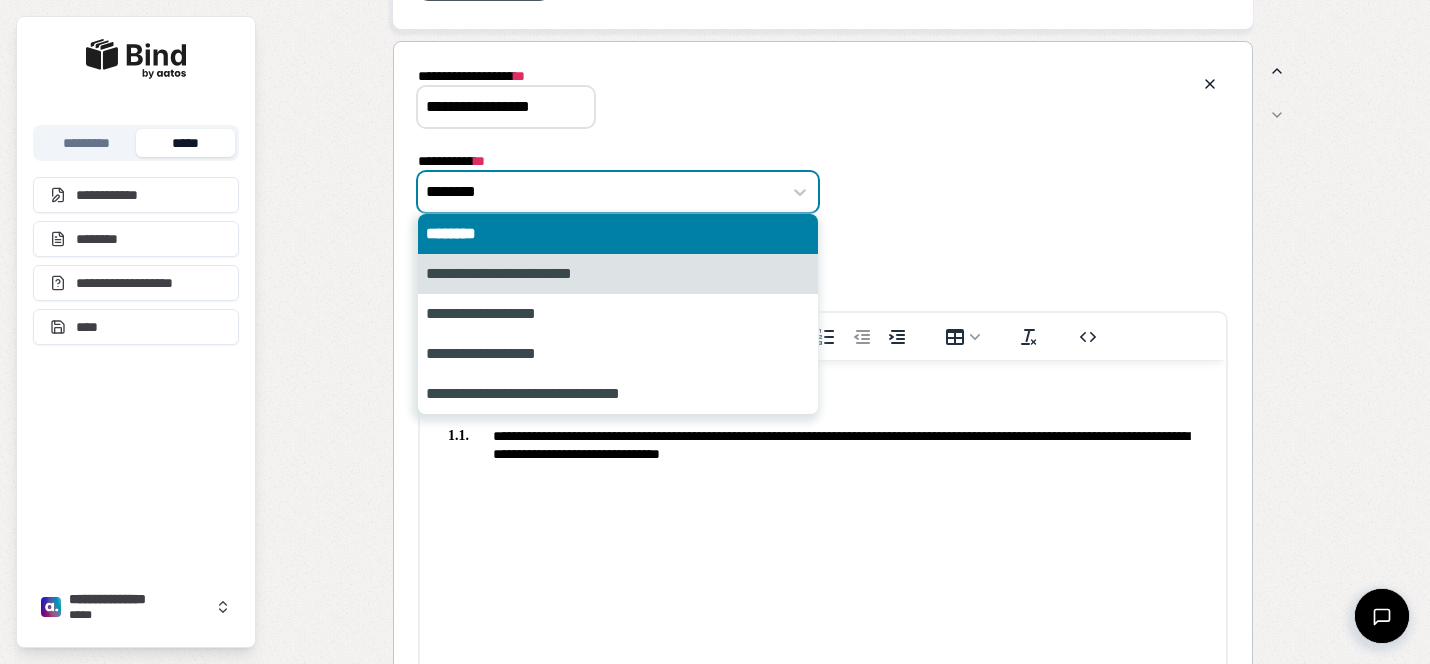 click on "**********" at bounding box center (618, 274) 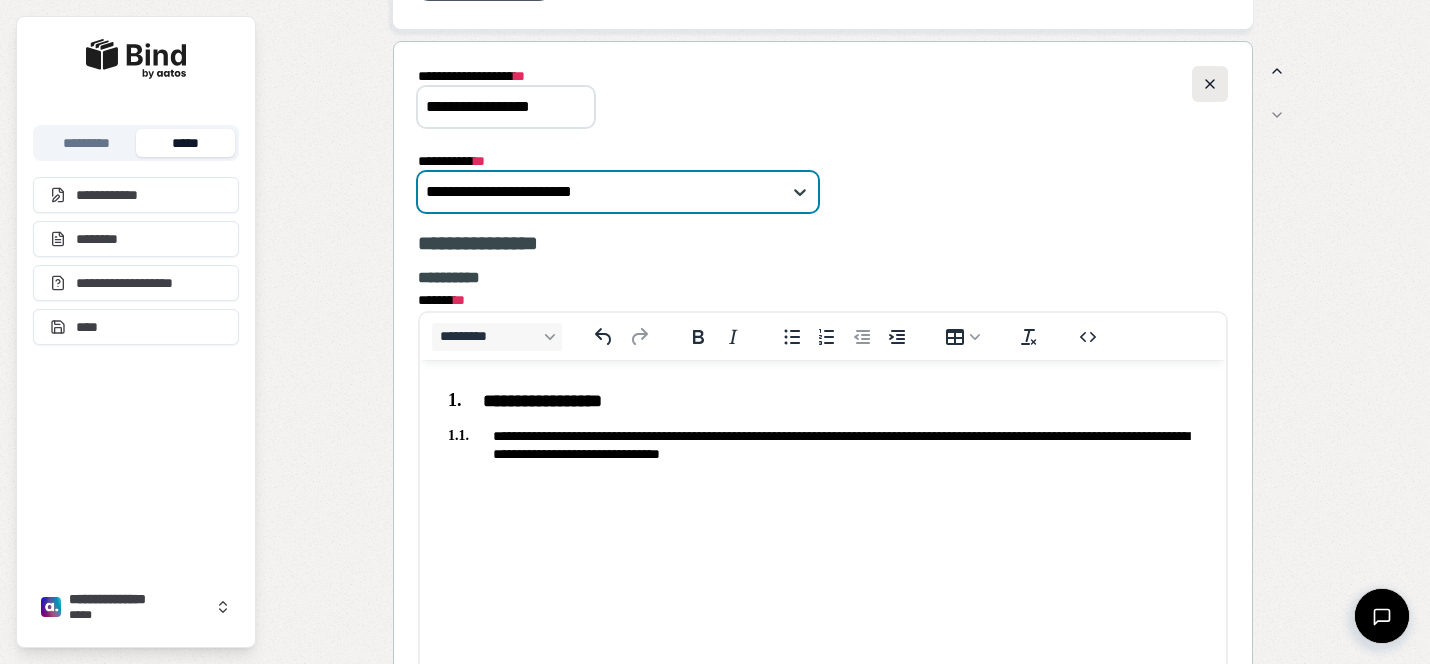 click at bounding box center (1210, 84) 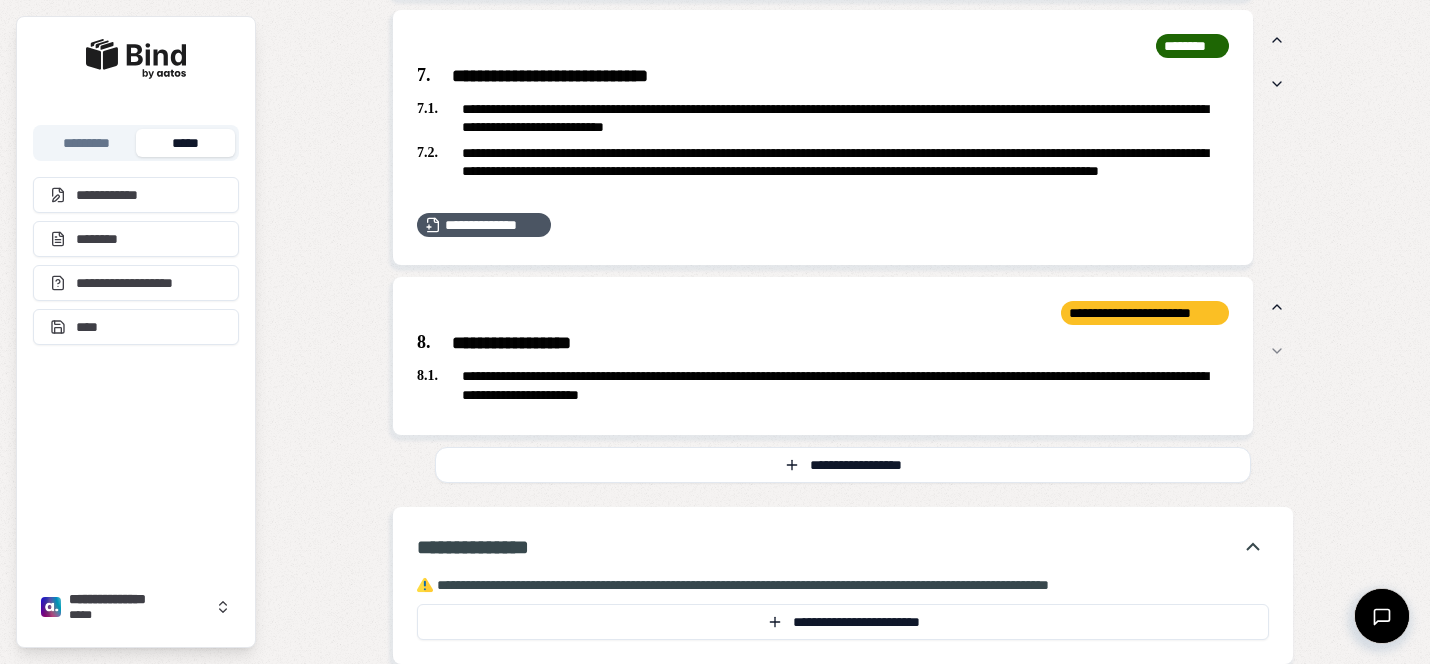 scroll, scrollTop: 5240, scrollLeft: 0, axis: vertical 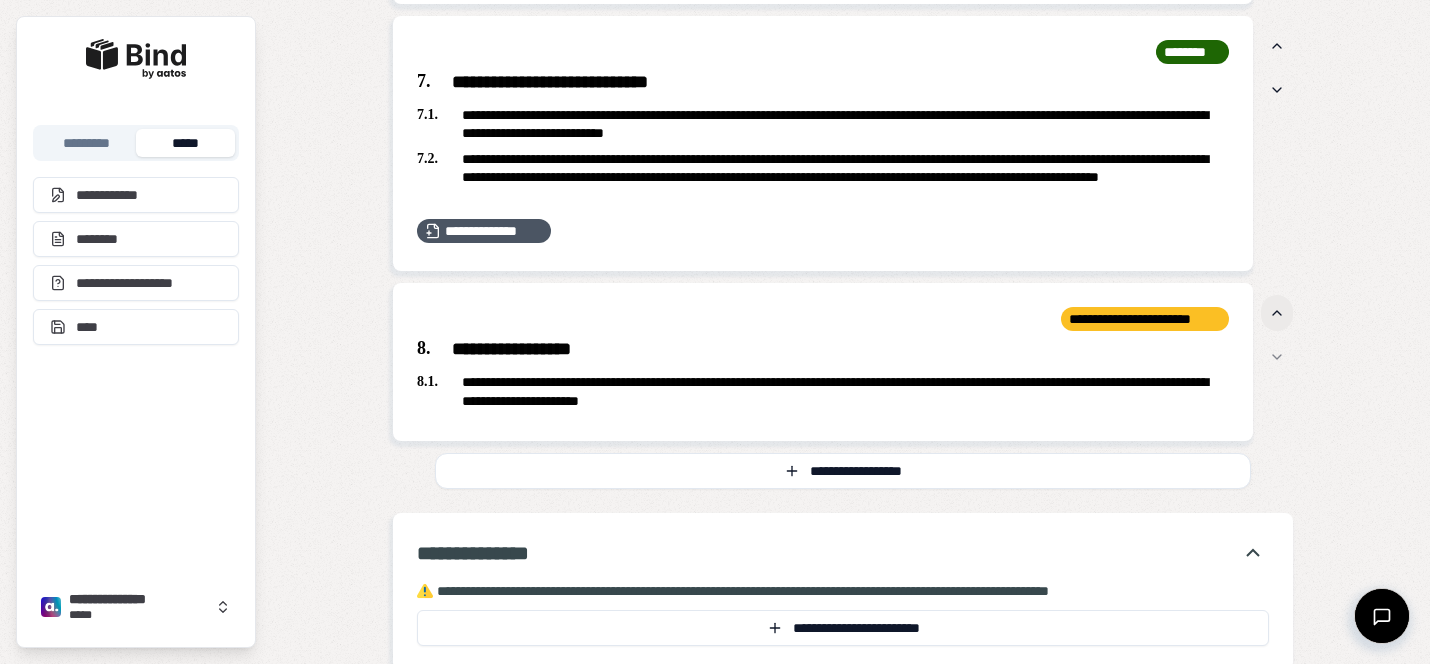 click at bounding box center [1277, 313] 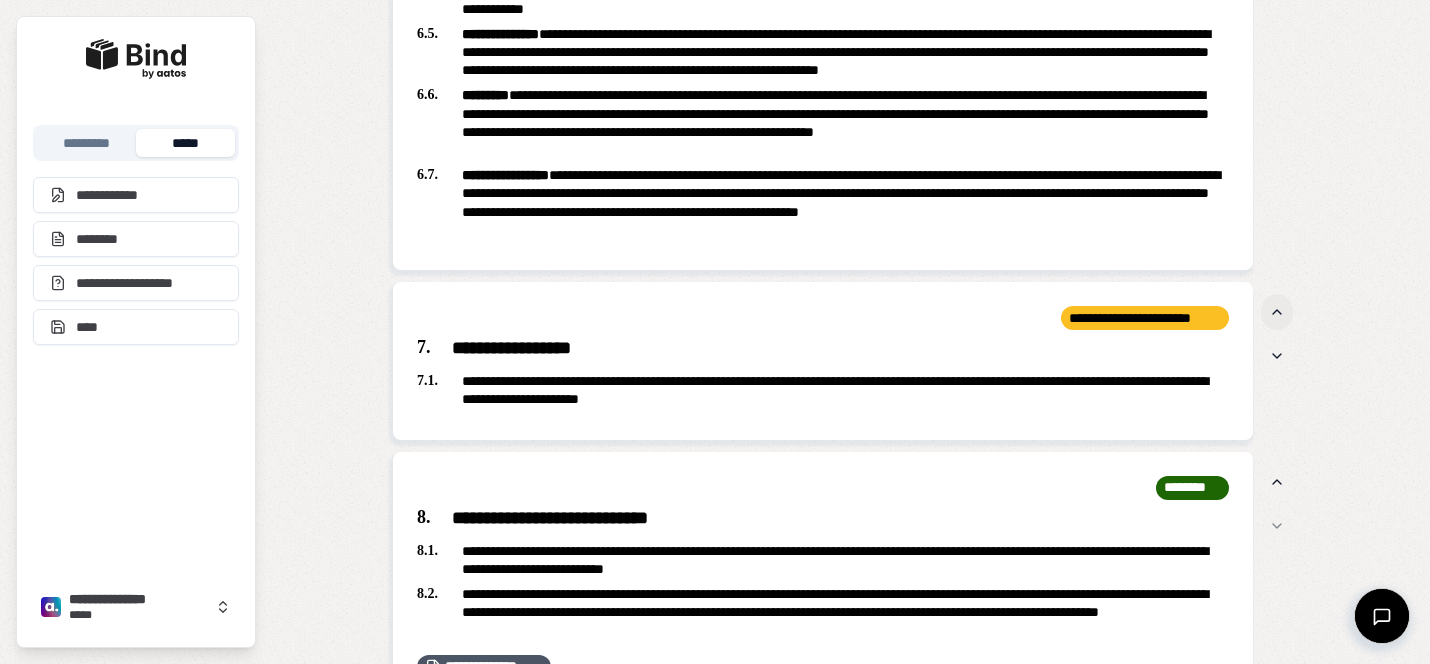 click at bounding box center [1277, 312] 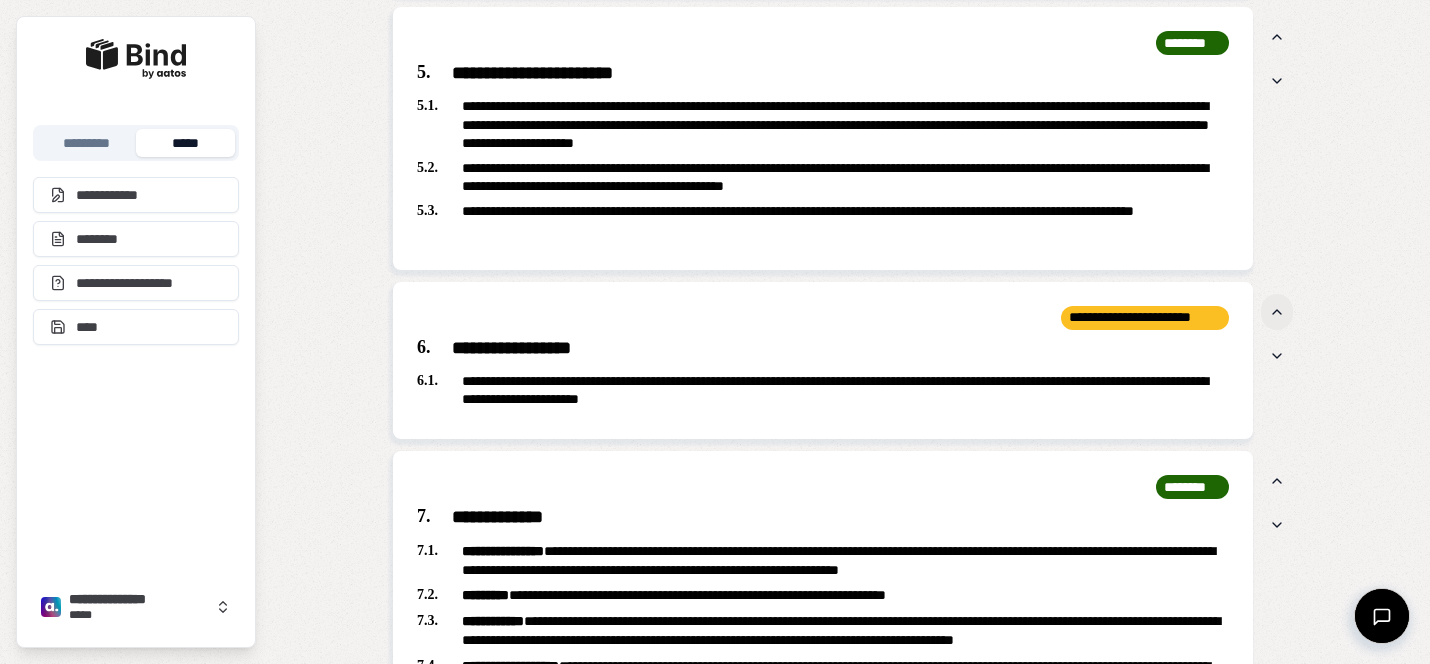 click at bounding box center [1277, 312] 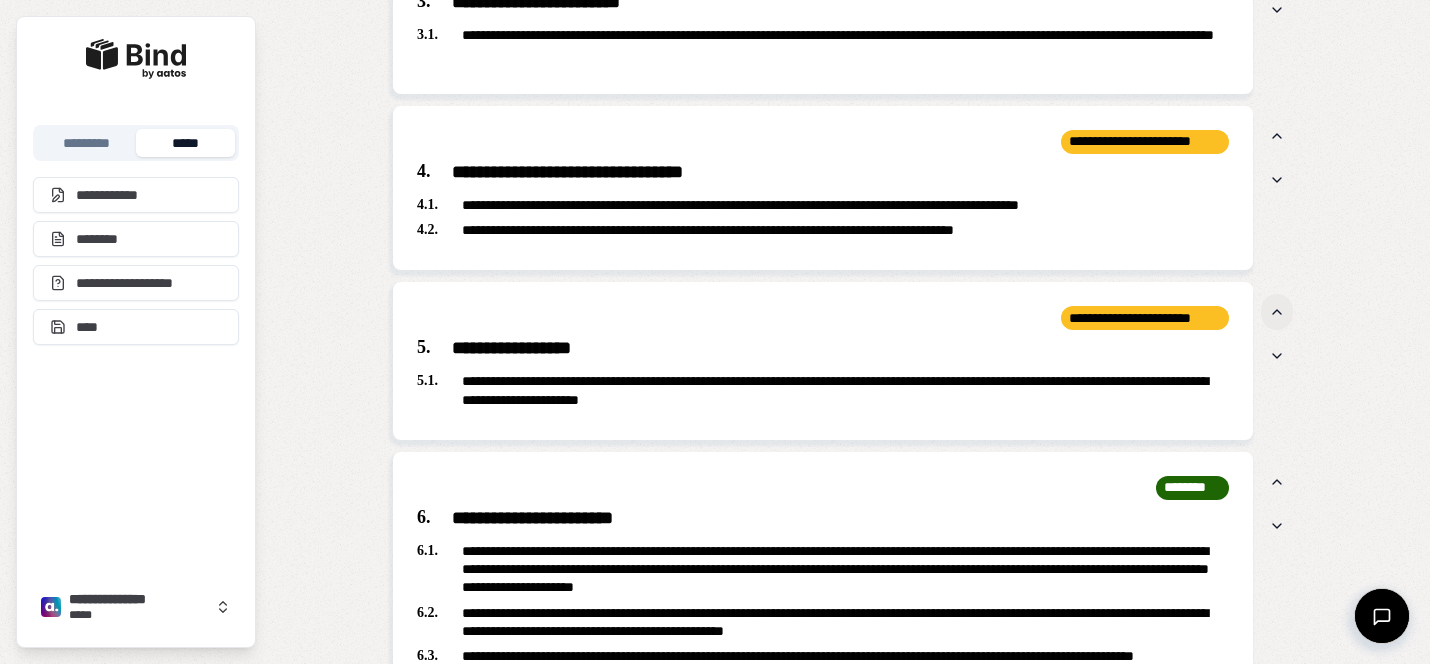 click at bounding box center (1277, 312) 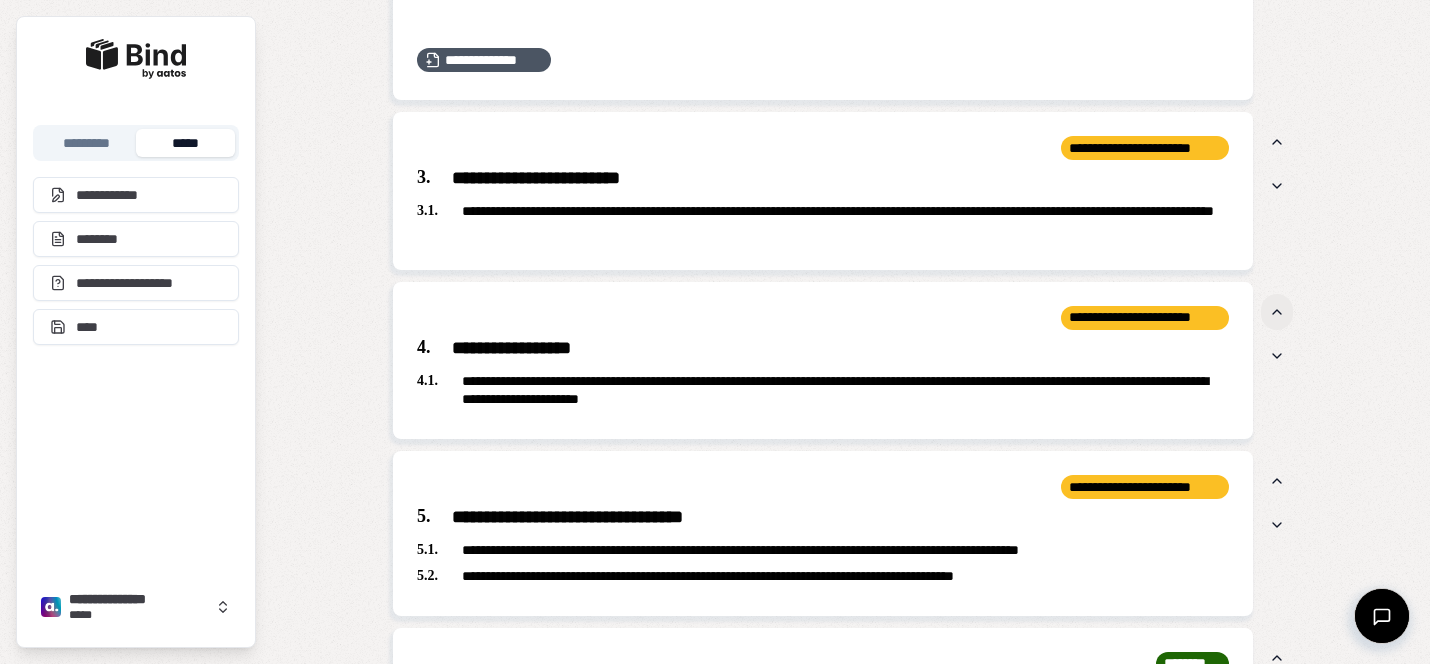 scroll, scrollTop: 3928, scrollLeft: 0, axis: vertical 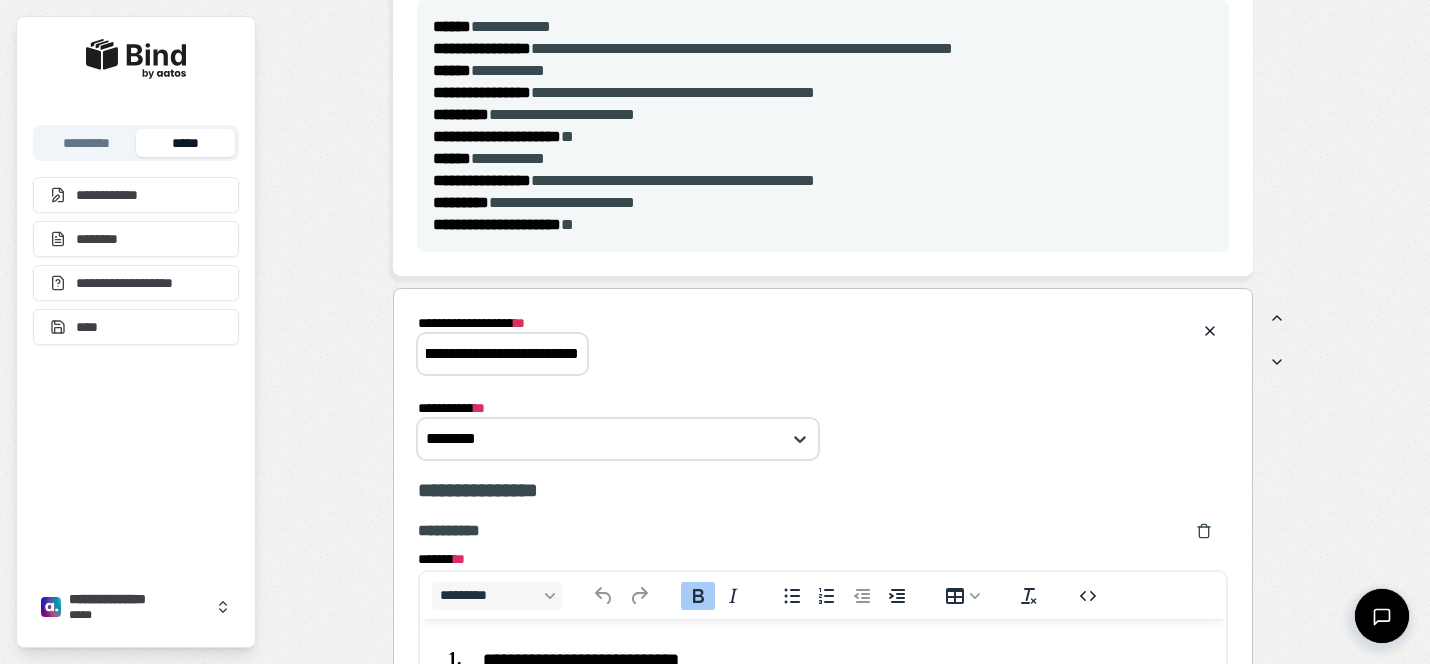 drag, startPoint x: 429, startPoint y: 354, endPoint x: 742, endPoint y: 344, distance: 313.1597 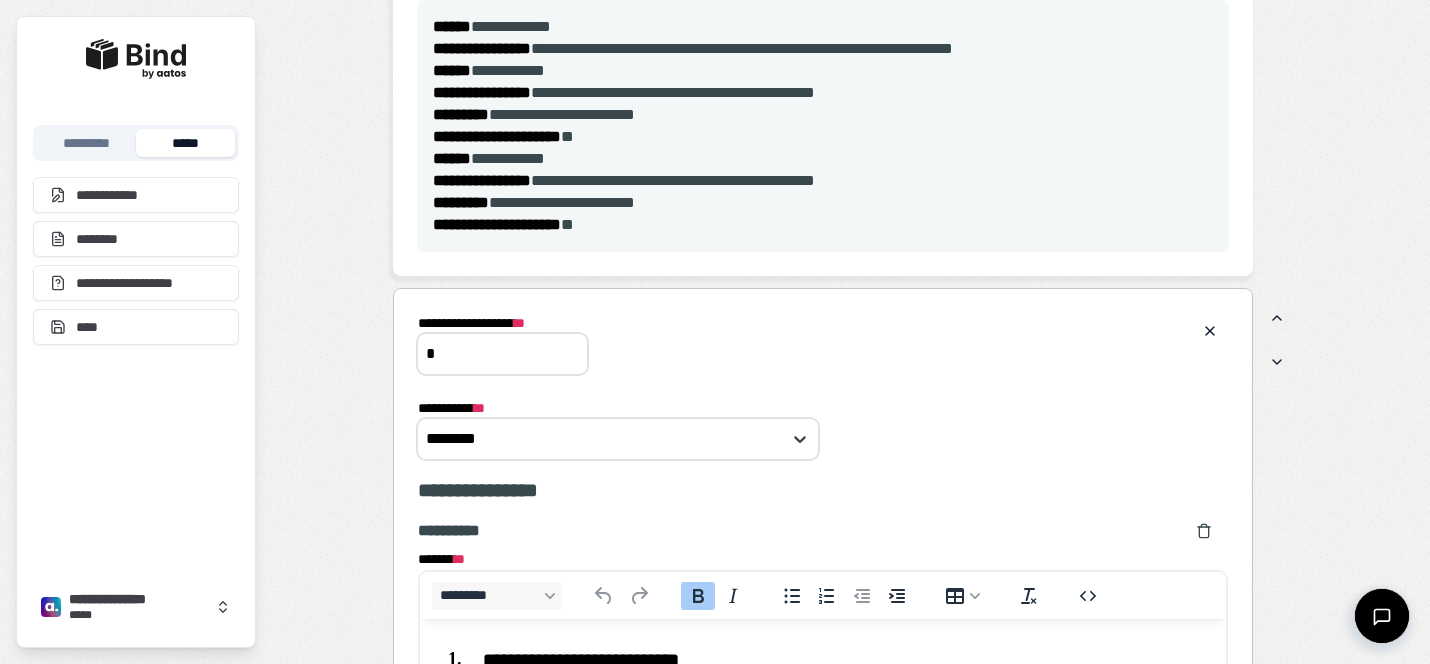 scroll, scrollTop: 0, scrollLeft: 0, axis: both 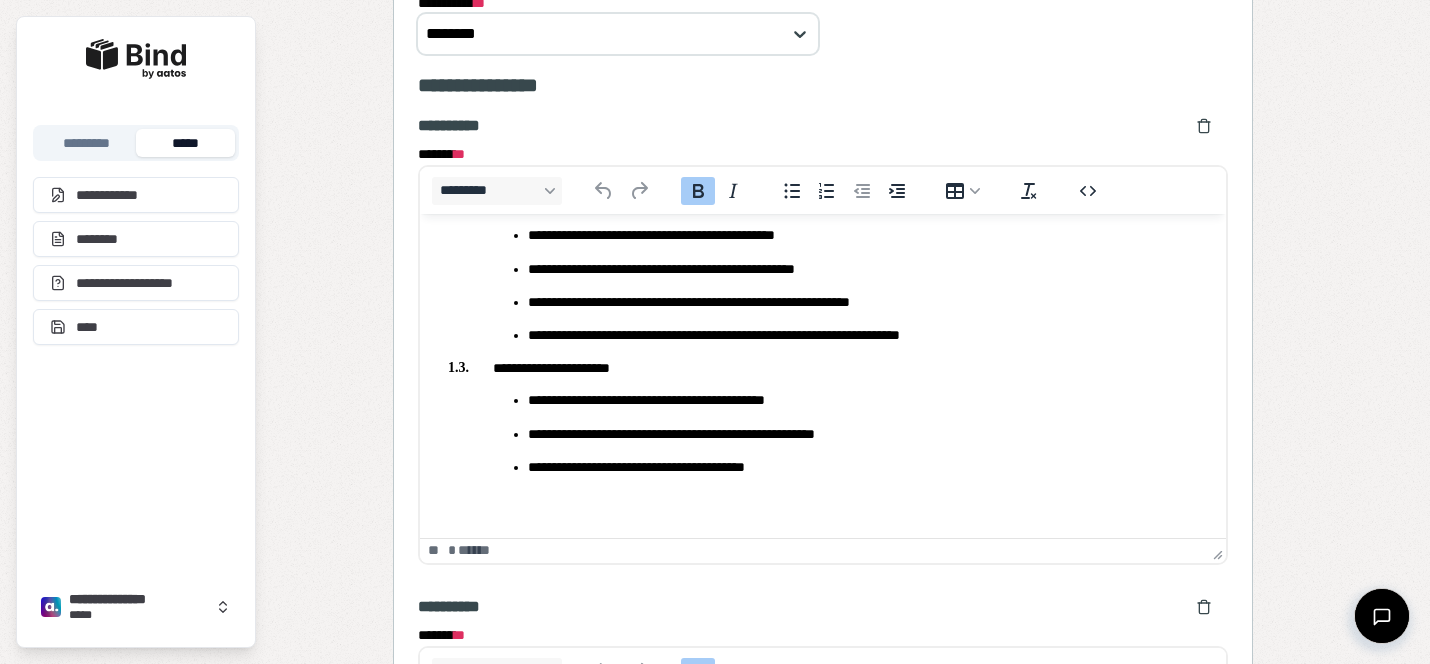 type on "*******" 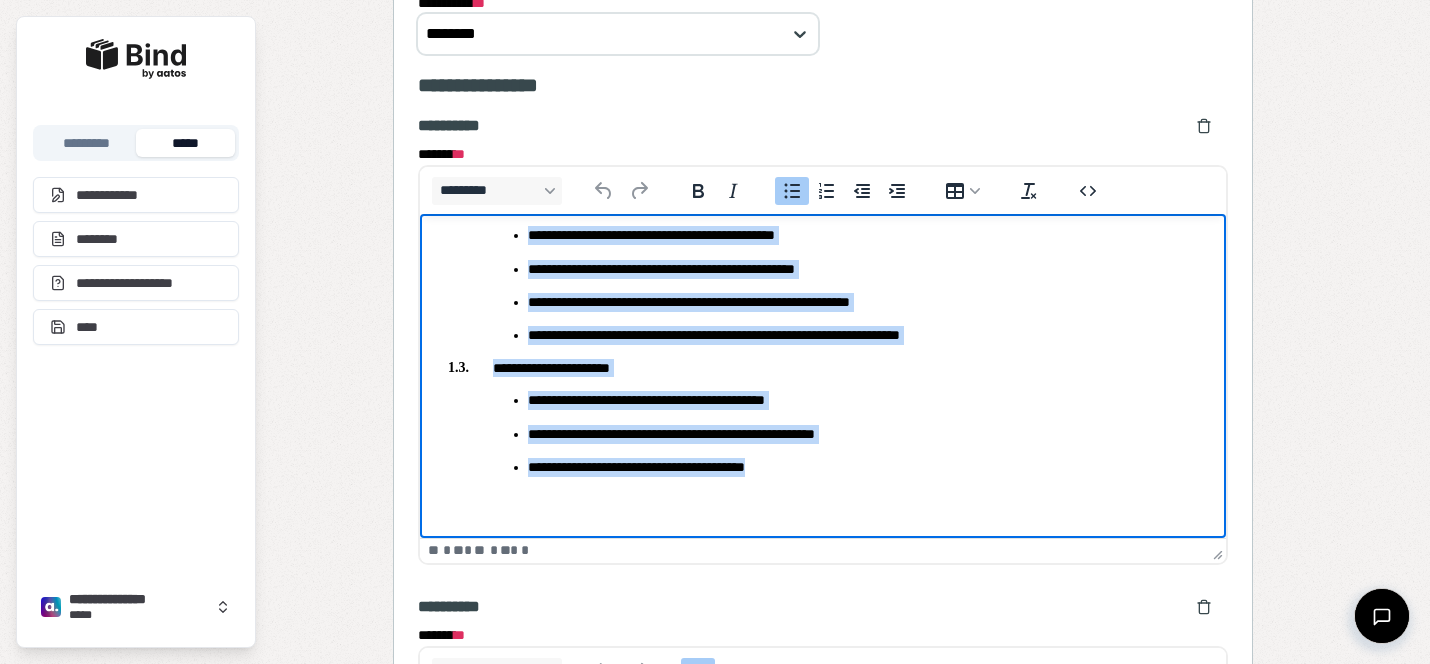 drag, startPoint x: 849, startPoint y: 465, endPoint x: 509, endPoint y: 217, distance: 420.83725 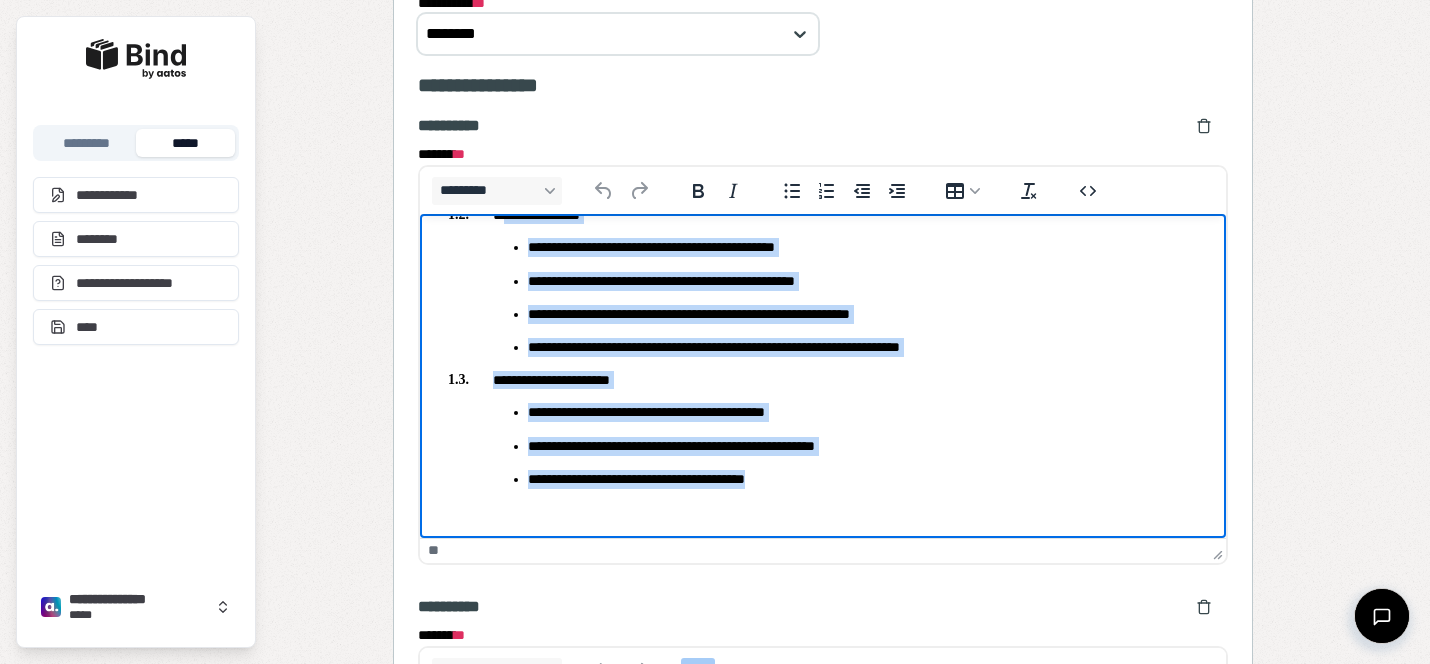 type 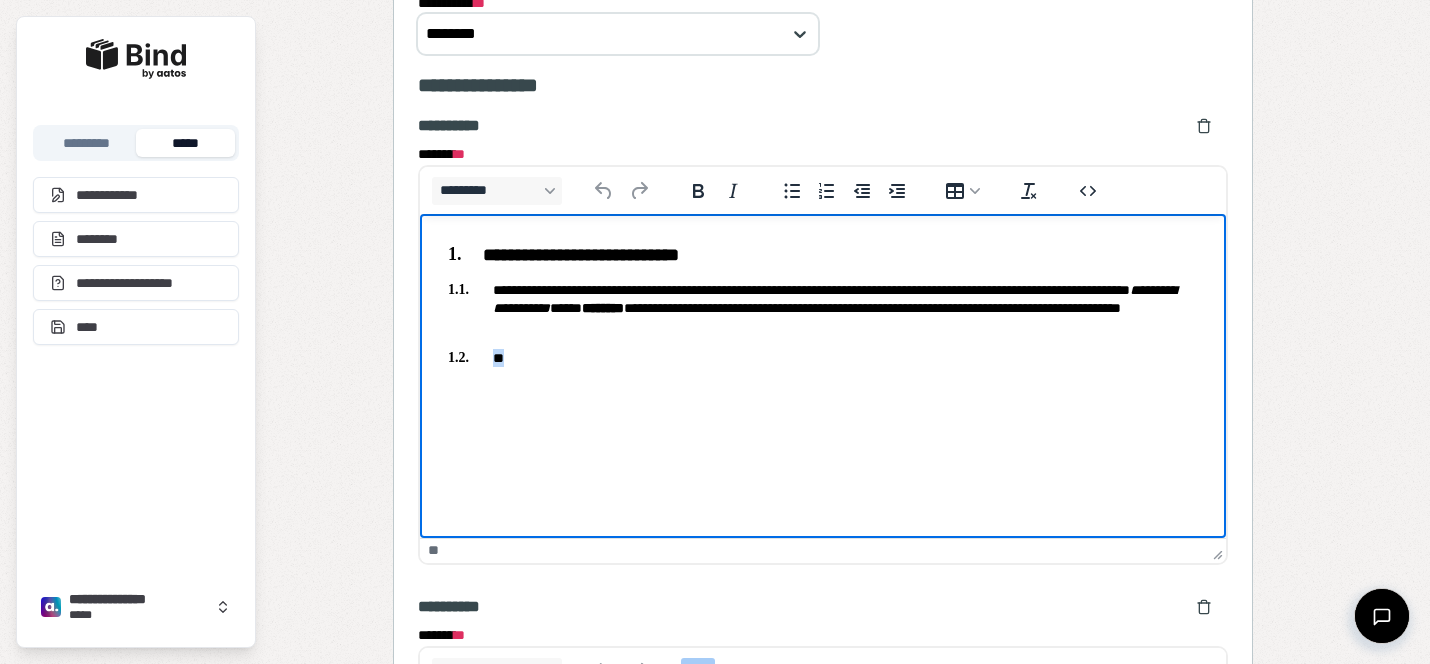 scroll, scrollTop: 0, scrollLeft: 0, axis: both 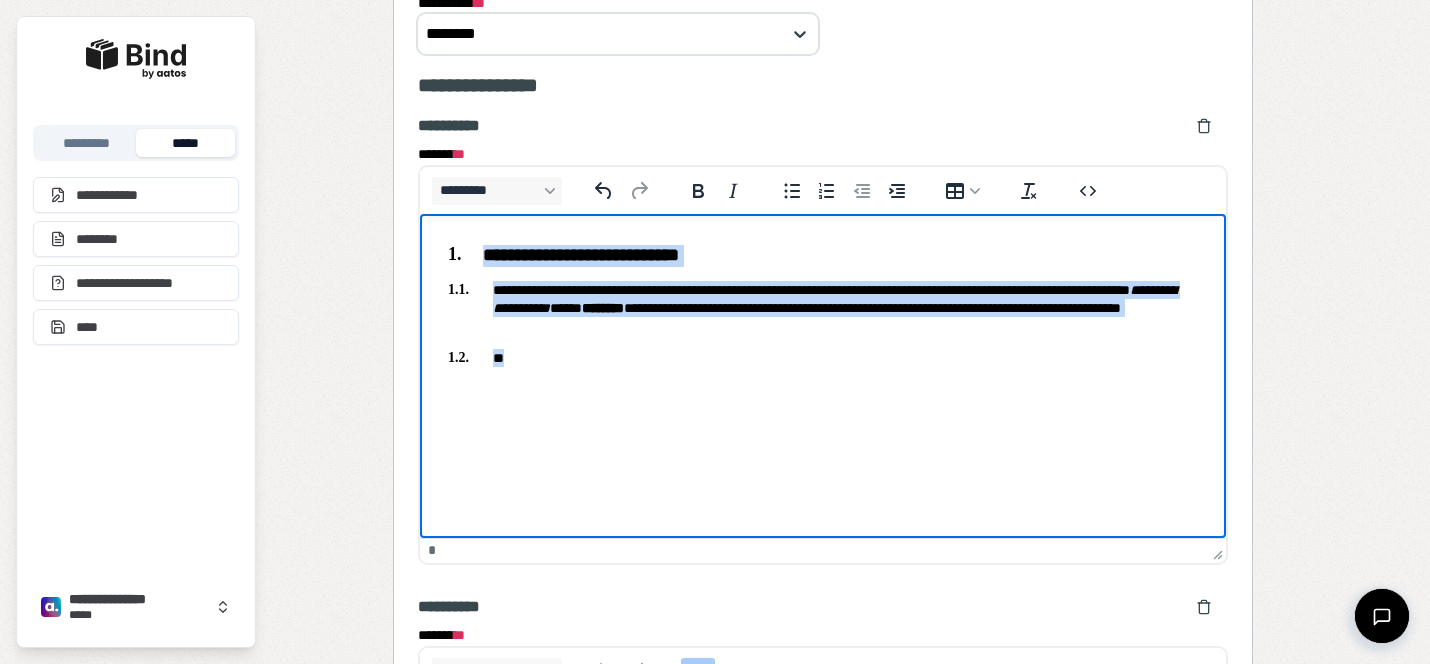 drag, startPoint x: 605, startPoint y: 367, endPoint x: 414, endPoint y: 195, distance: 257.03113 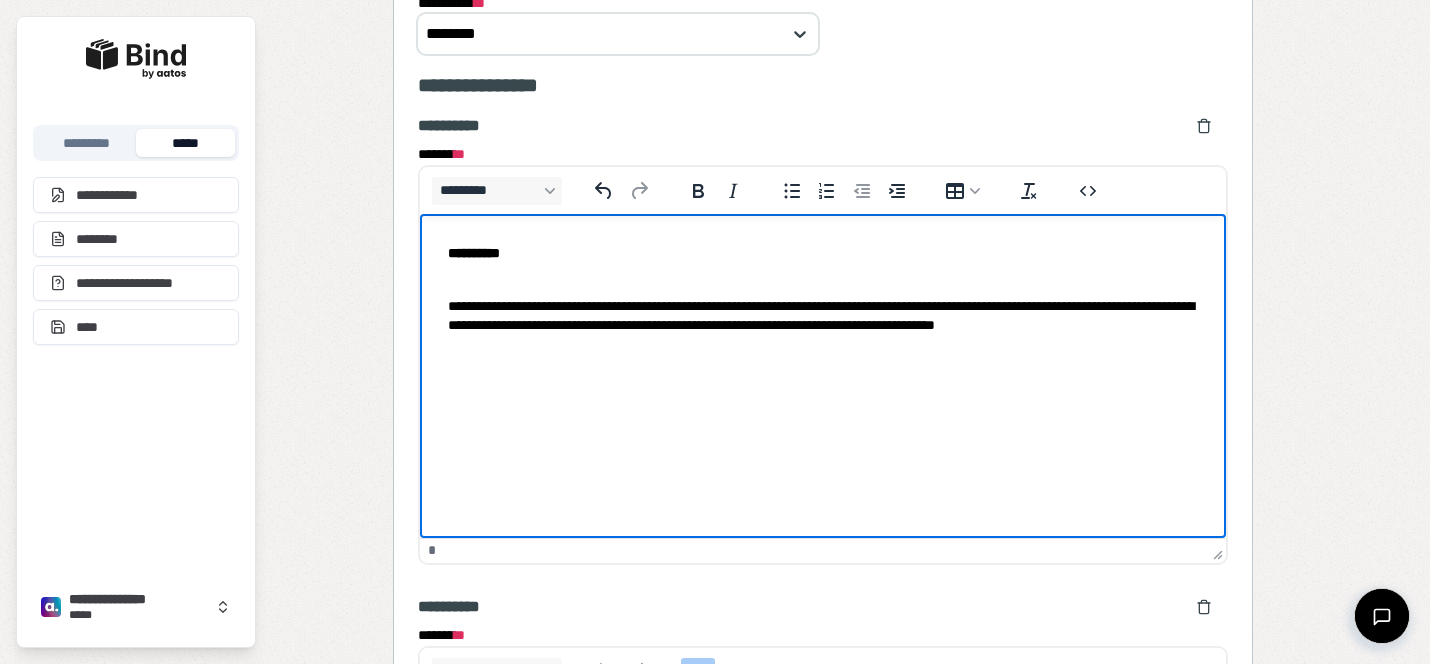 click on "**********" at bounding box center (474, 252) 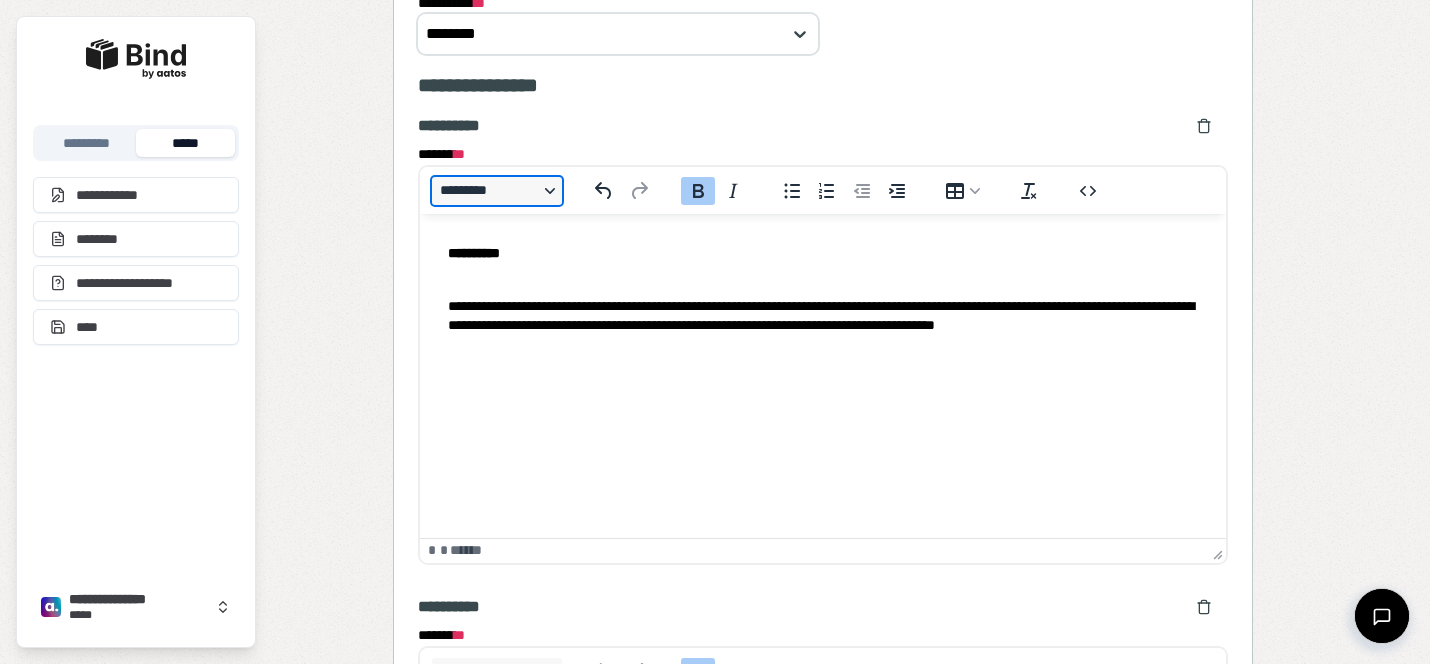 click on "*********" at bounding box center [497, 191] 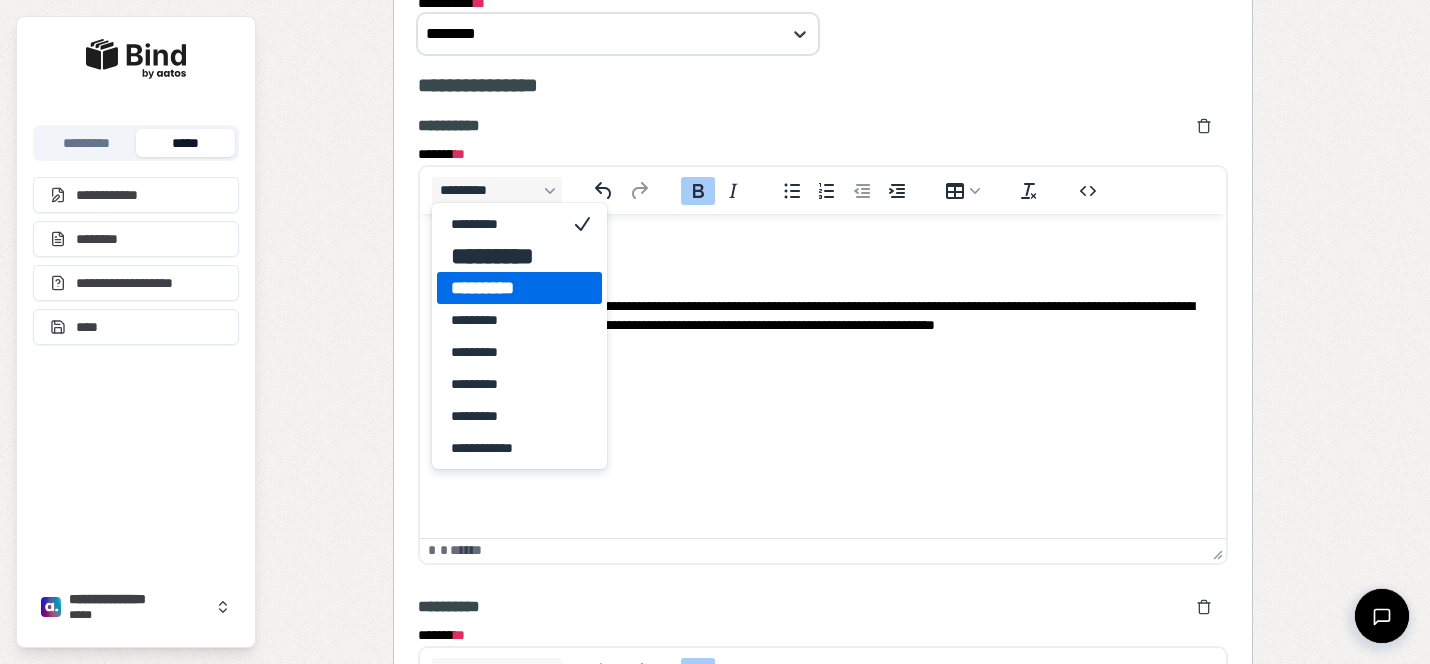 click on "*********" at bounding box center [505, 288] 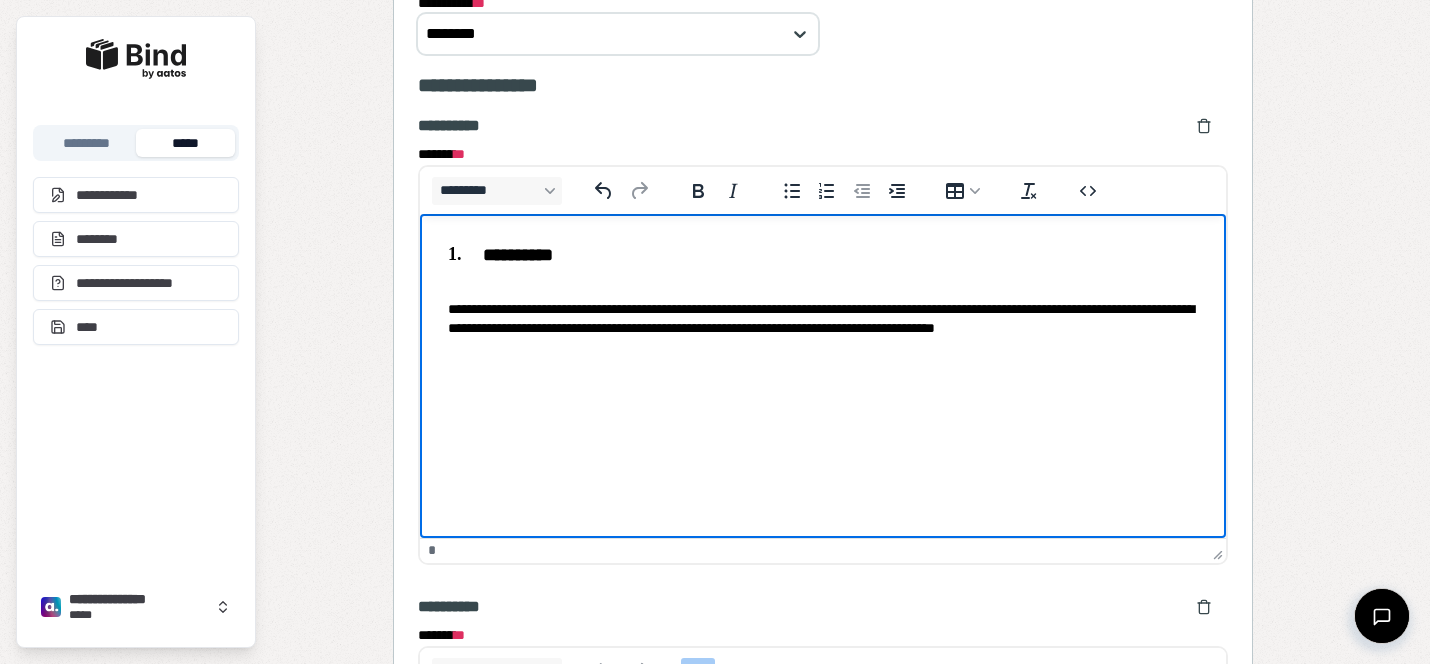 click on "**********" at bounding box center (823, 318) 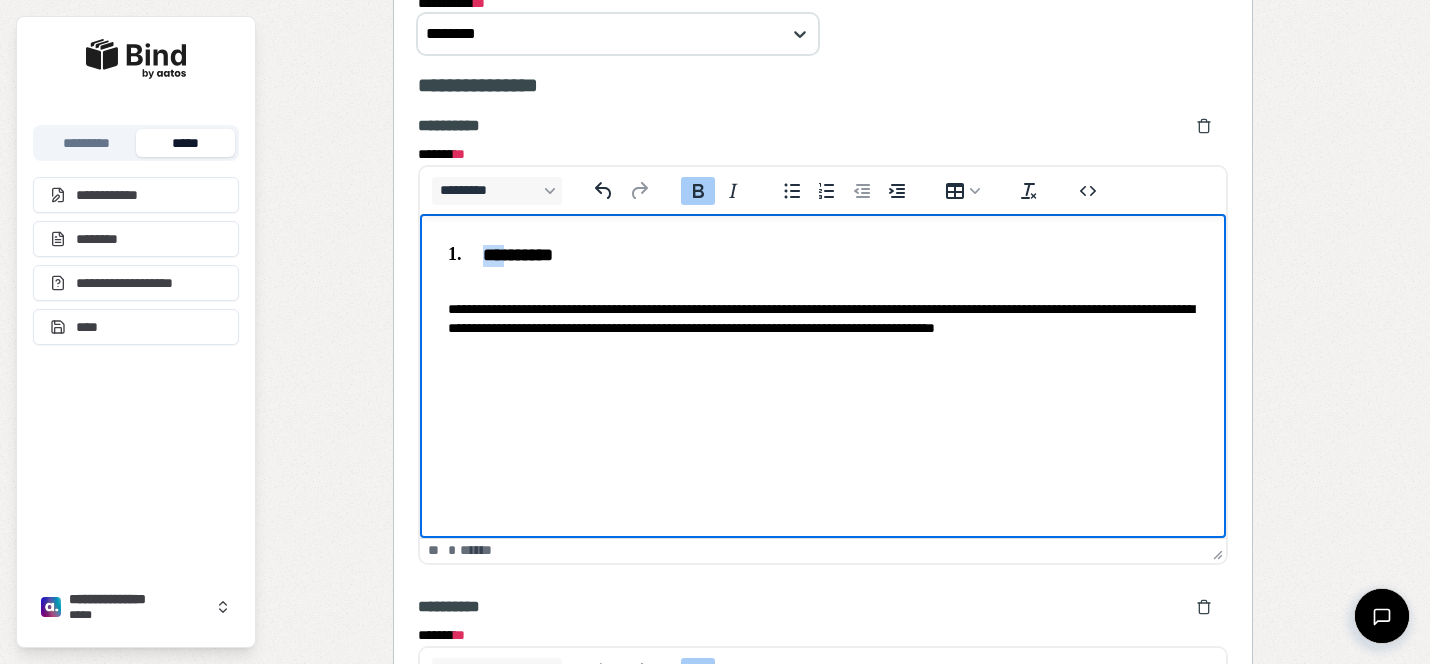 drag, startPoint x: 502, startPoint y: 256, endPoint x: 444, endPoint y: 256, distance: 58 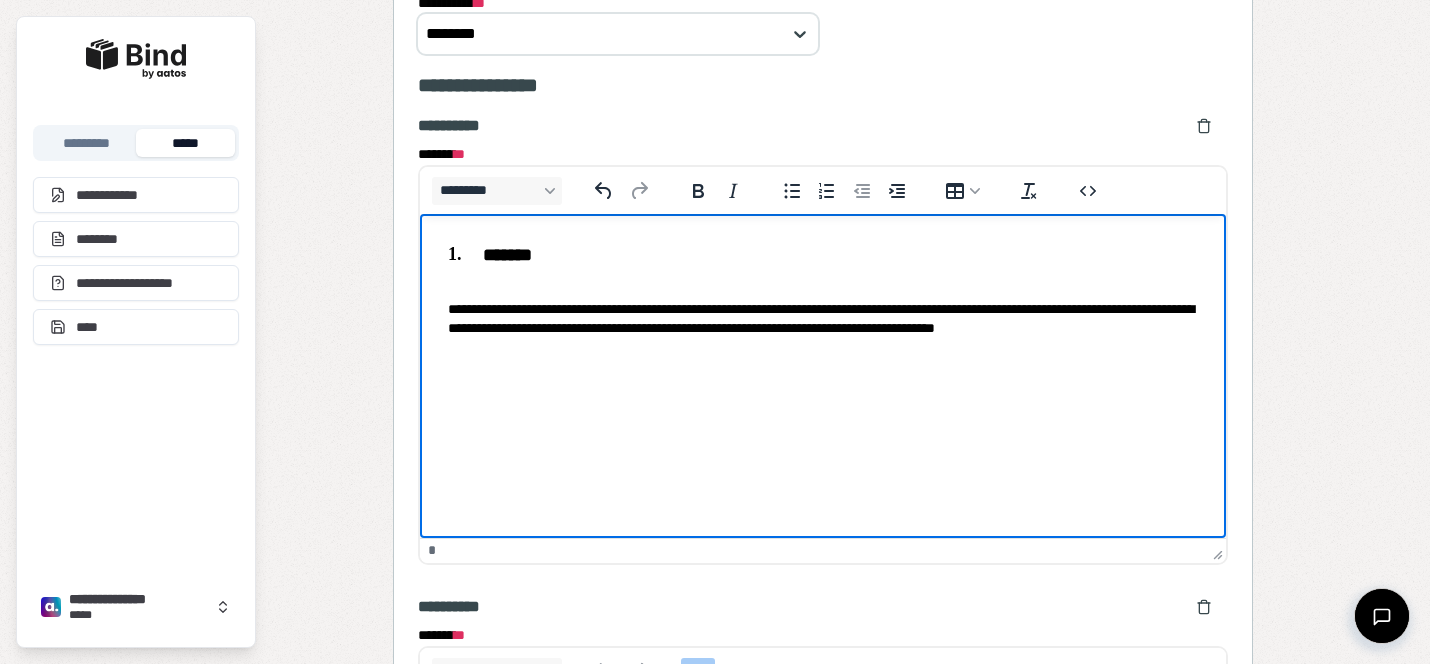 click on "**********" at bounding box center [823, 318] 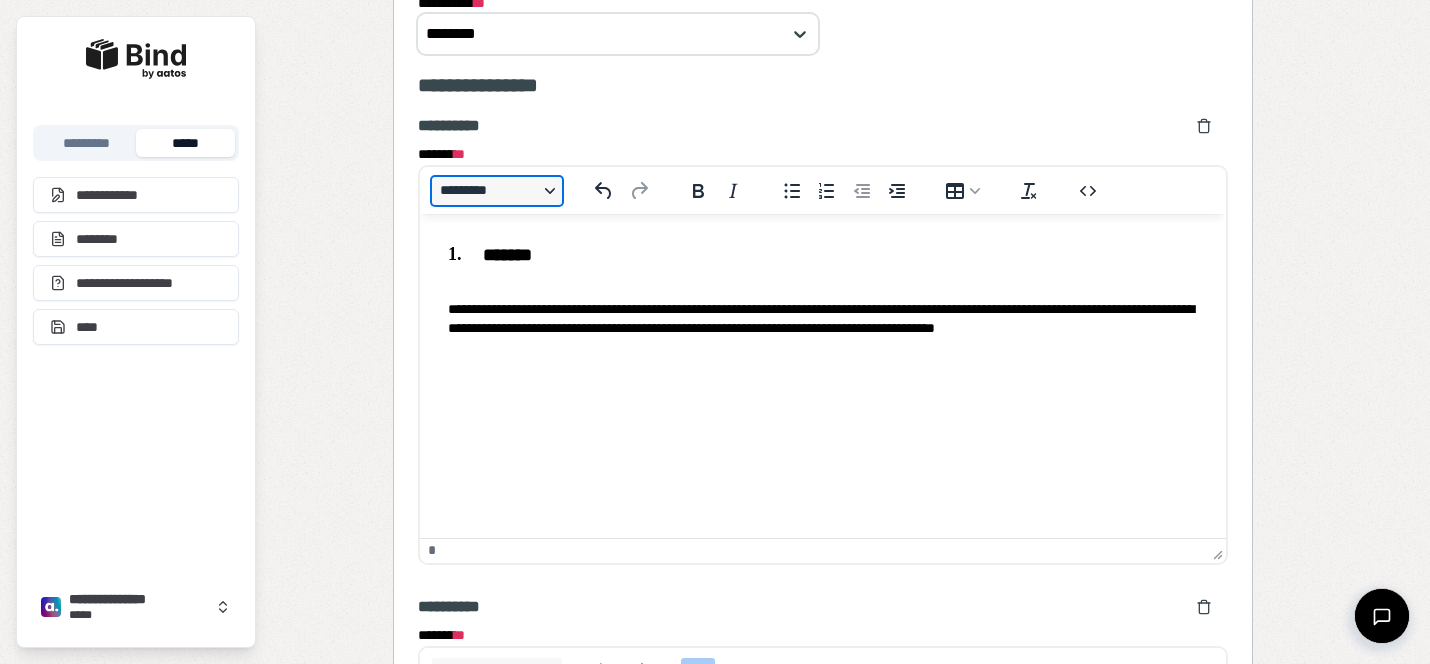 click on "*********" at bounding box center [497, 191] 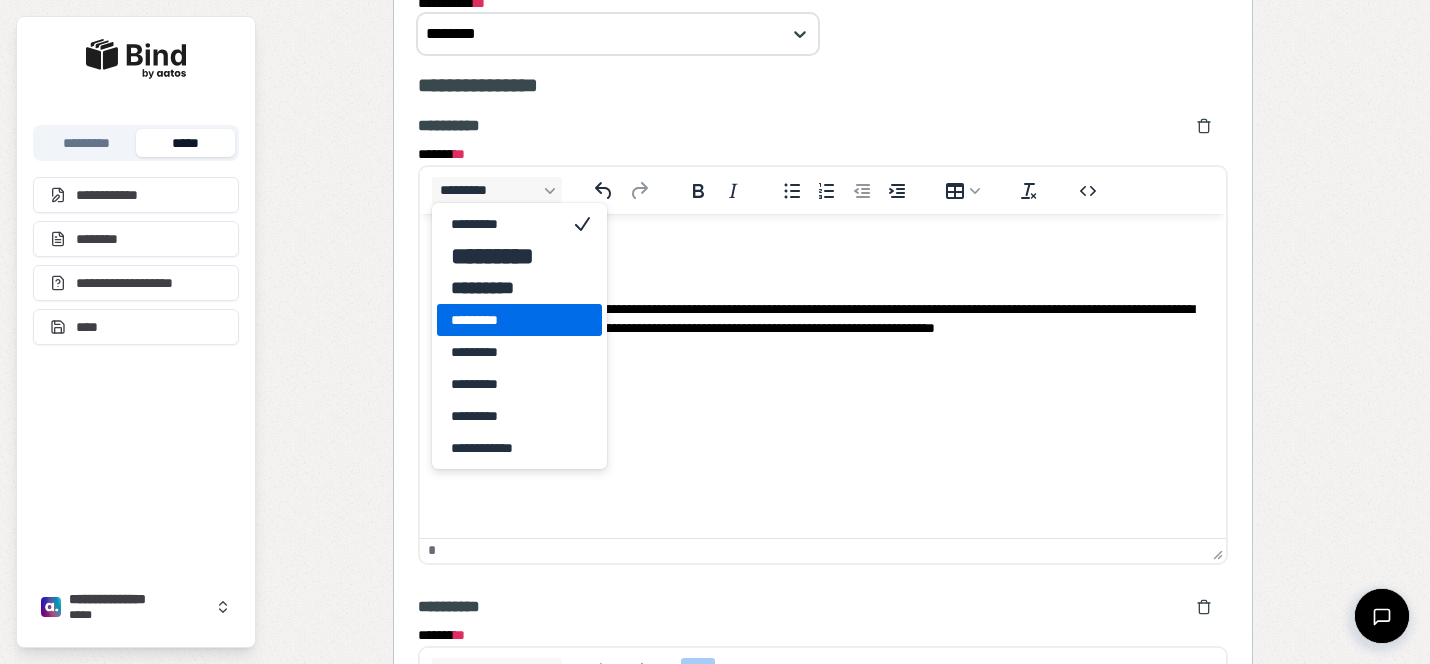 click on "*********" at bounding box center [519, 320] 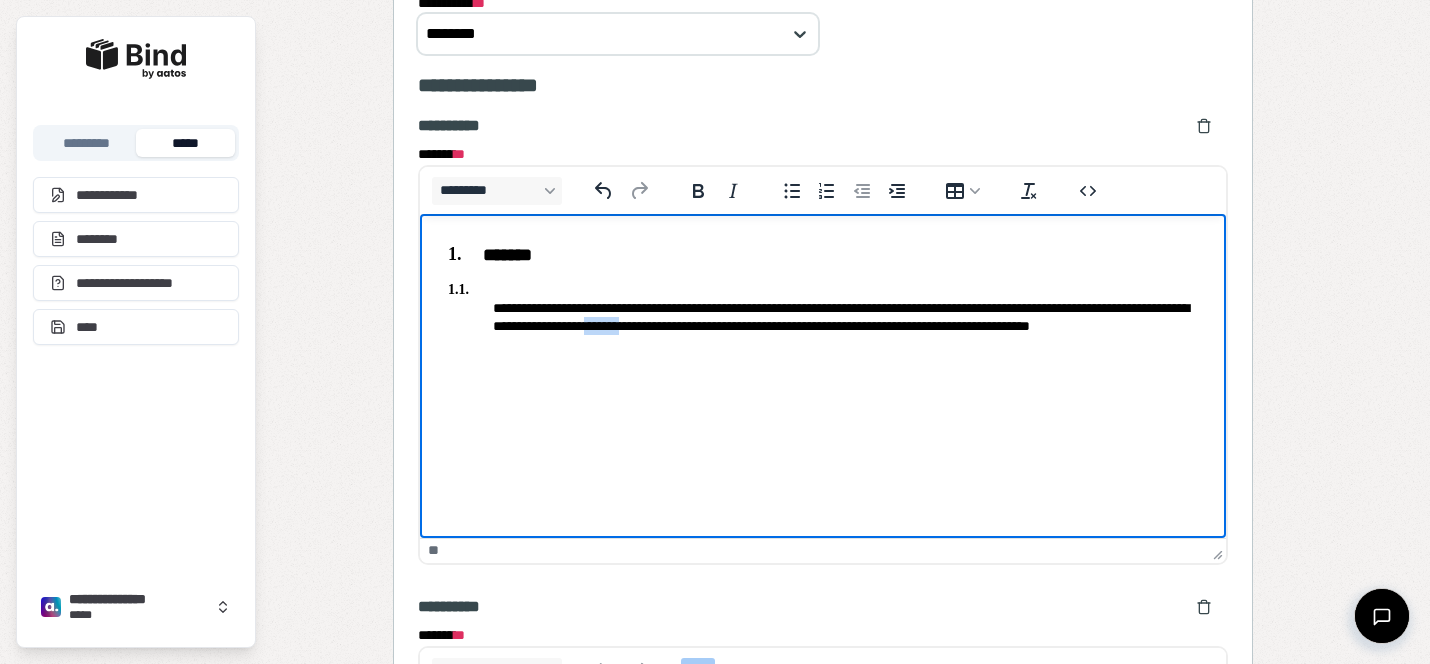 drag, startPoint x: 804, startPoint y: 327, endPoint x: 756, endPoint y: 327, distance: 48 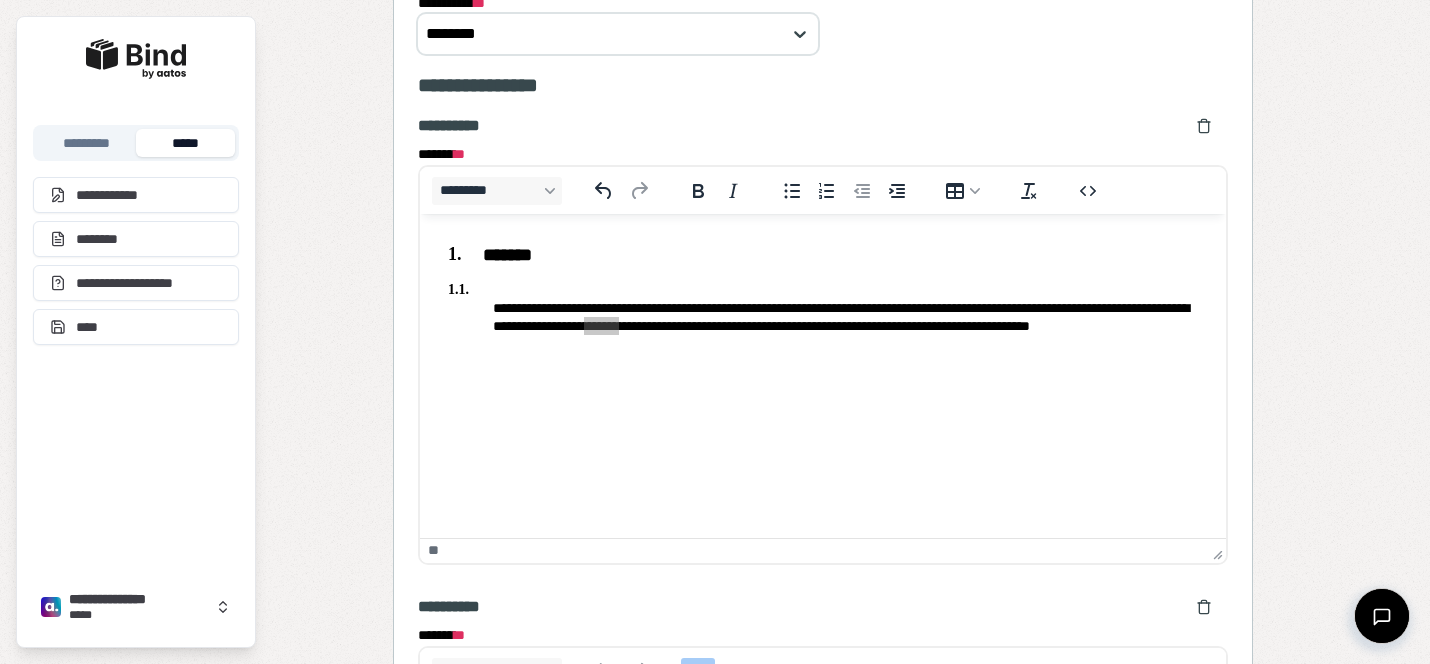 click at bounding box center [716, 190] 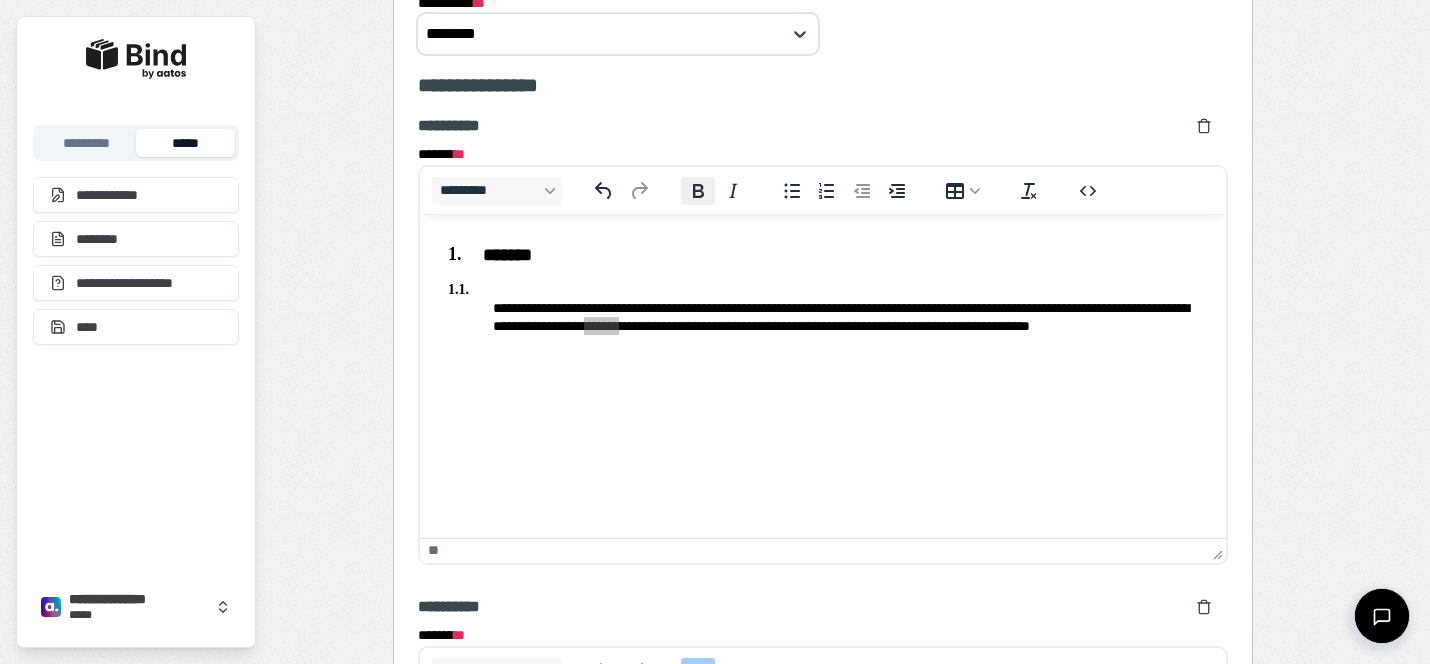 click 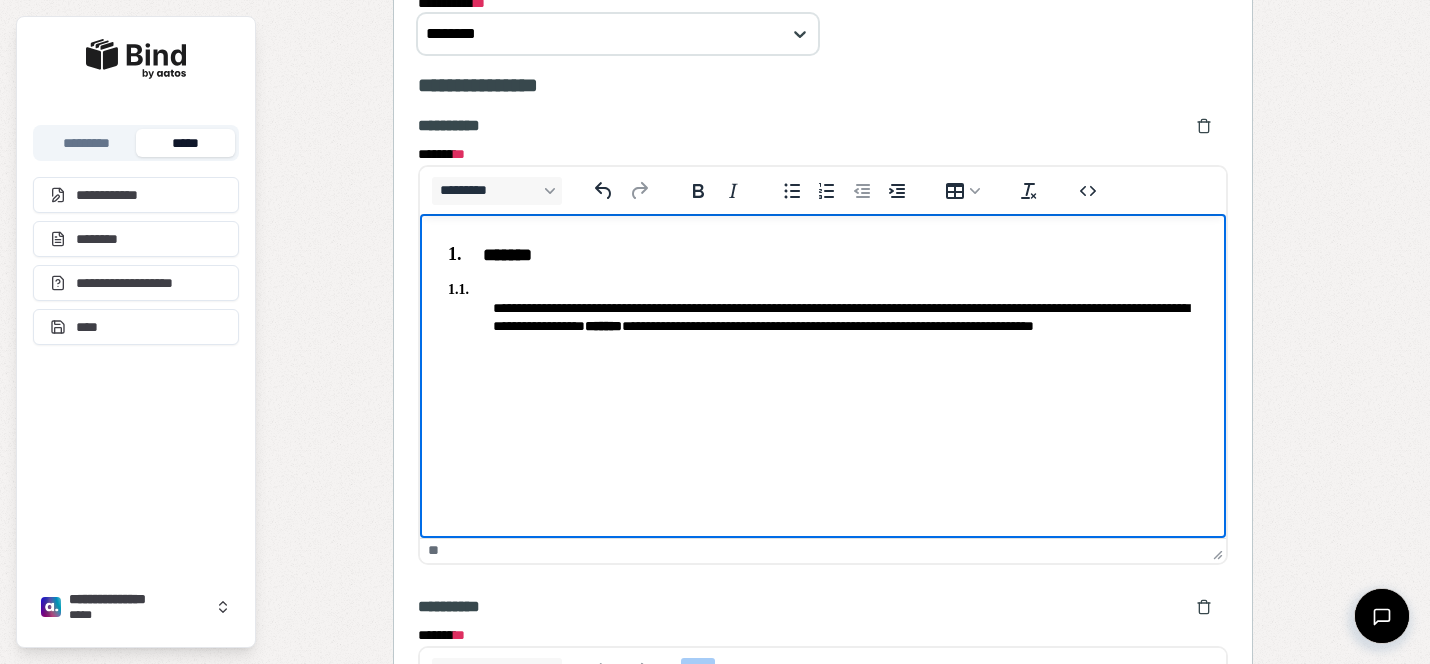 click on "**********" at bounding box center [823, 316] 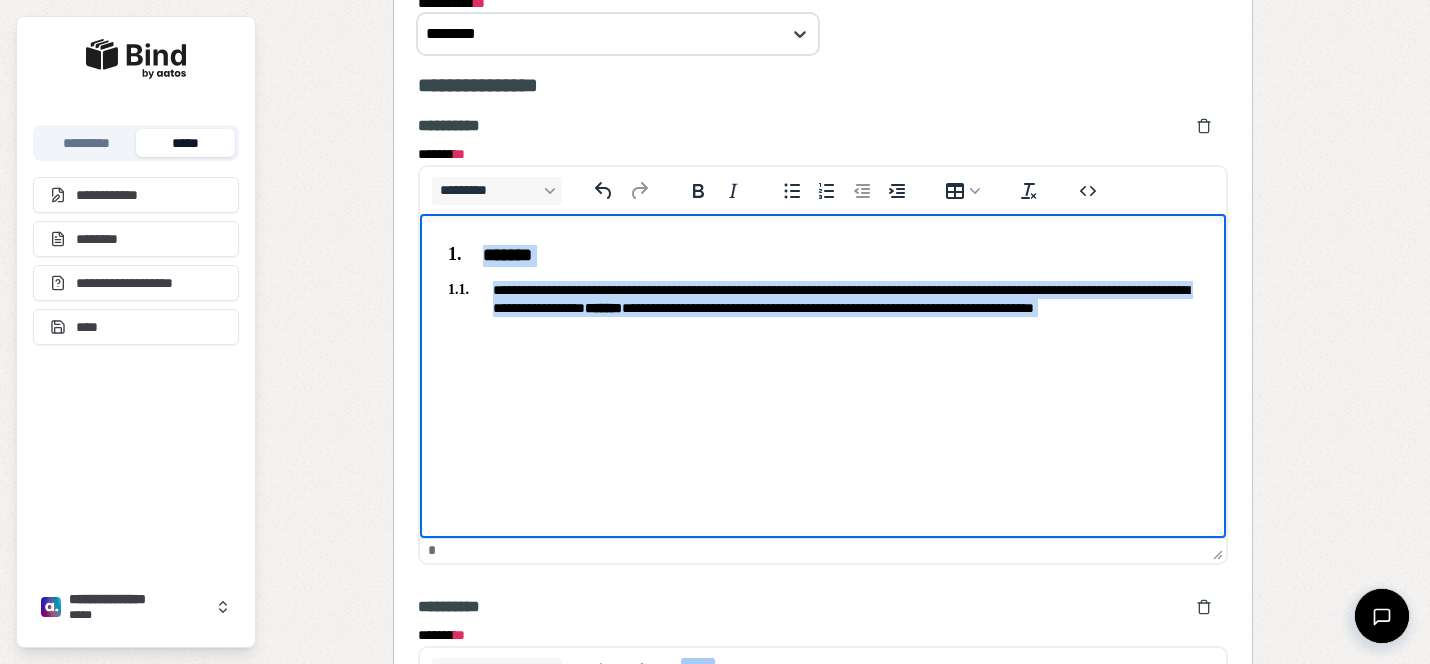 drag, startPoint x: 681, startPoint y: 333, endPoint x: 377, endPoint y: 238, distance: 318.49805 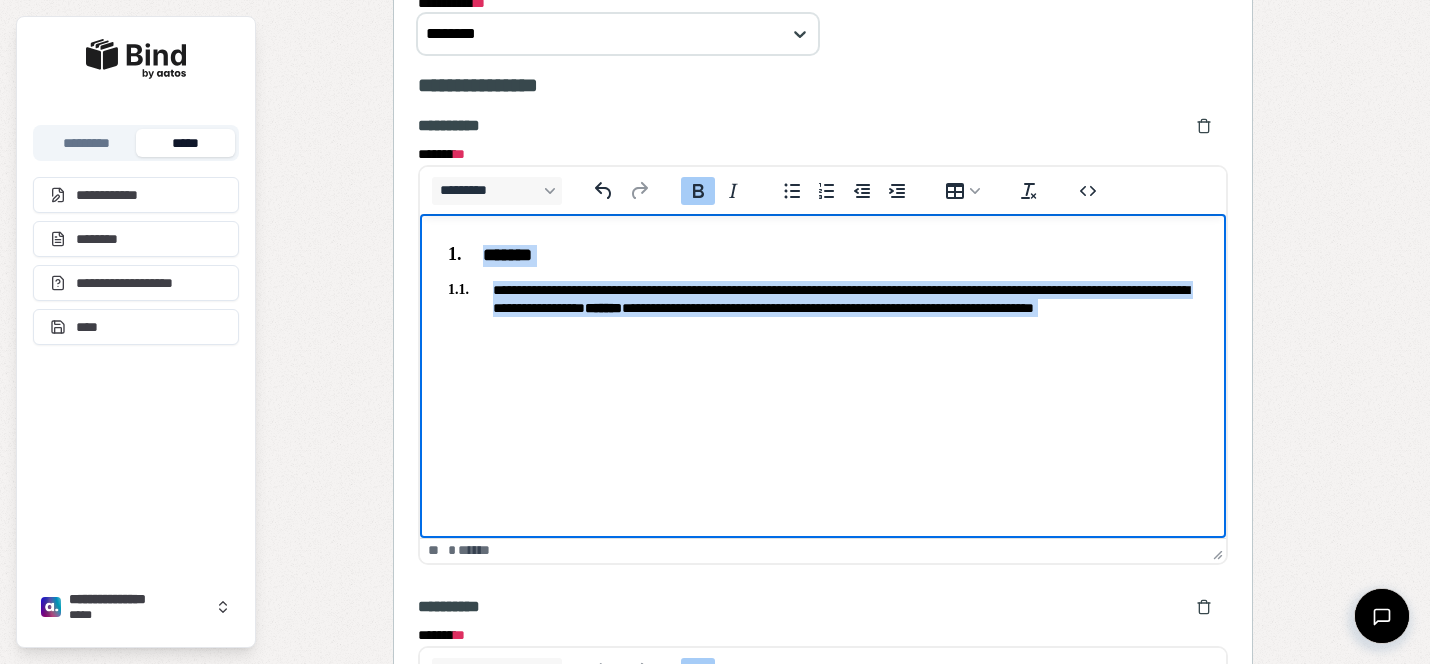copy on "**********" 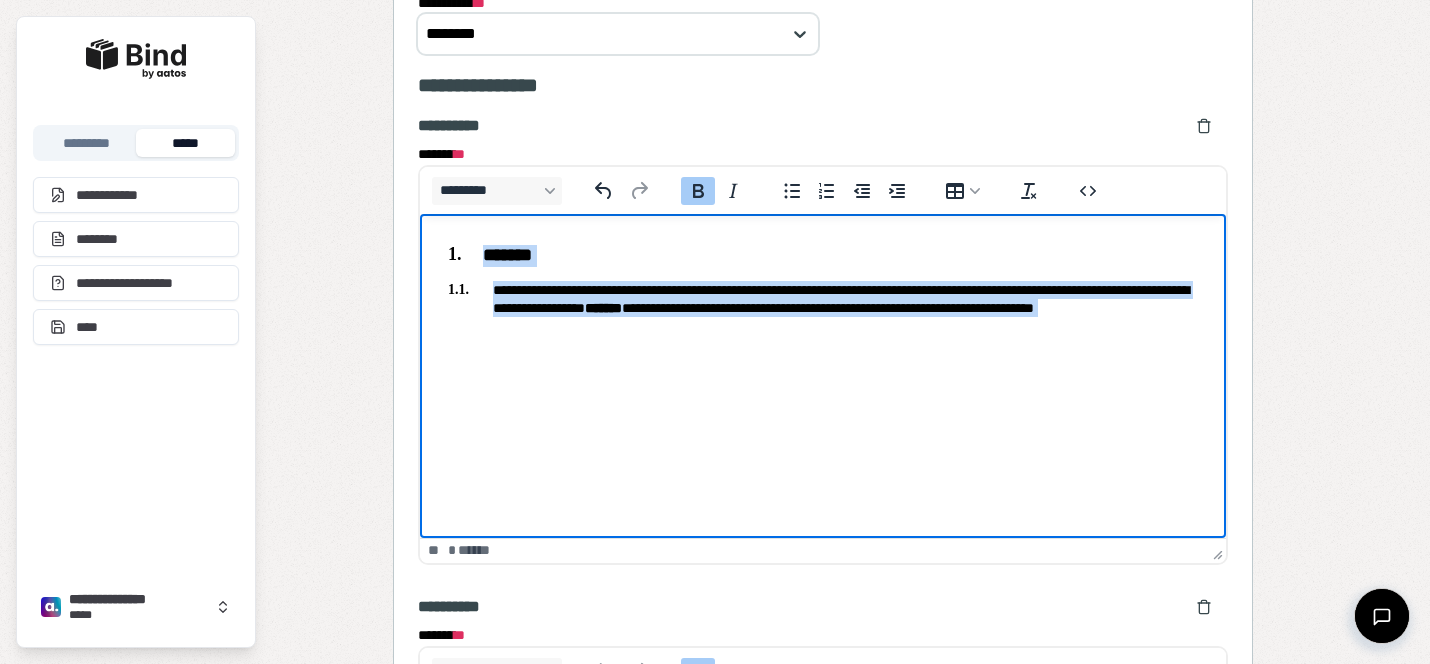 click on "**********" at bounding box center (823, 307) 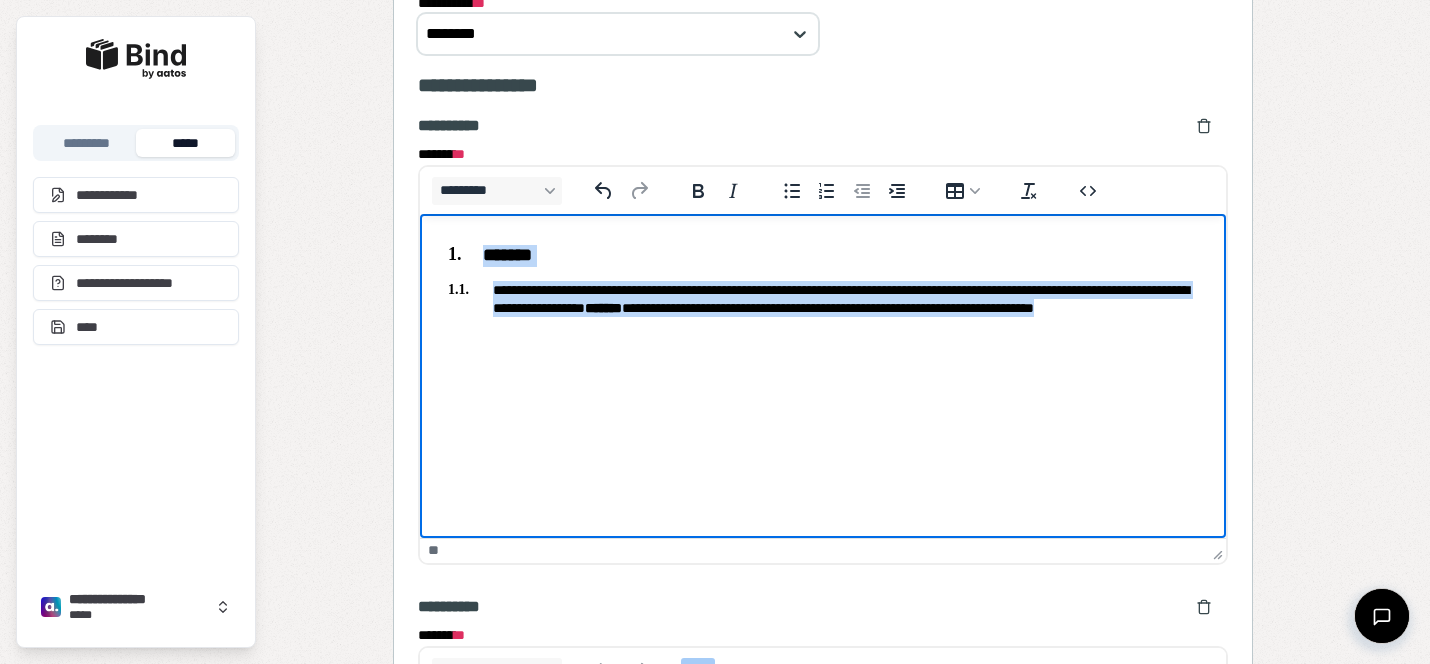 drag, startPoint x: 698, startPoint y: 334, endPoint x: 454, endPoint y: 214, distance: 271.91174 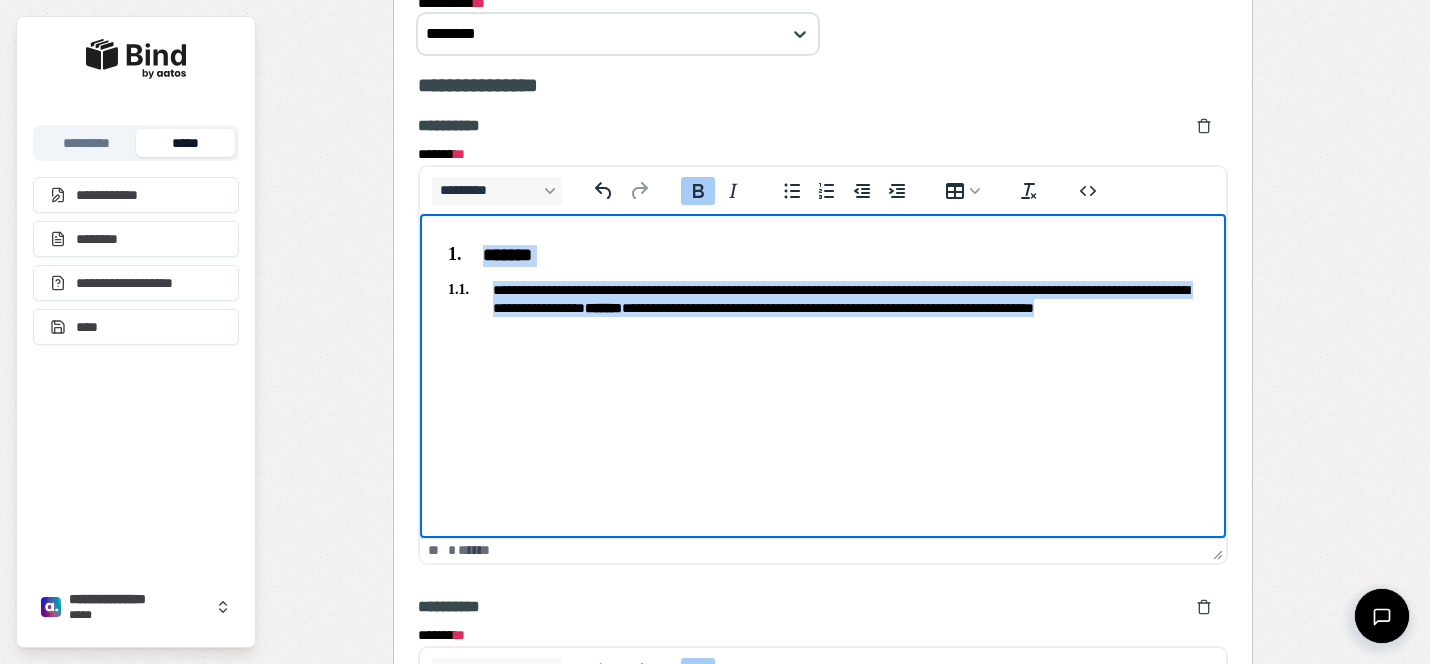 copy on "**********" 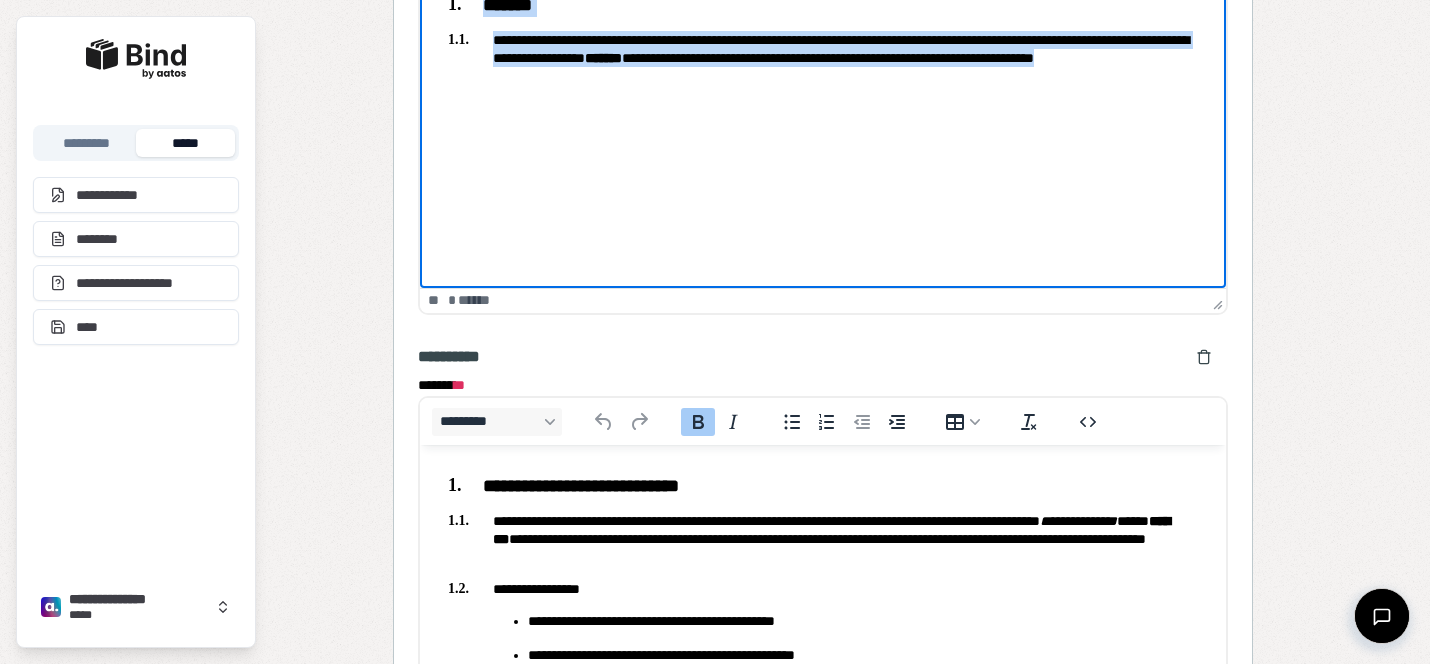 scroll, scrollTop: 1933, scrollLeft: 0, axis: vertical 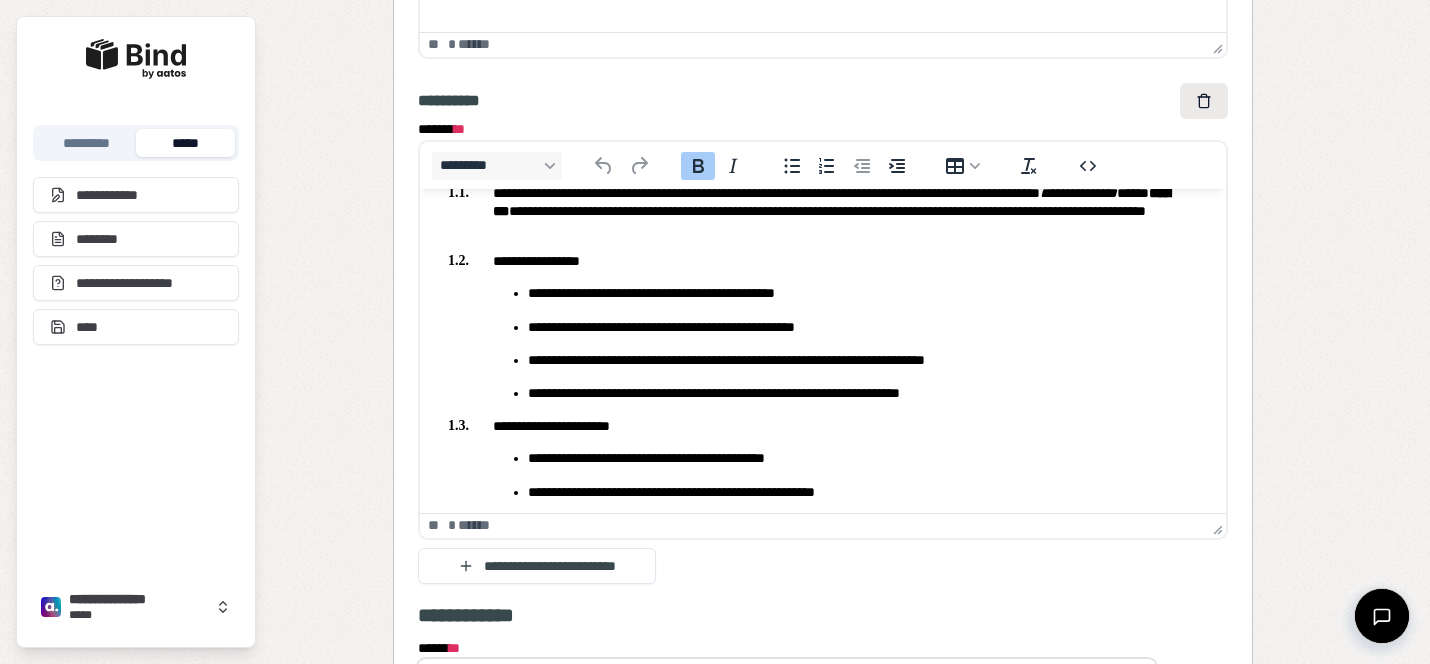 click at bounding box center [1204, 101] 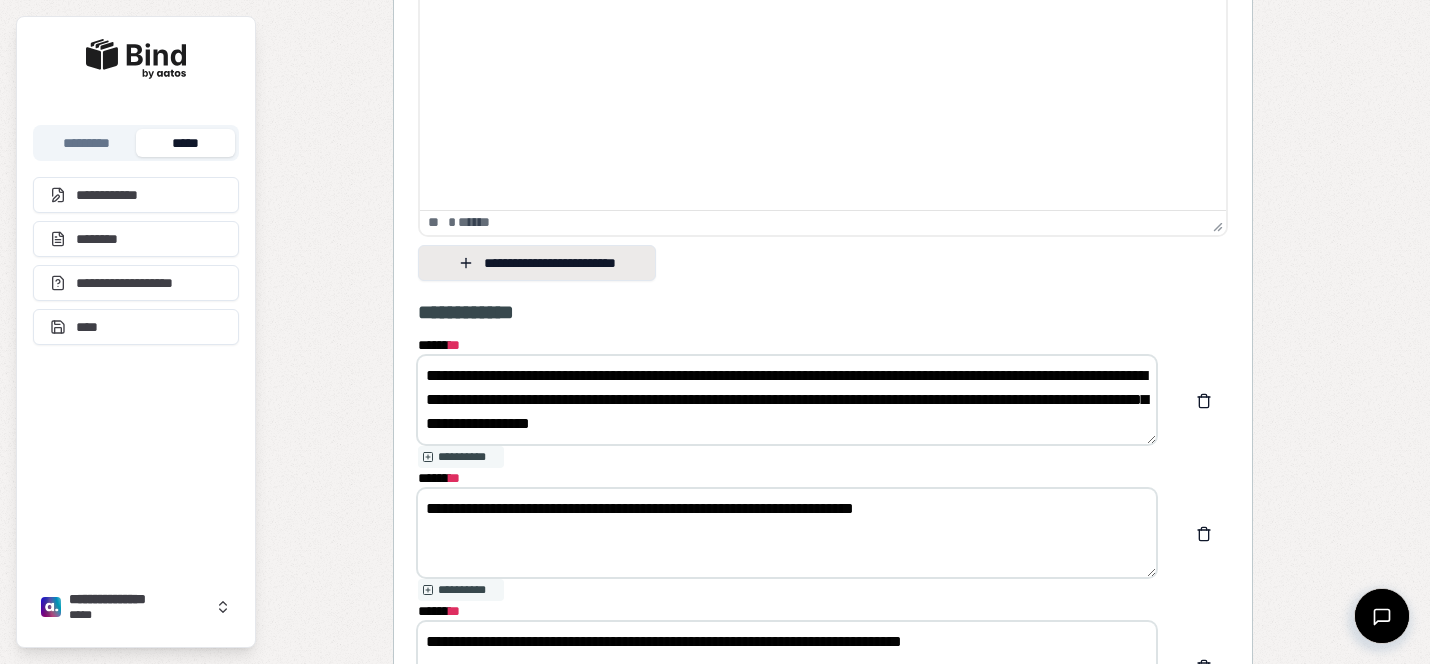 scroll, scrollTop: 1729, scrollLeft: 0, axis: vertical 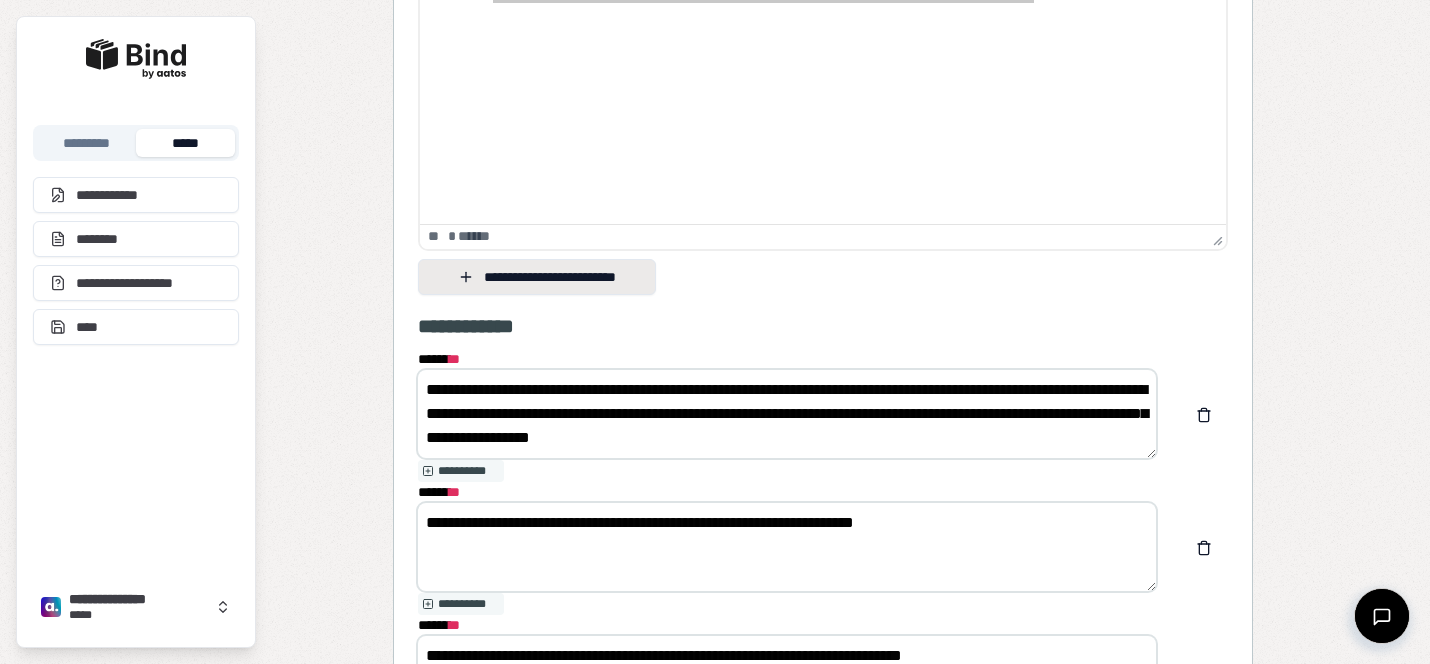 click on "**********" at bounding box center (537, 277) 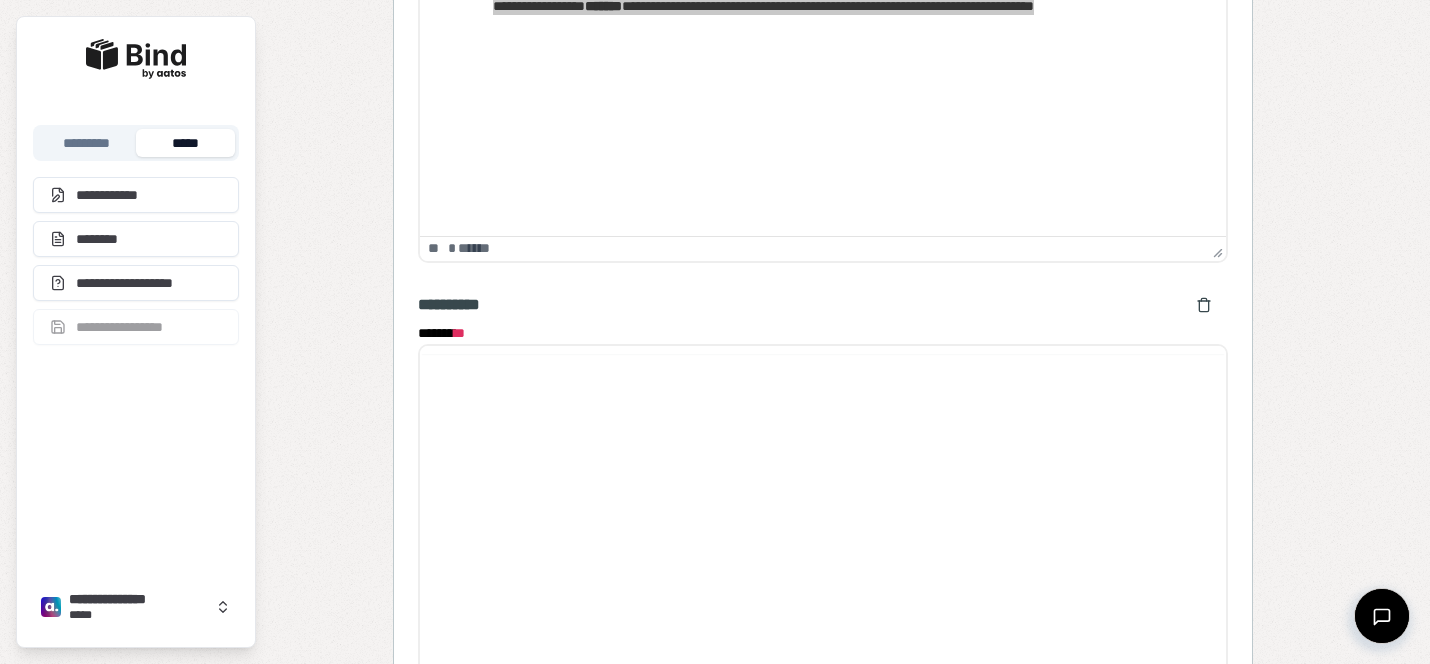 scroll, scrollTop: 0, scrollLeft: 0, axis: both 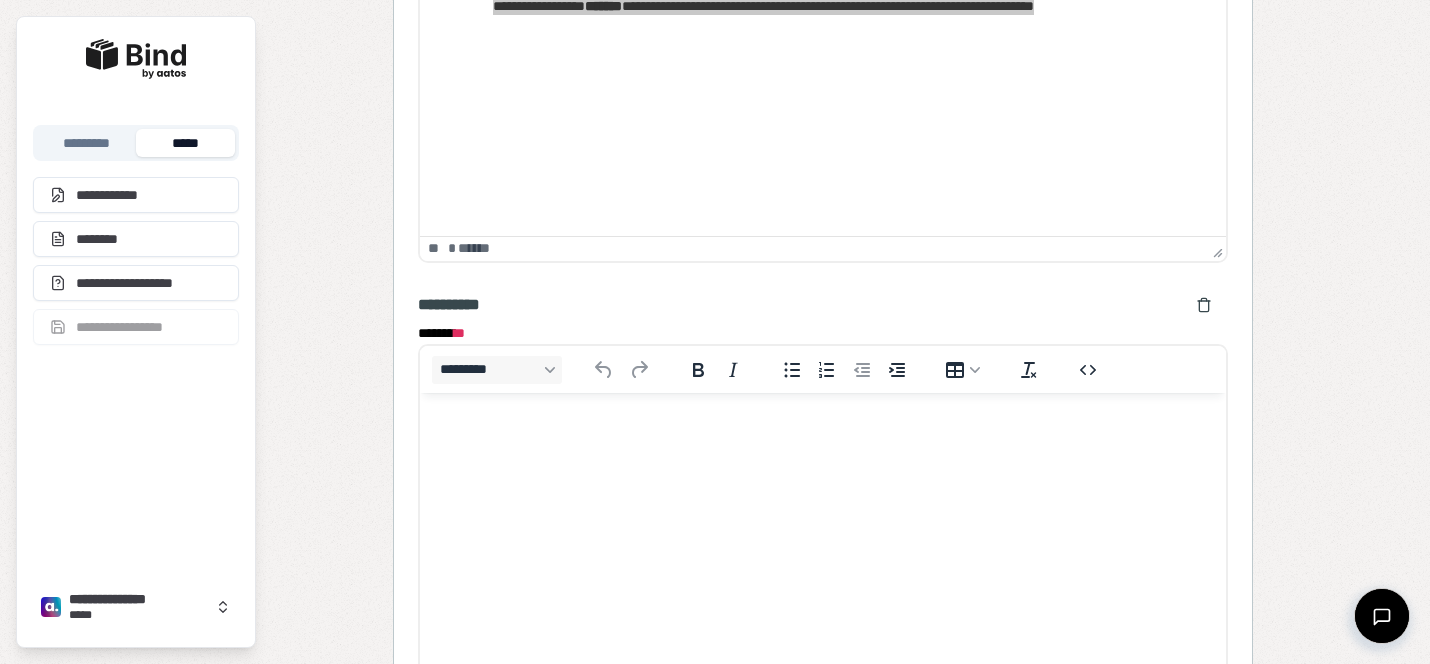 click at bounding box center [823, 431] 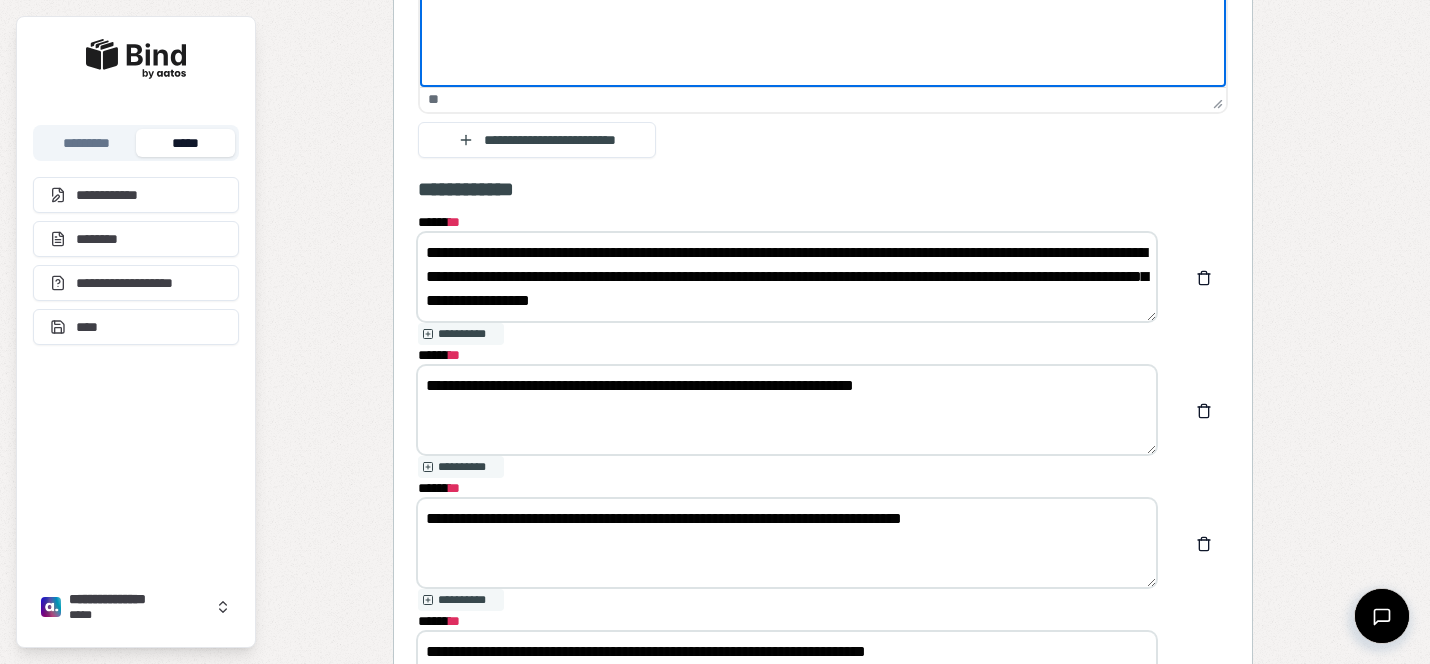 scroll, scrollTop: 2363, scrollLeft: 0, axis: vertical 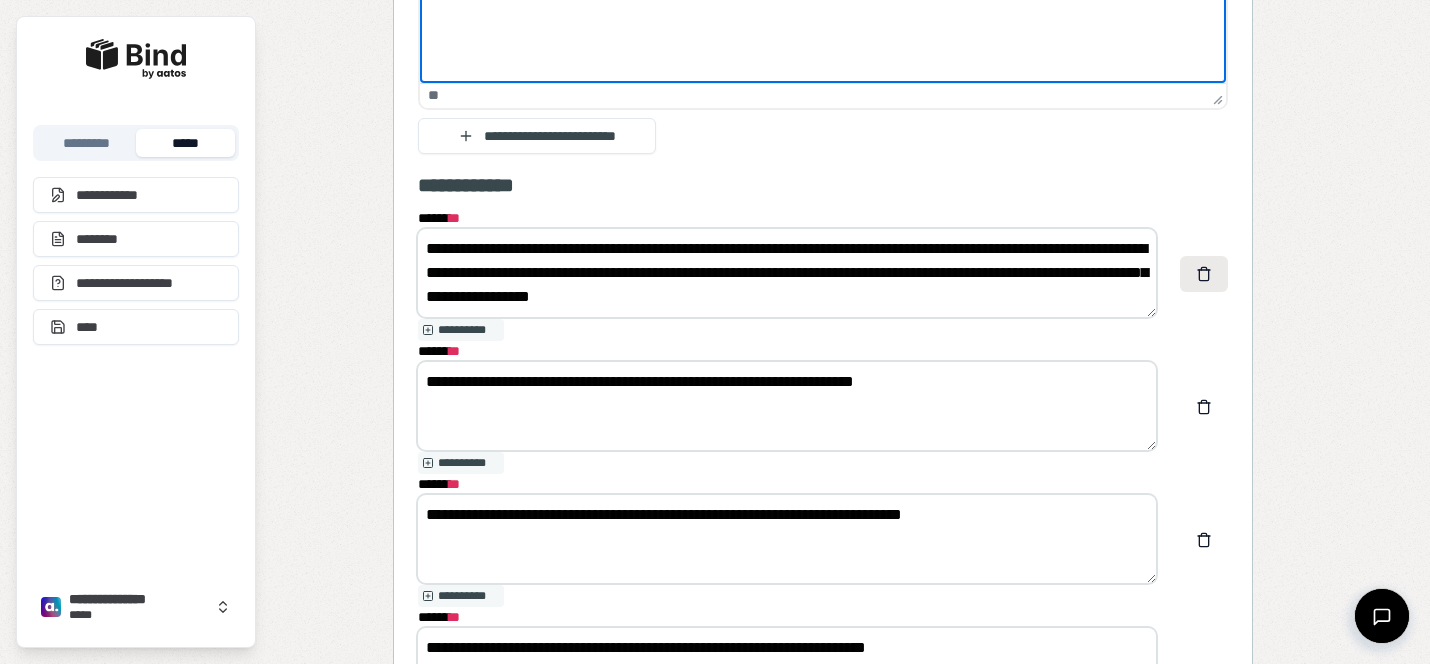 click at bounding box center [1204, 274] 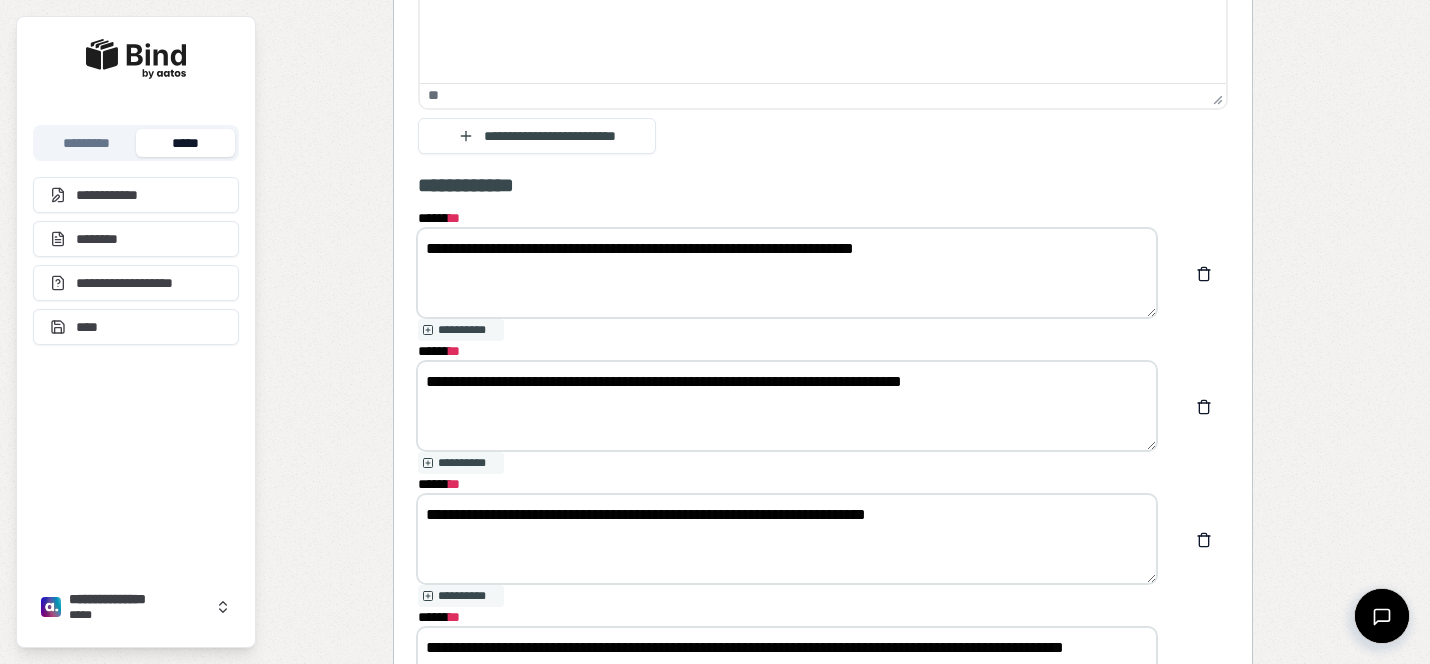 click at bounding box center [1204, 274] 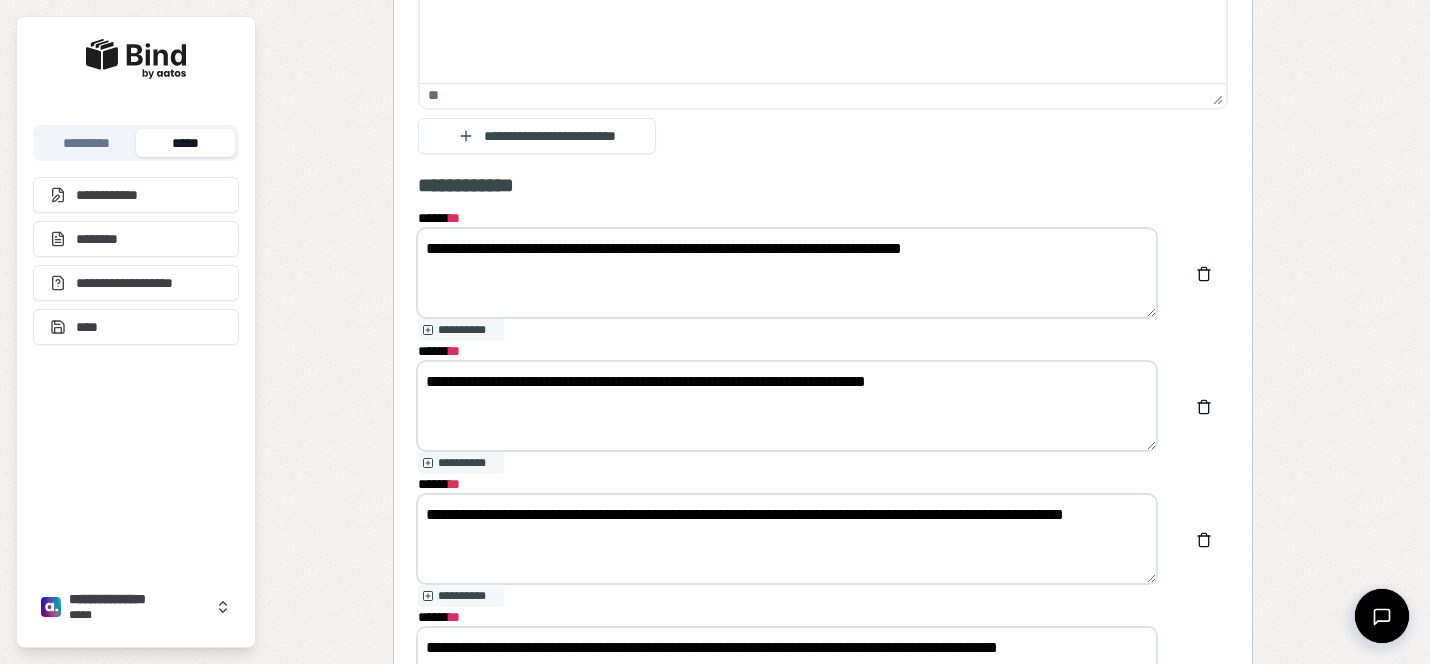 click at bounding box center [1204, 274] 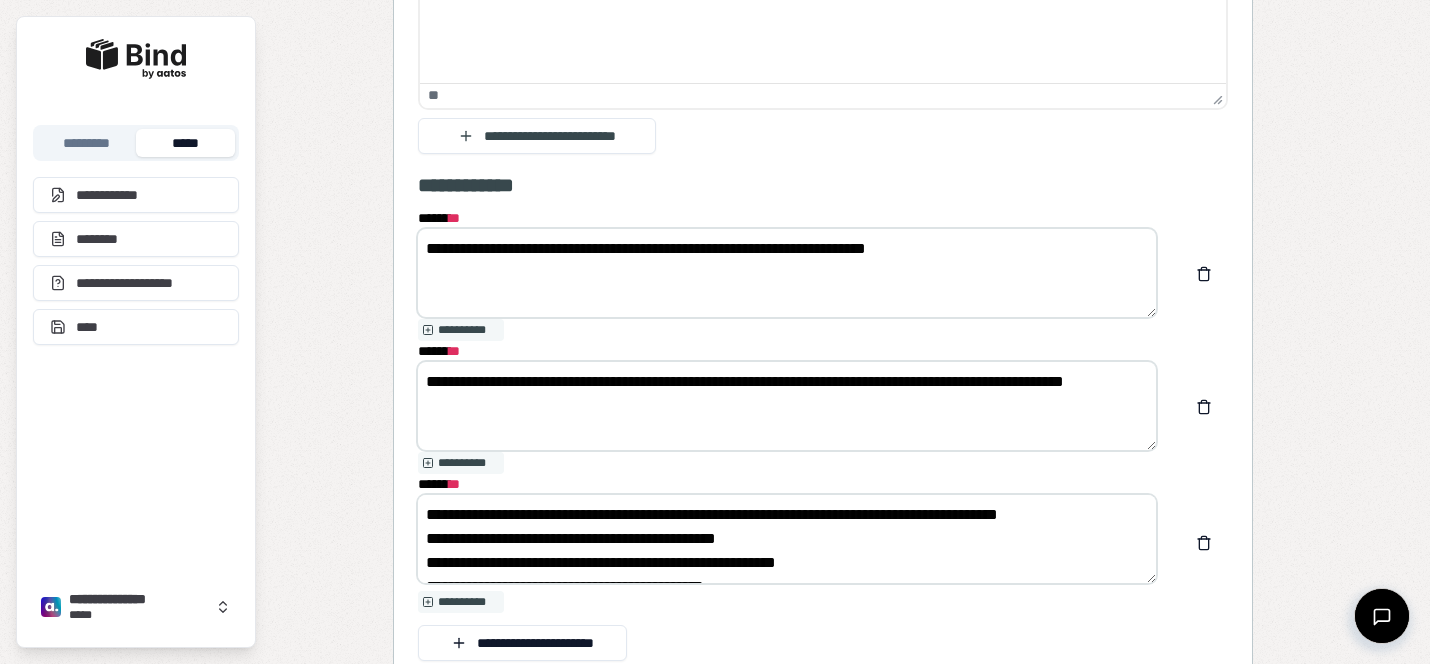 click at bounding box center (1204, 274) 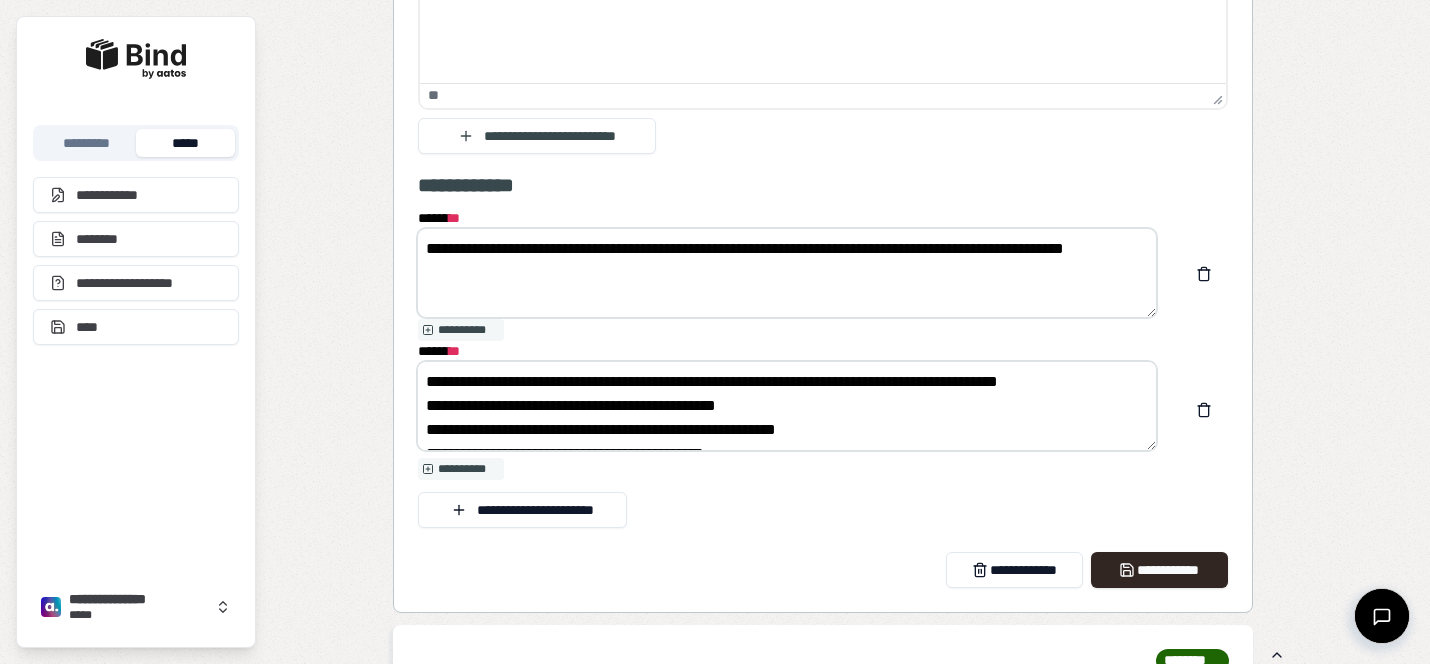 click at bounding box center (1204, 274) 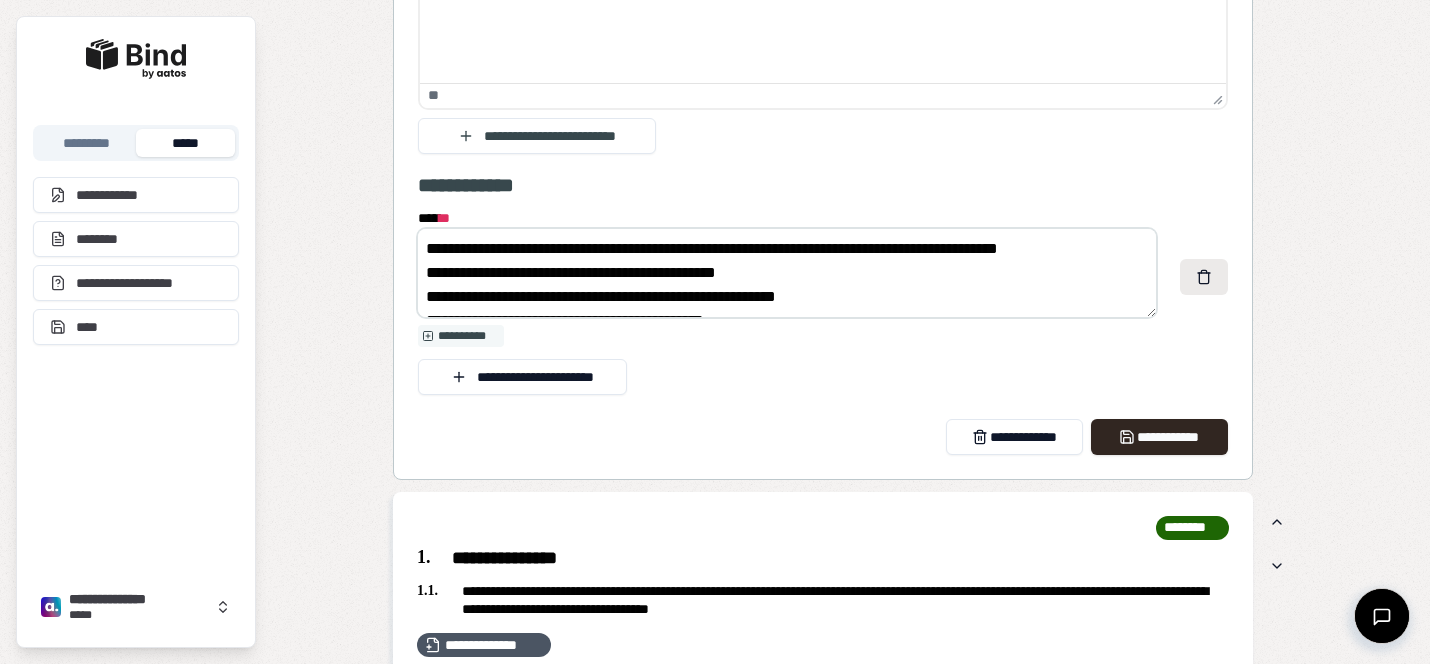 click at bounding box center (1204, 277) 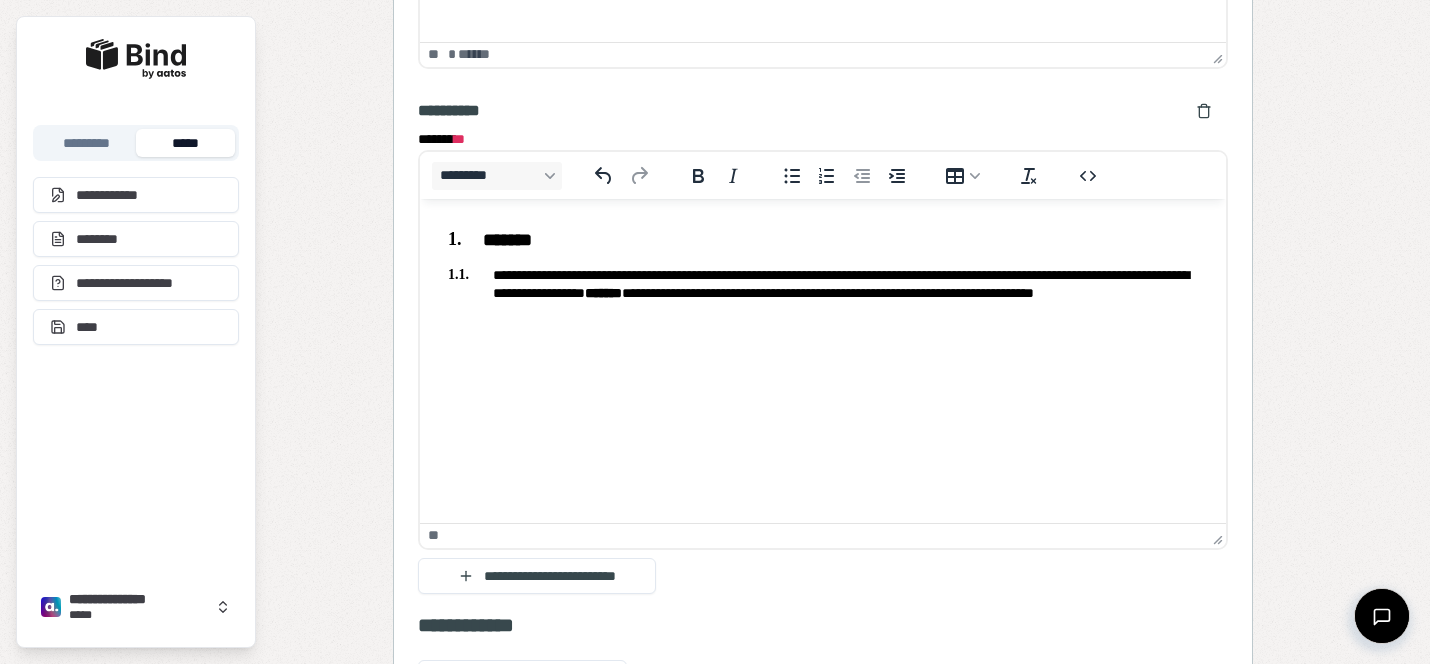 scroll, scrollTop: 1952, scrollLeft: 0, axis: vertical 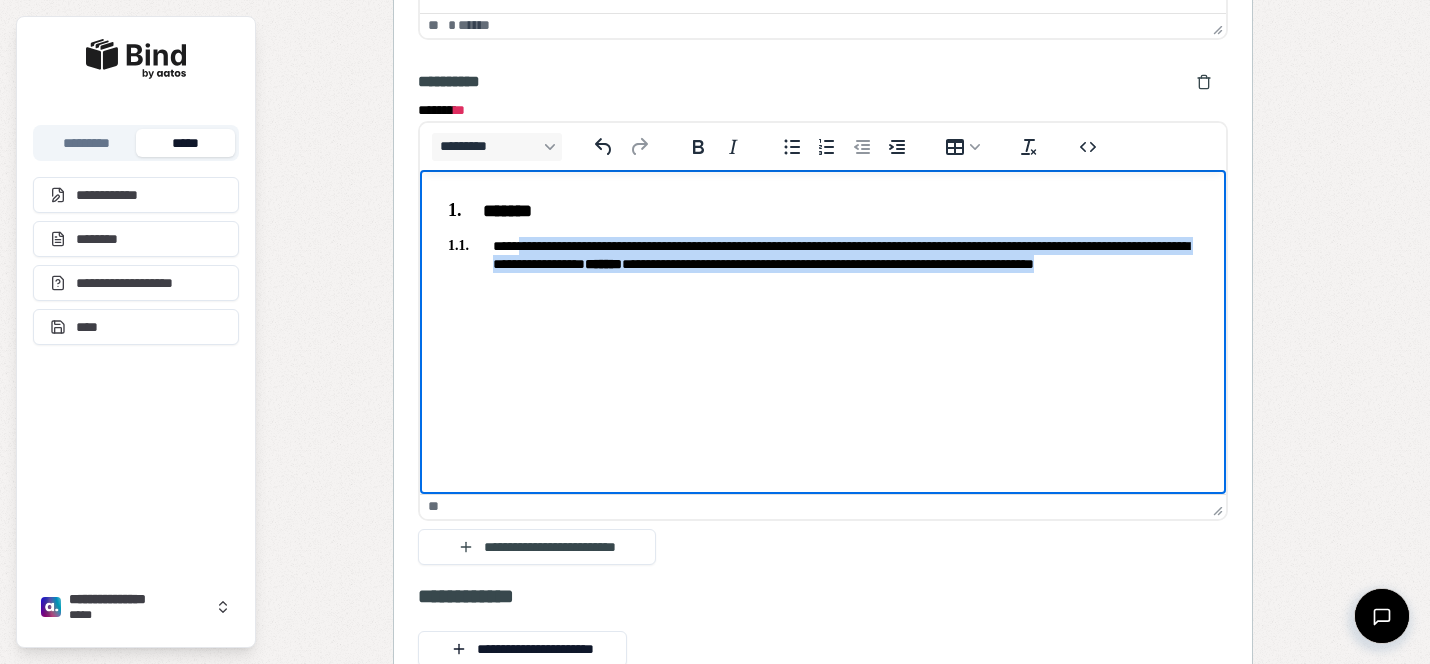 drag, startPoint x: 664, startPoint y: 297, endPoint x: 525, endPoint y: 252, distance: 146.1027 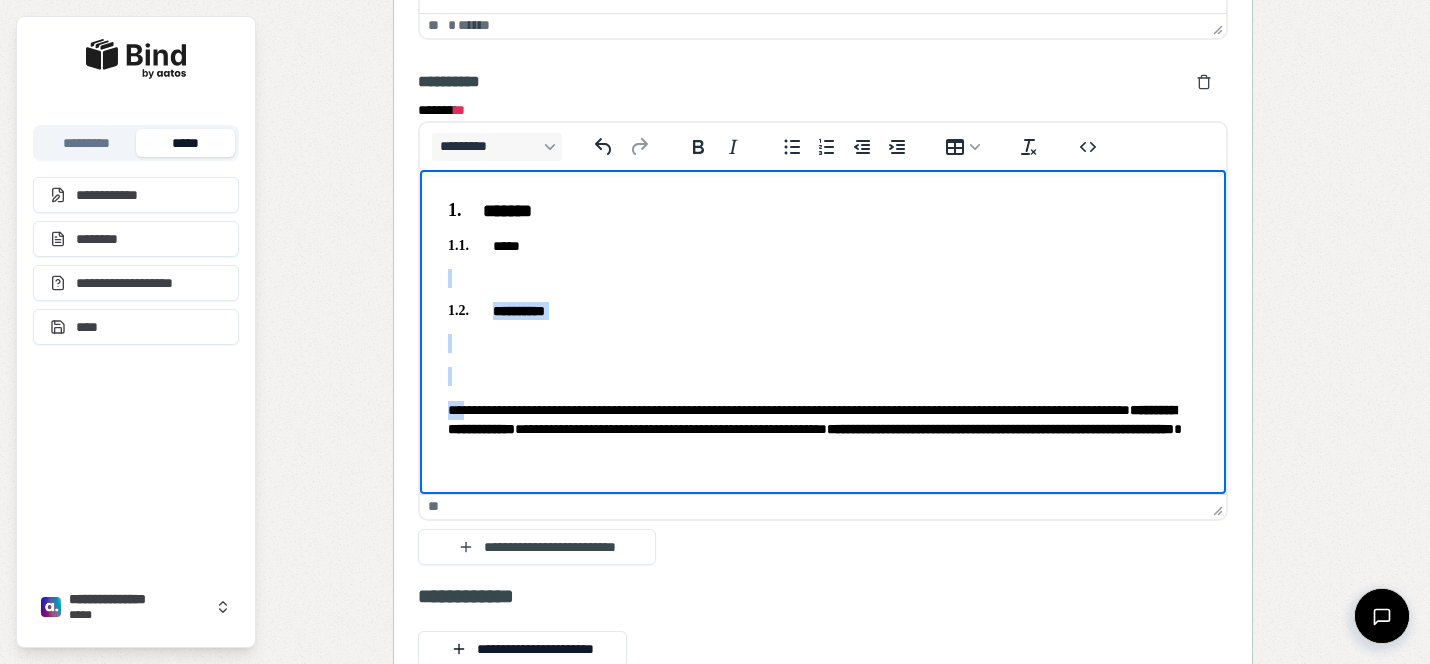 drag, startPoint x: 473, startPoint y: 409, endPoint x: 529, endPoint y: 235, distance: 182.78949 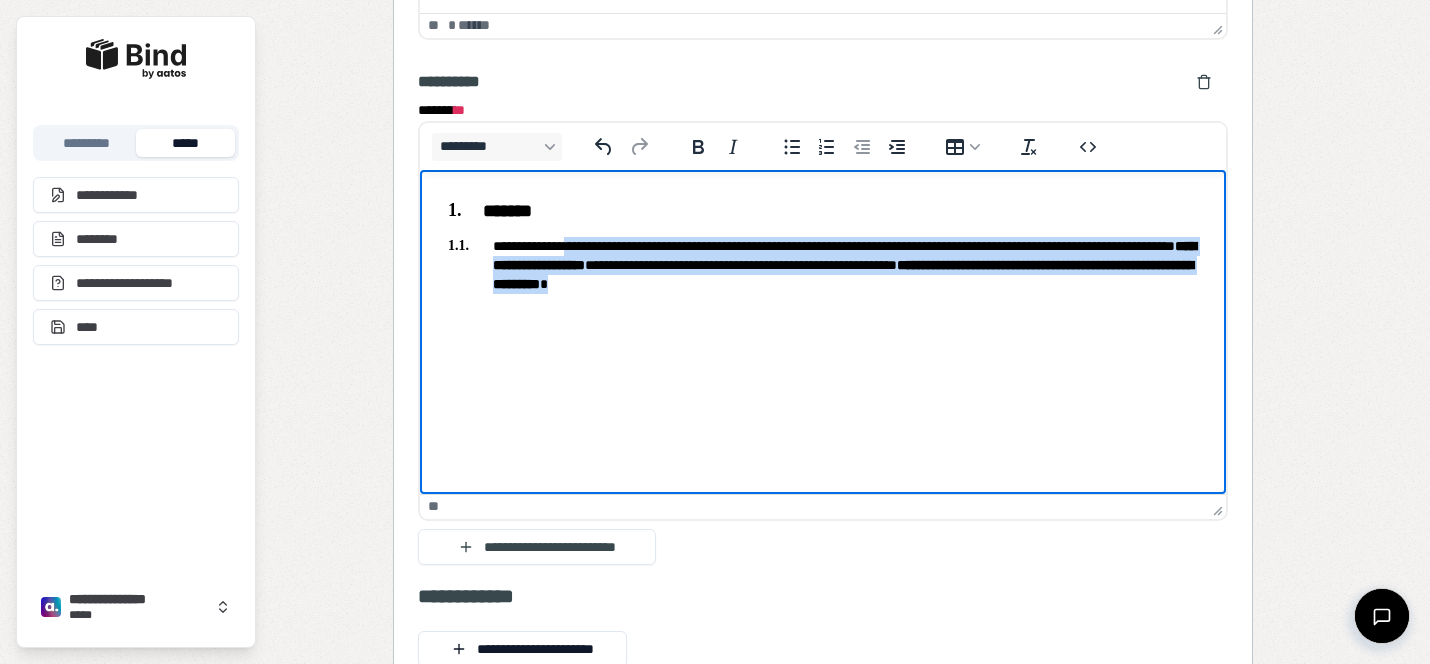 drag, startPoint x: 1009, startPoint y: 291, endPoint x: 585, endPoint y: 247, distance: 426.27692 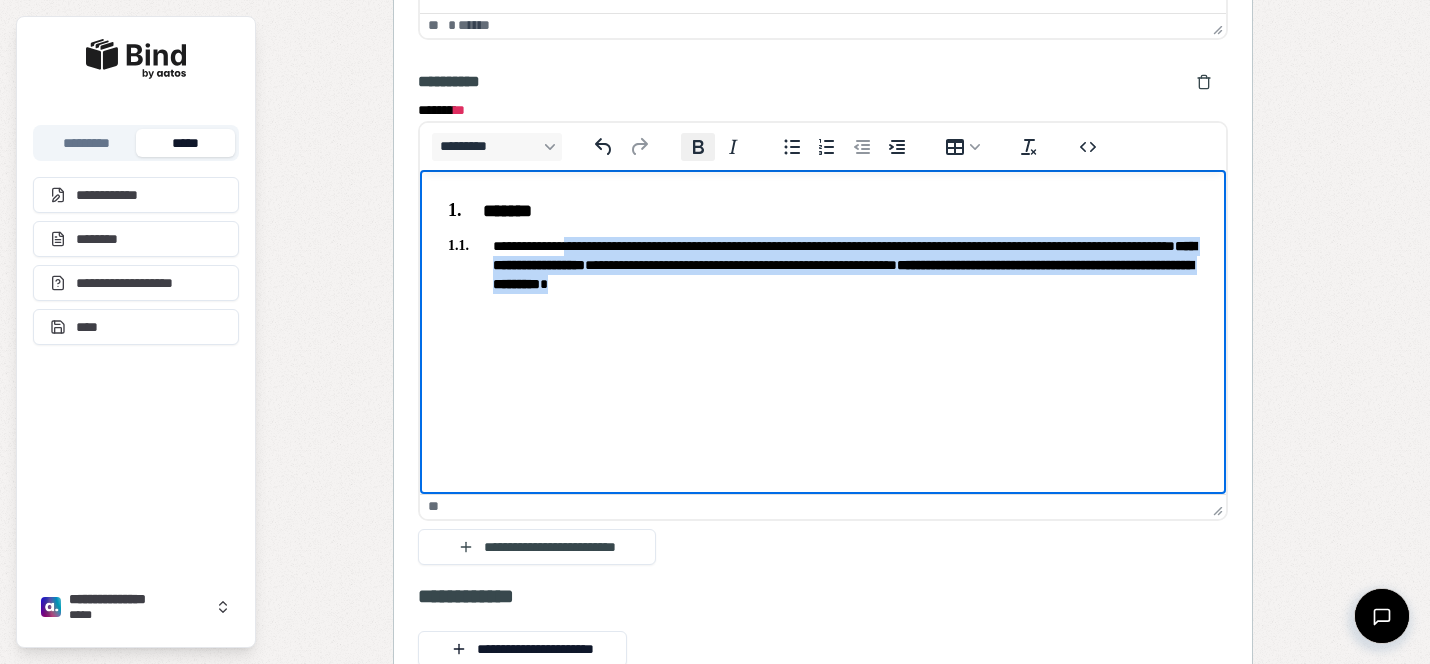 click 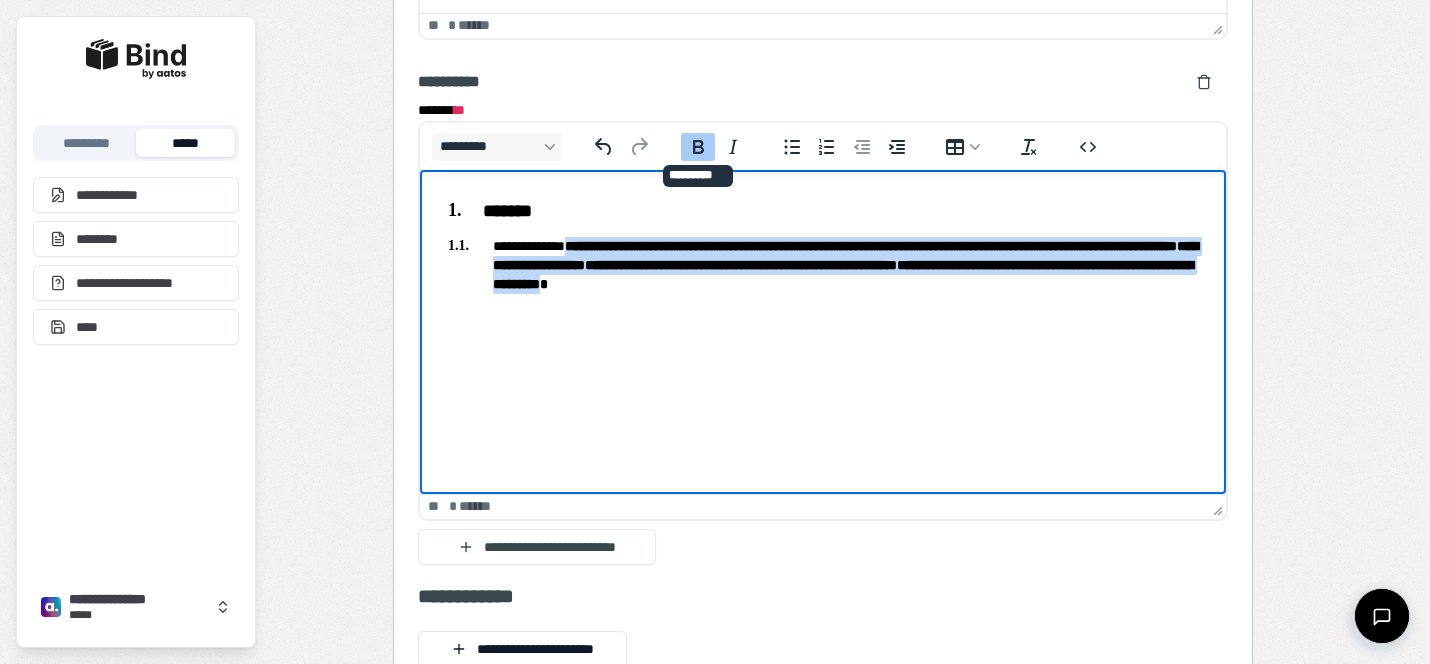 click 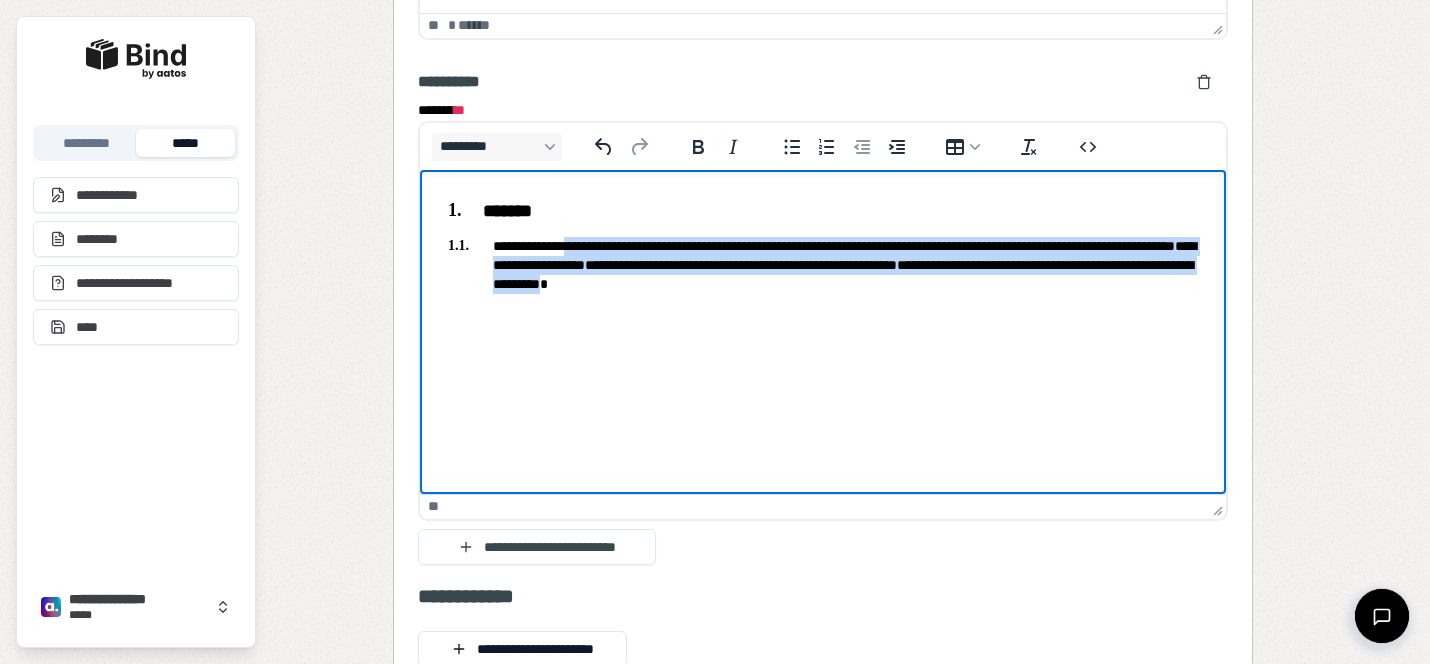 click on "**********" at bounding box center (823, 242) 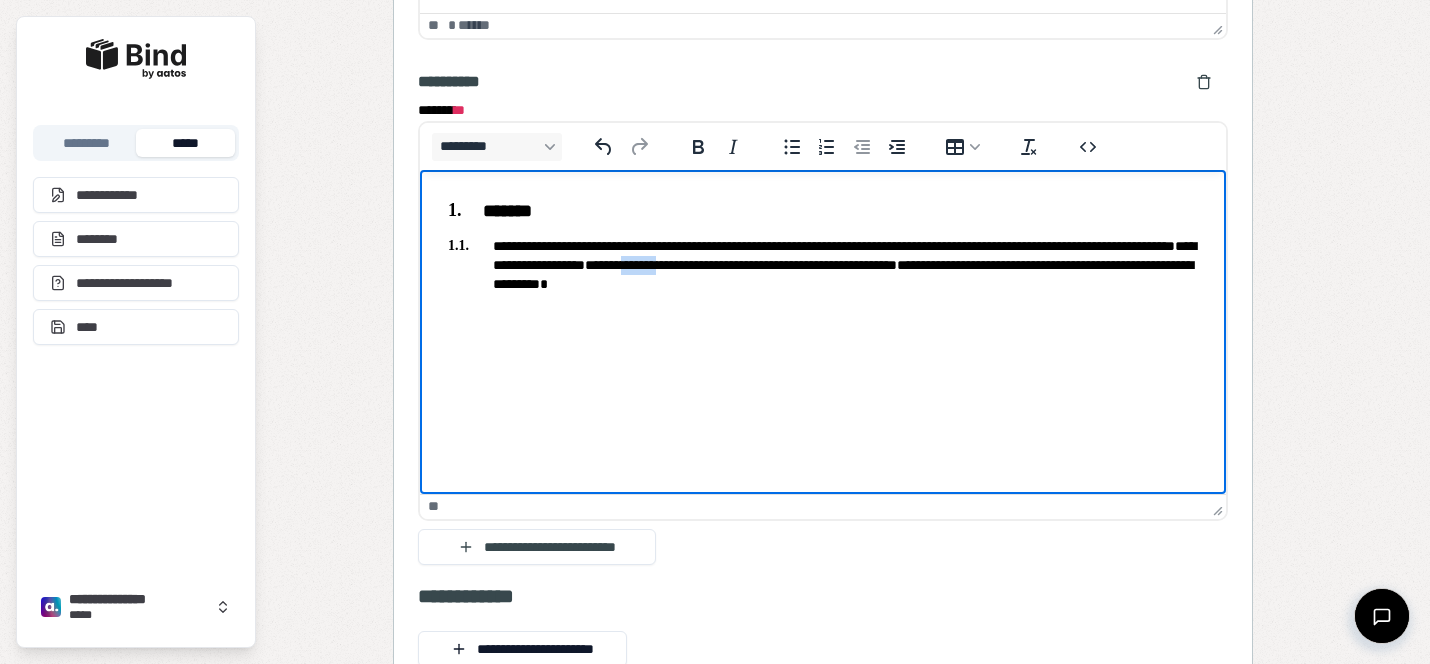 drag, startPoint x: 861, startPoint y: 261, endPoint x: 909, endPoint y: 262, distance: 48.010414 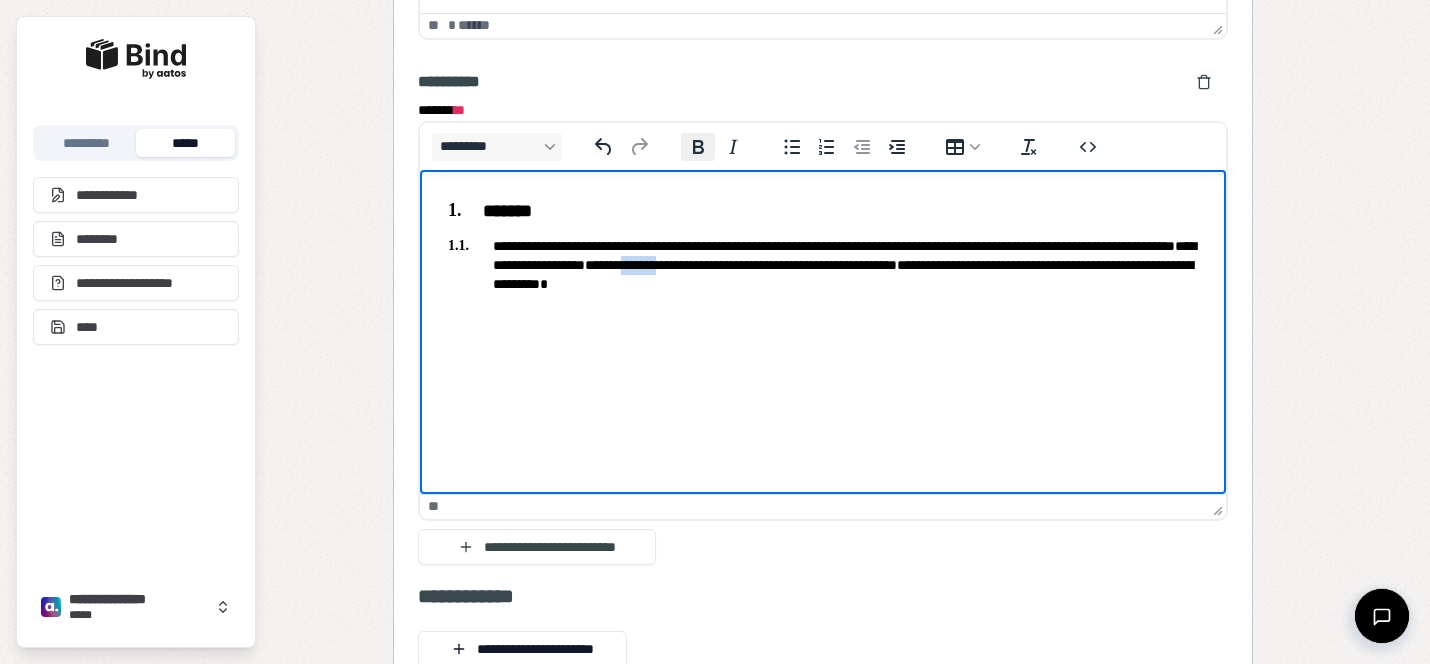 click 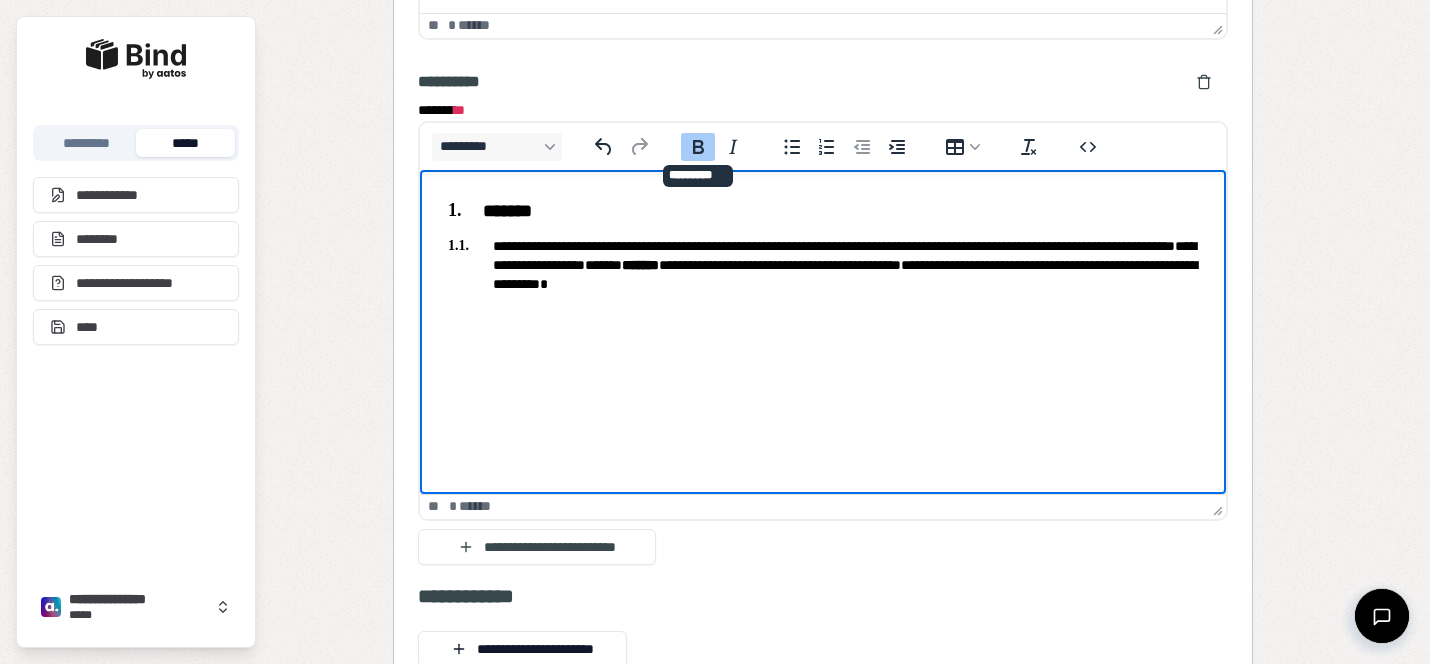 click on "**********" at bounding box center (823, 242) 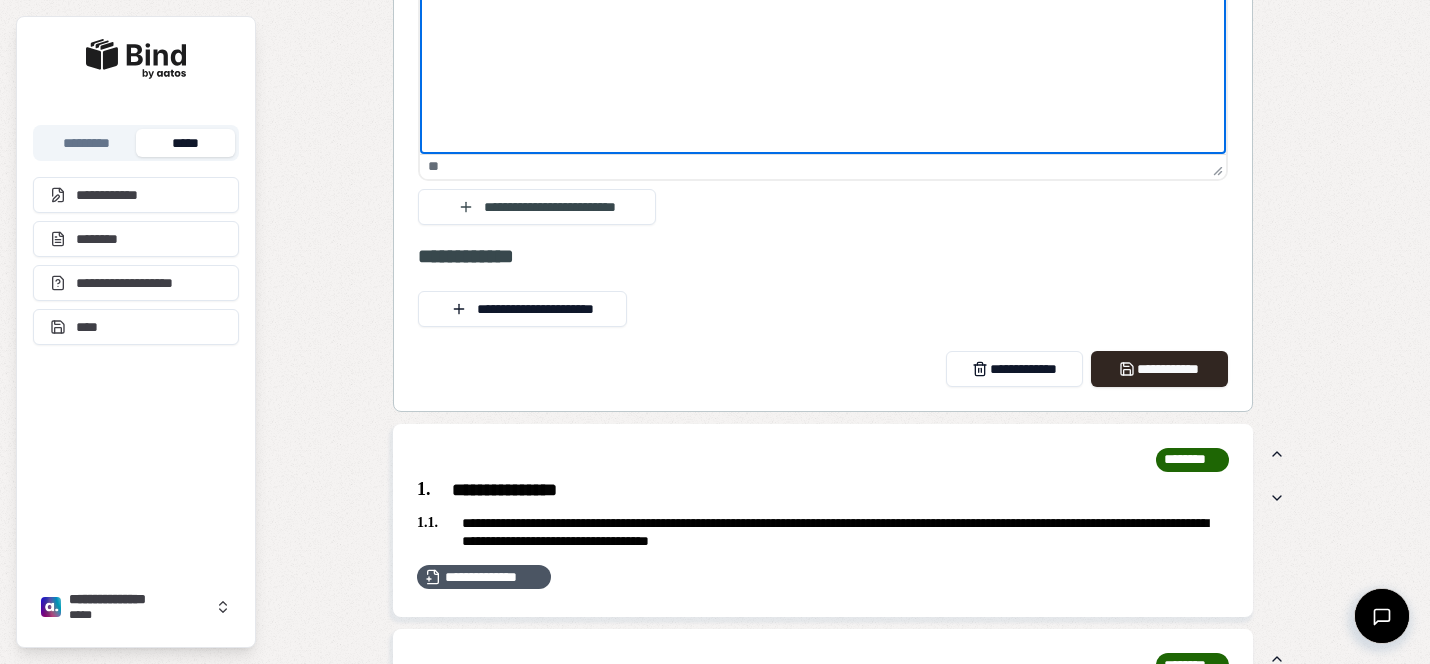 scroll, scrollTop: 2398, scrollLeft: 0, axis: vertical 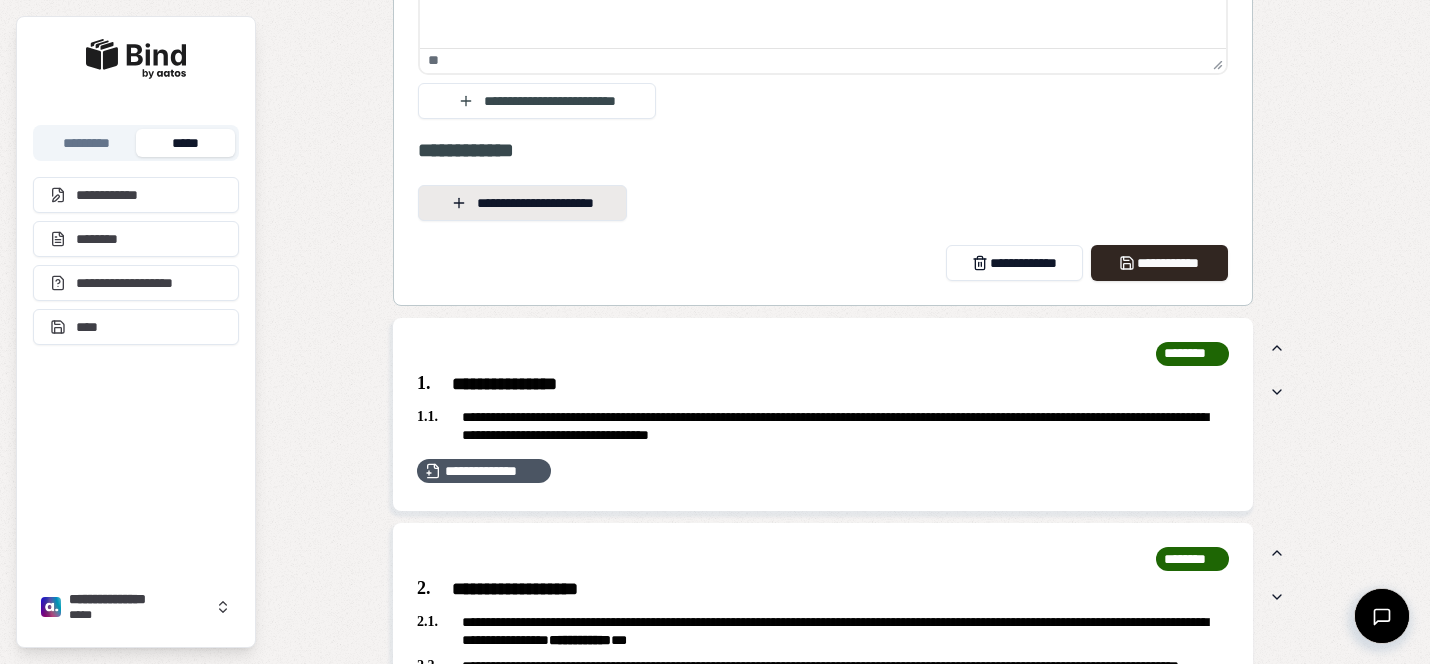 click on "**********" at bounding box center [522, 203] 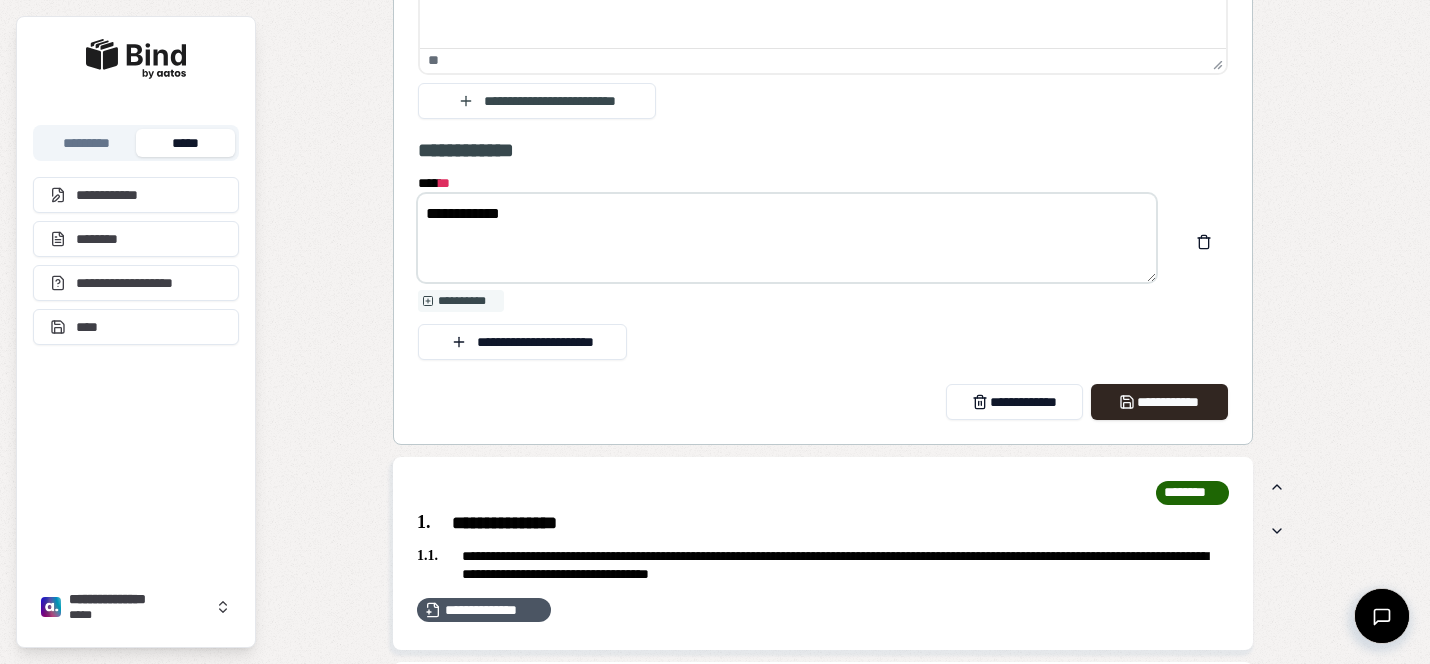 paste on "**********" 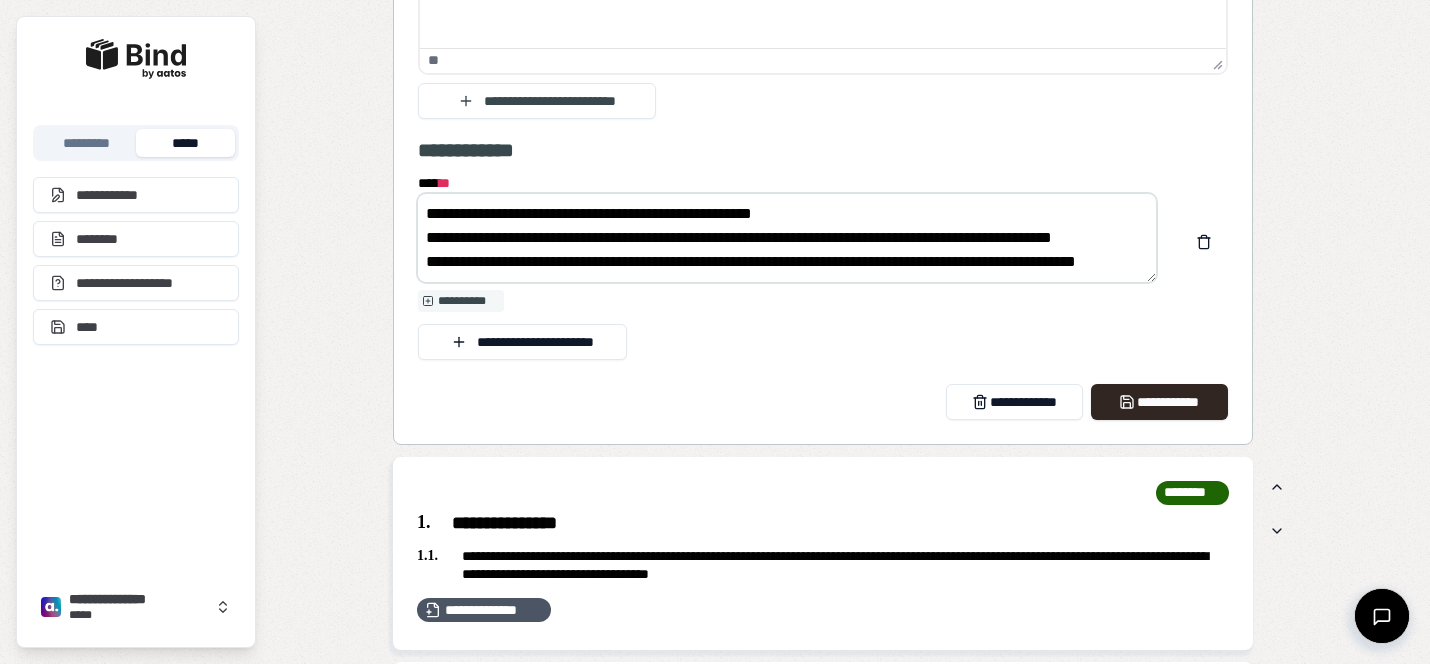 scroll, scrollTop: 0, scrollLeft: 0, axis: both 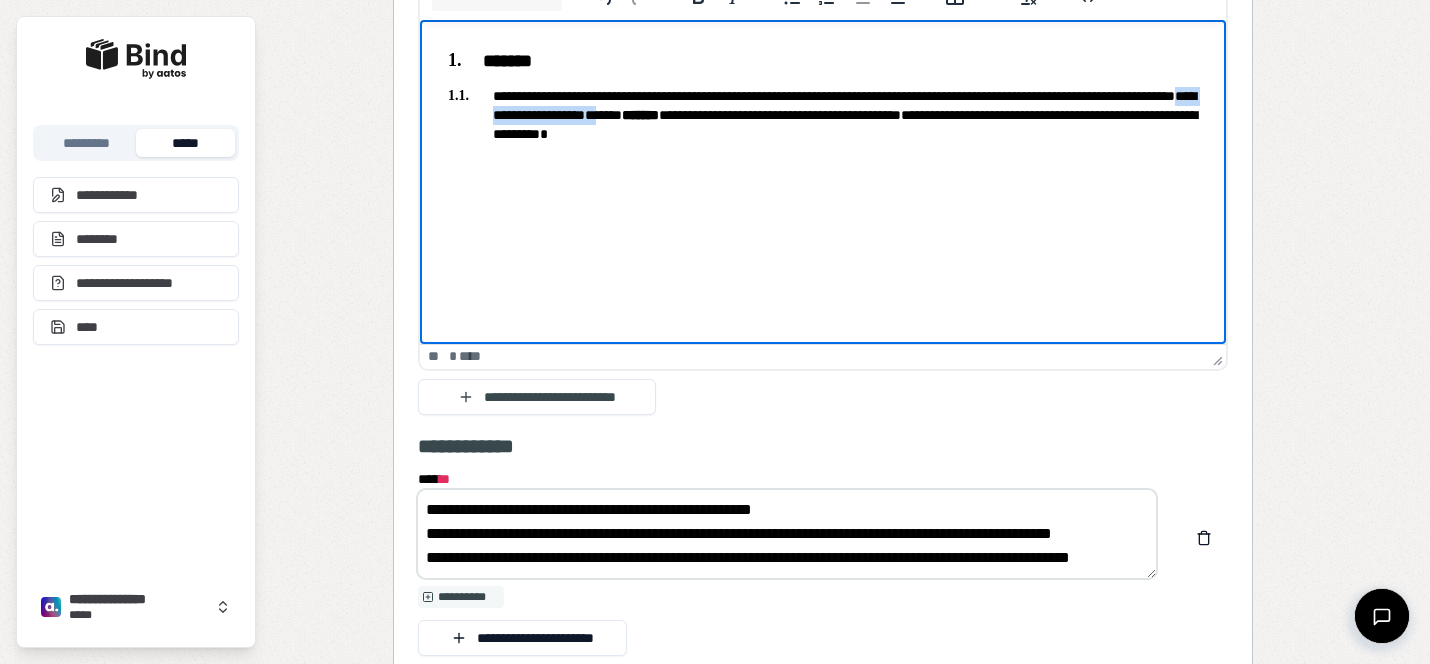 drag, startPoint x: 677, startPoint y: 111, endPoint x: 829, endPoint y: 116, distance: 152.08221 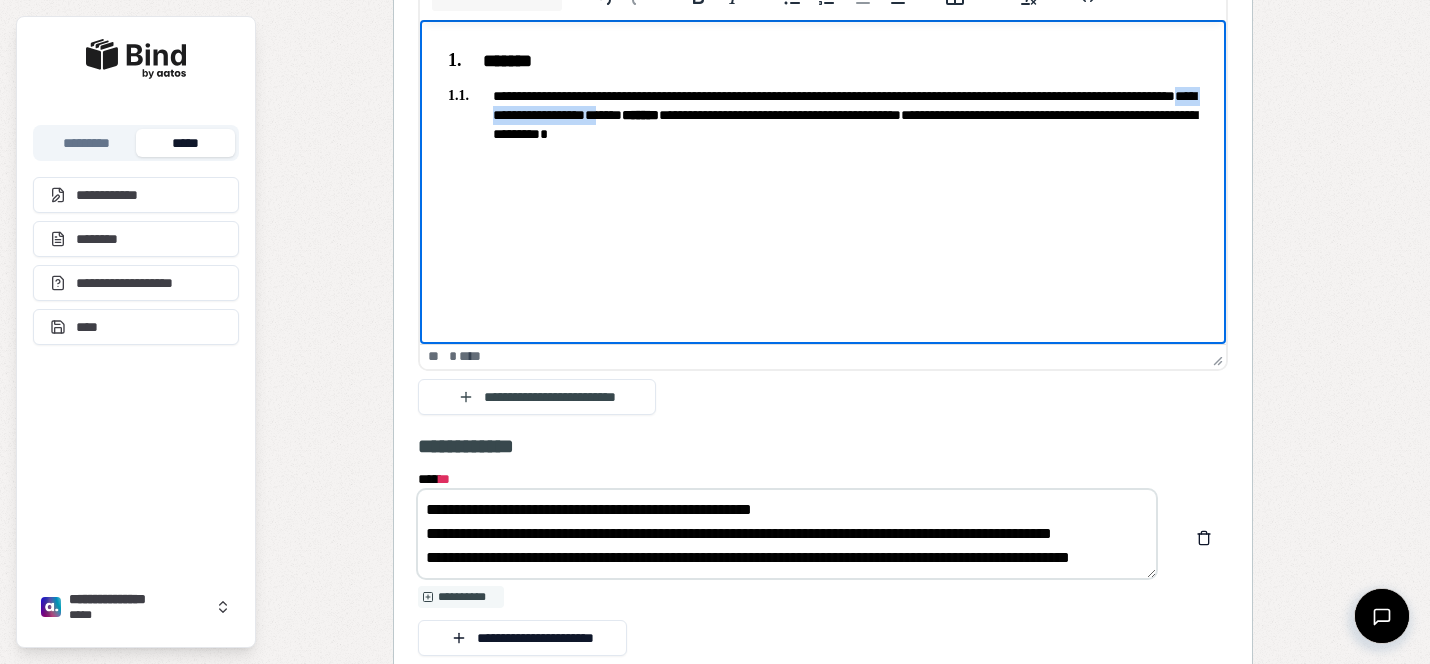 copy on "**********" 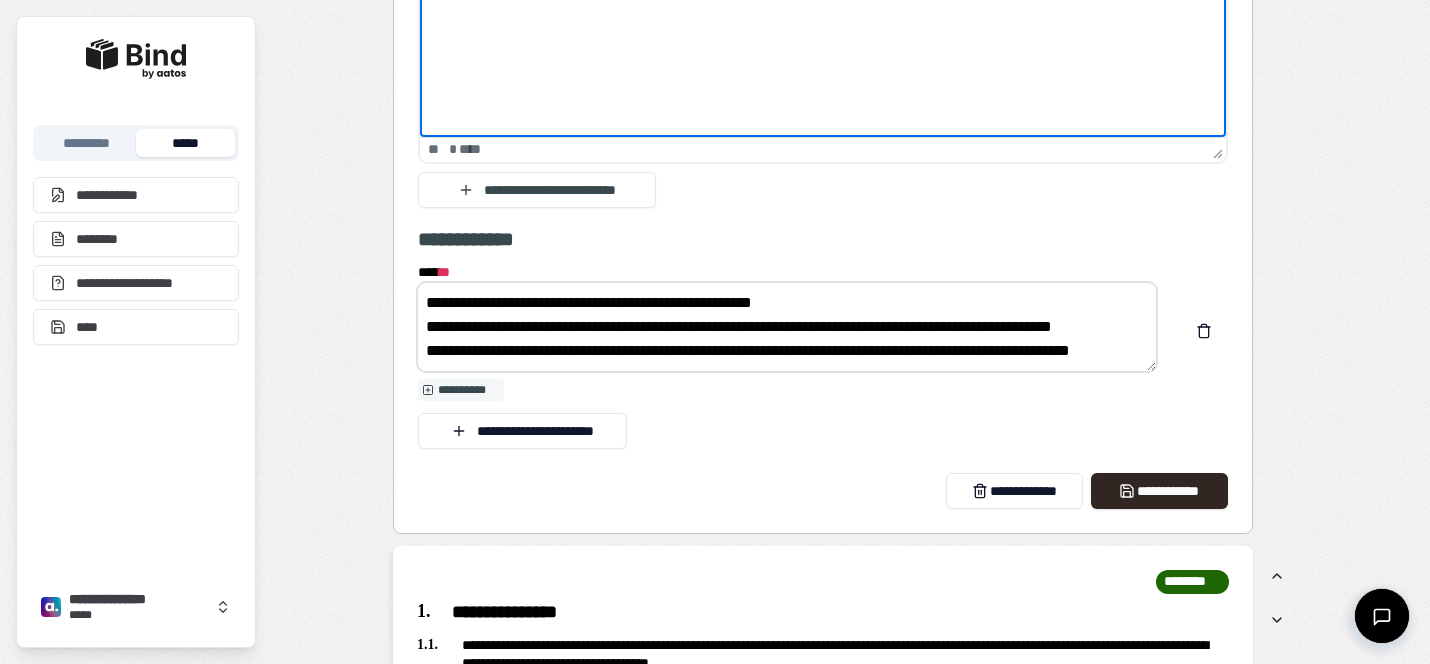 scroll, scrollTop: 2319, scrollLeft: 0, axis: vertical 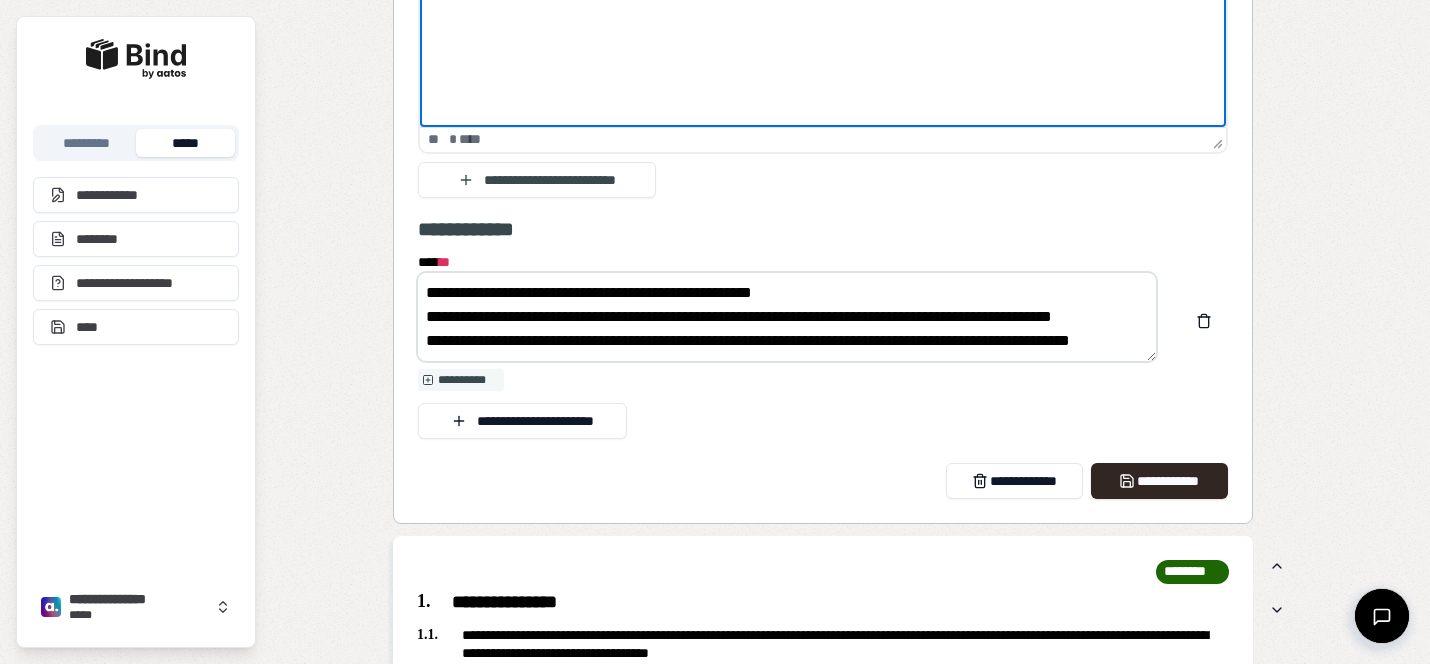 click on "**********" at bounding box center [787, 317] 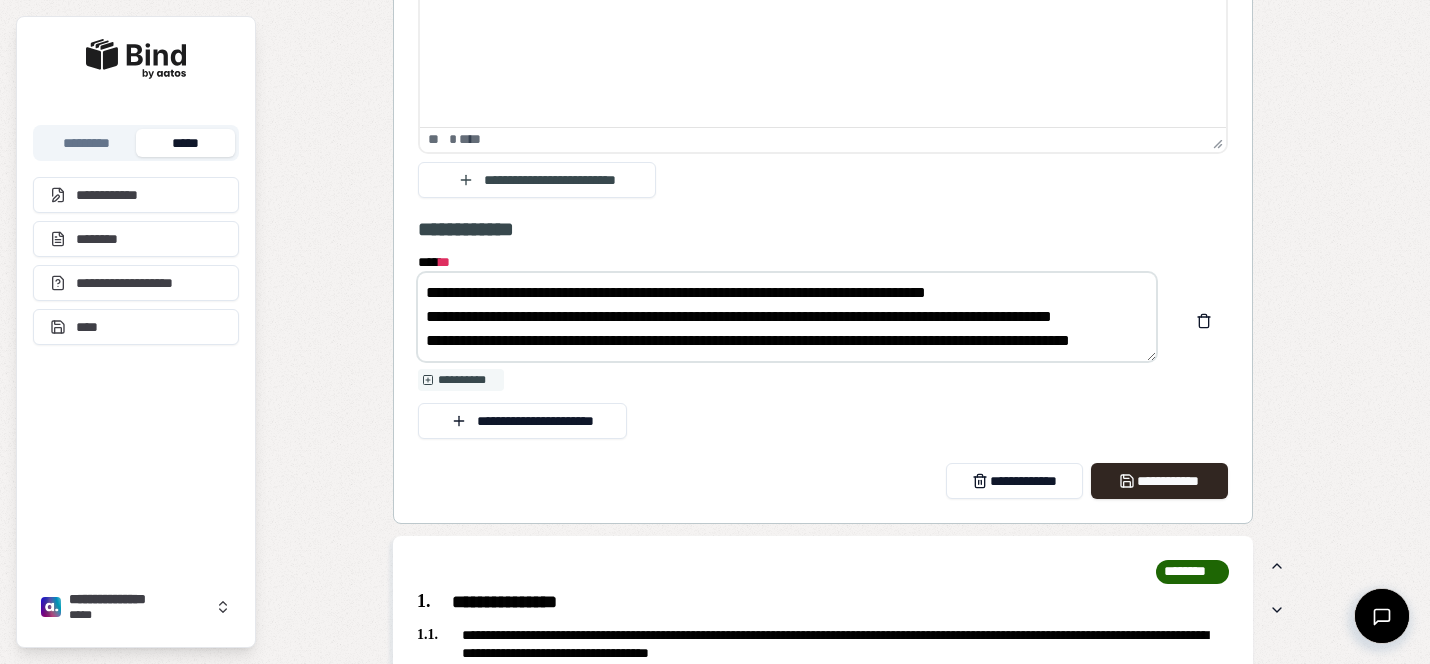 scroll, scrollTop: 48, scrollLeft: 0, axis: vertical 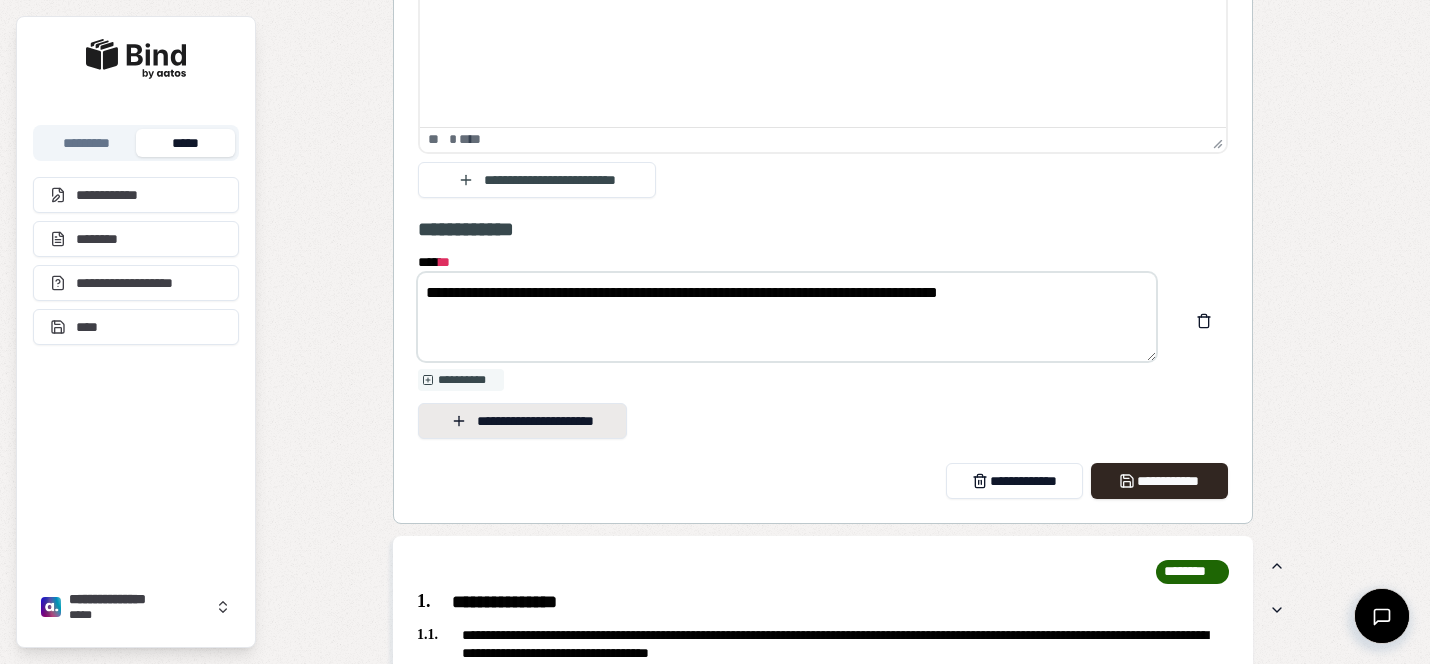 type on "**********" 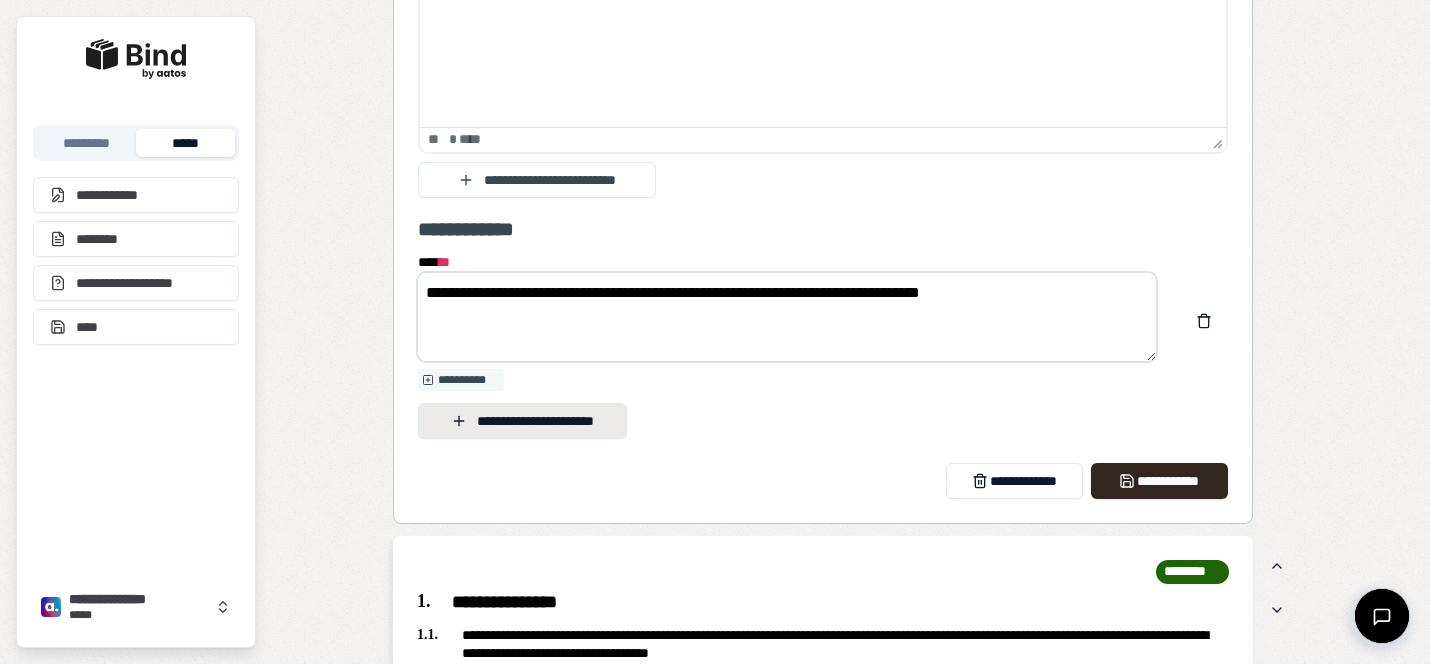click on "**********" at bounding box center (522, 421) 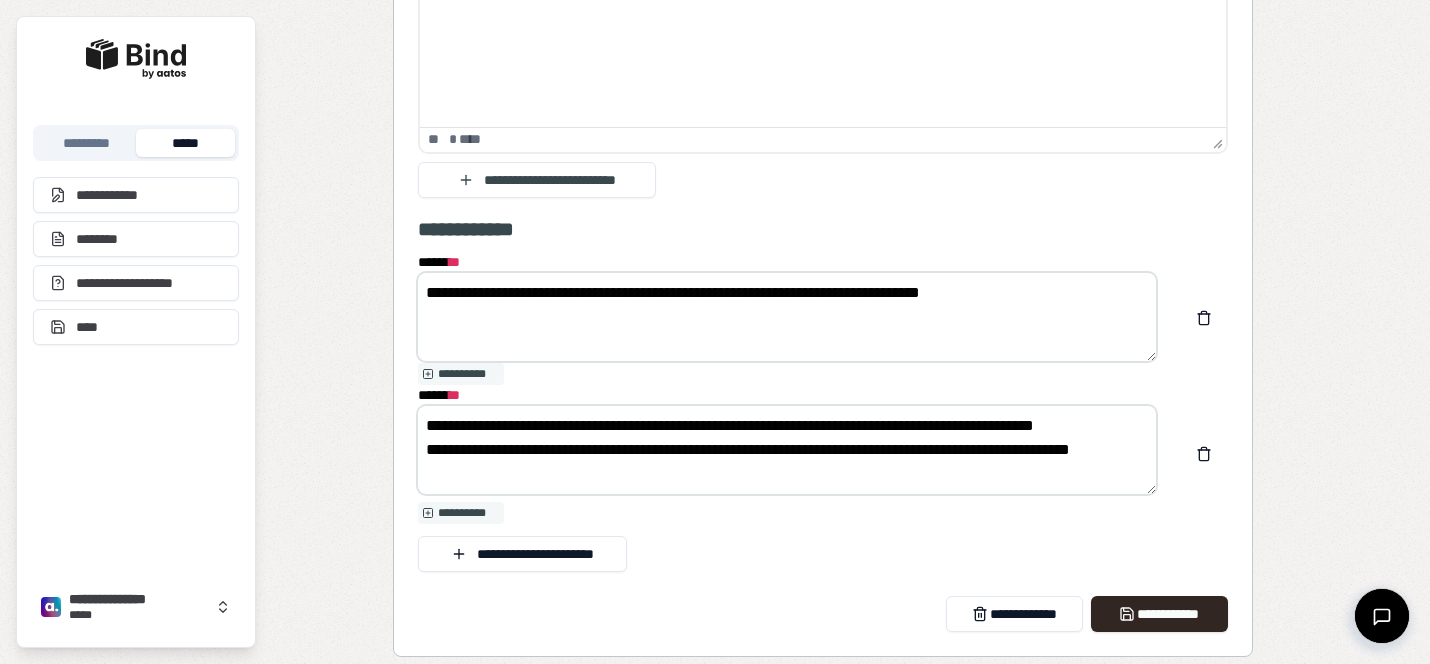 drag, startPoint x: 518, startPoint y: 292, endPoint x: 389, endPoint y: 280, distance: 129.55693 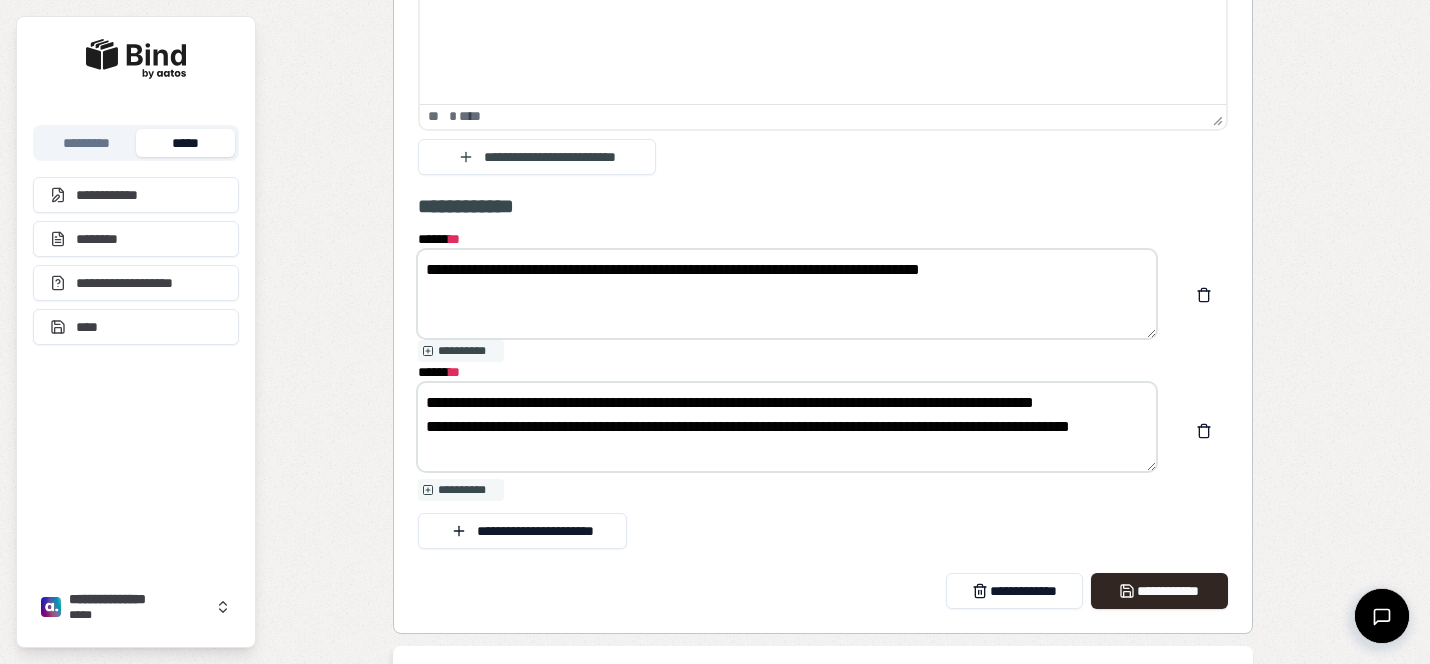 scroll, scrollTop: 2354, scrollLeft: 0, axis: vertical 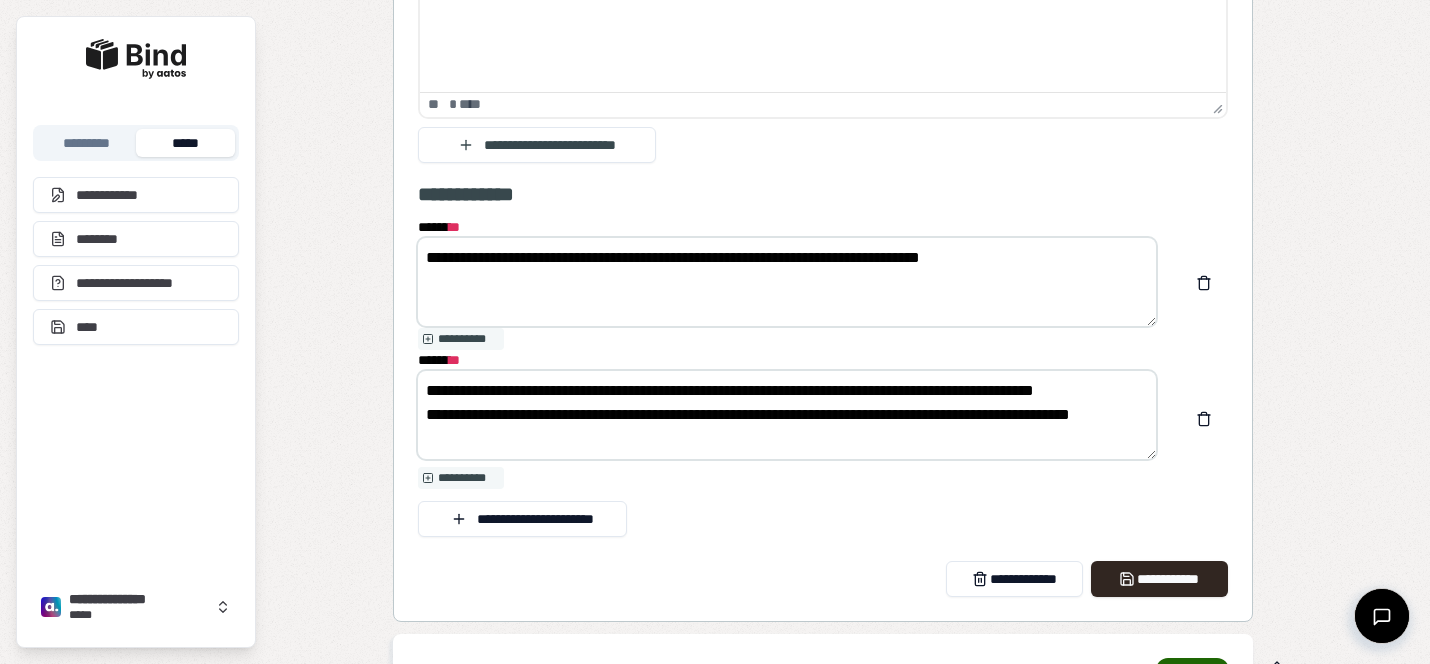 click on "**********" at bounding box center (787, 415) 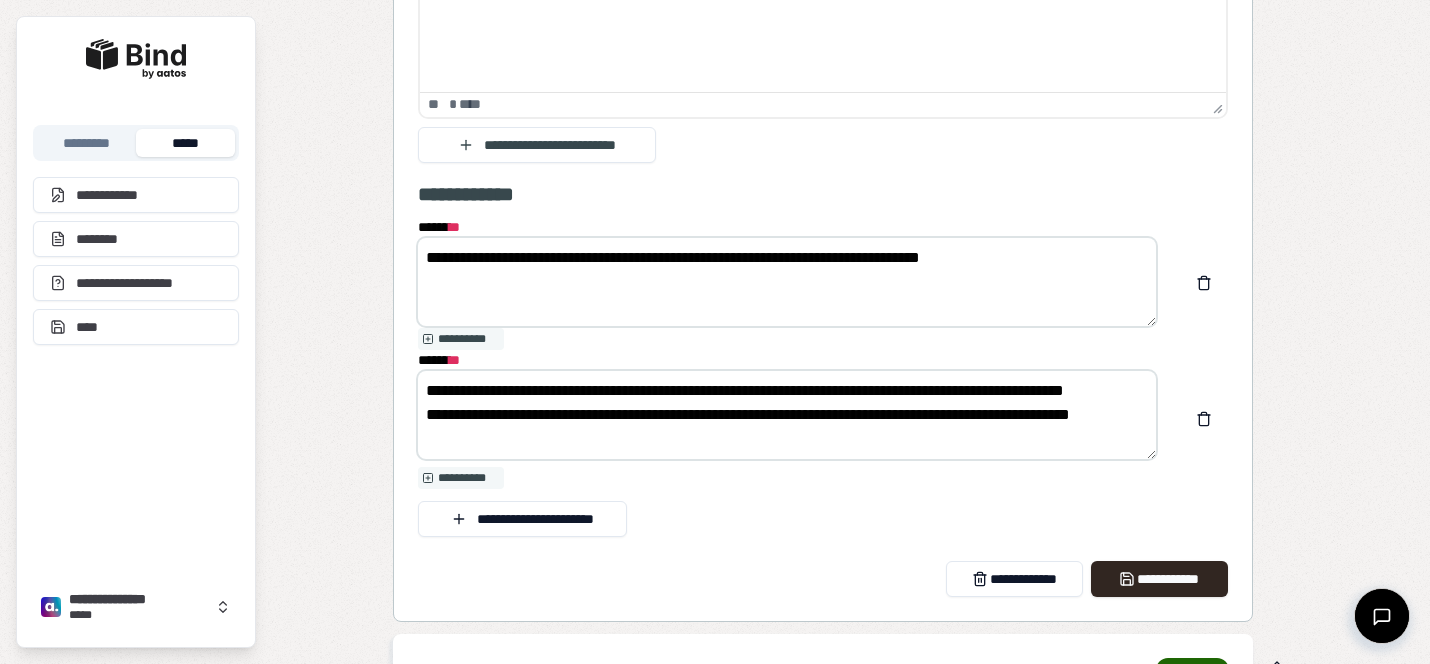 click on "**********" at bounding box center (787, 415) 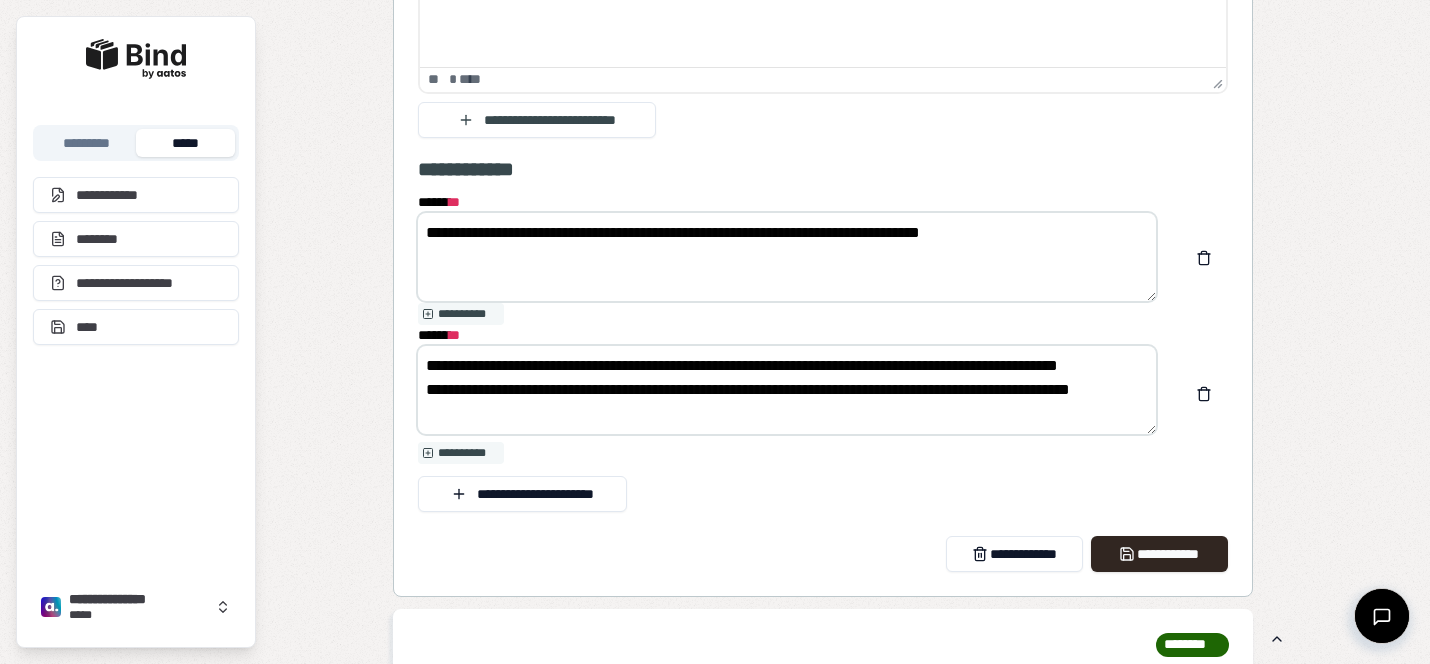 scroll, scrollTop: 2424, scrollLeft: 0, axis: vertical 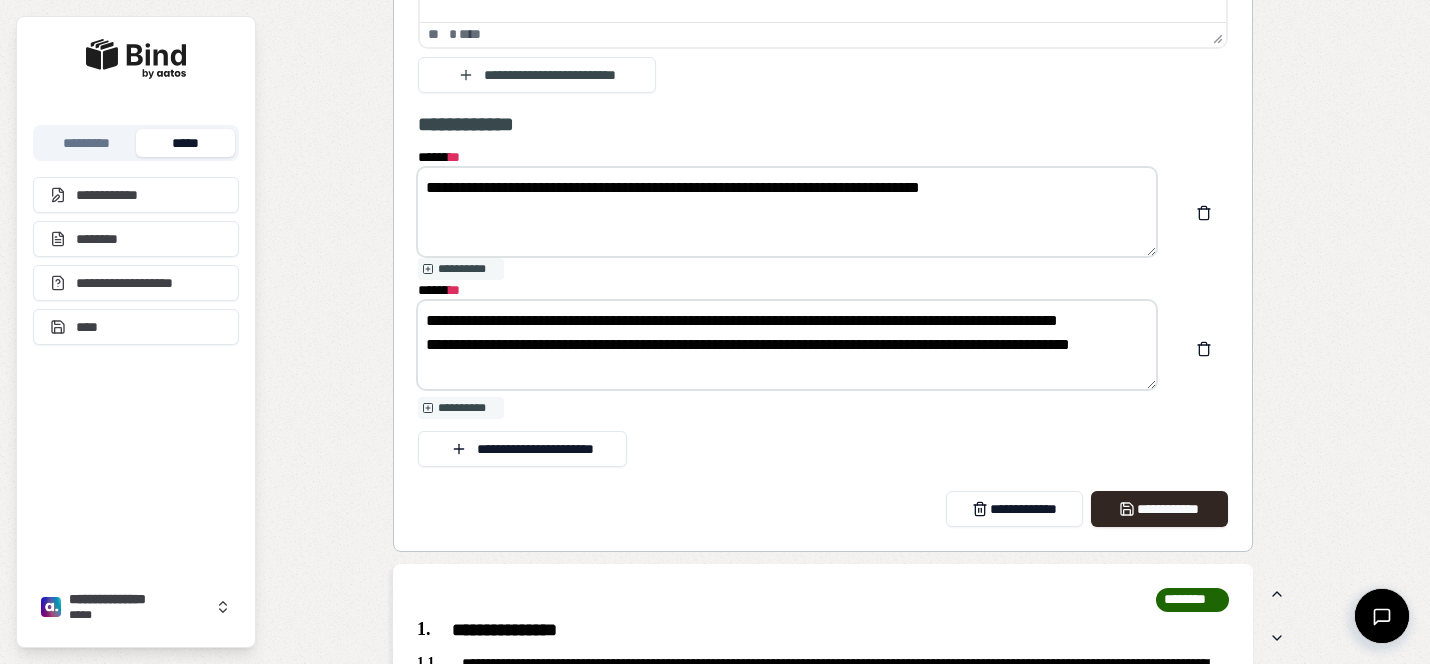 drag, startPoint x: 462, startPoint y: 371, endPoint x: 608, endPoint y: 419, distance: 153.68799 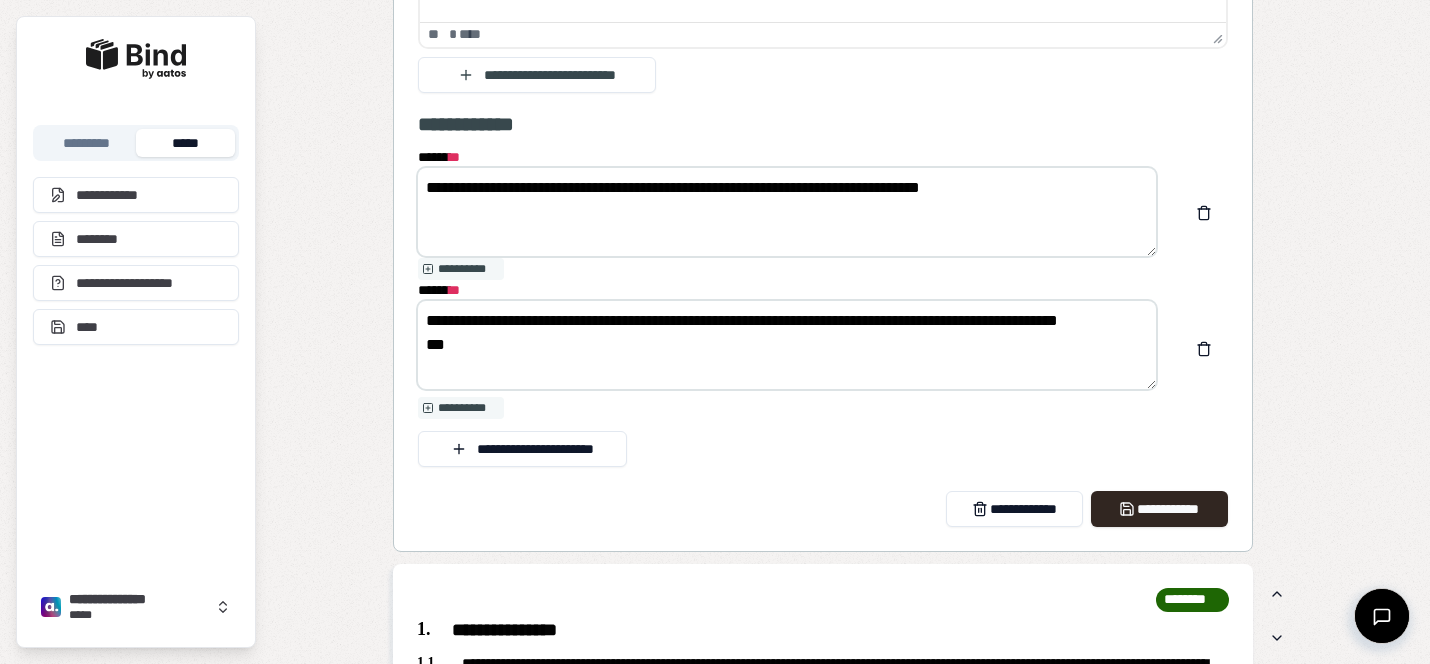 scroll, scrollTop: 0, scrollLeft: 0, axis: both 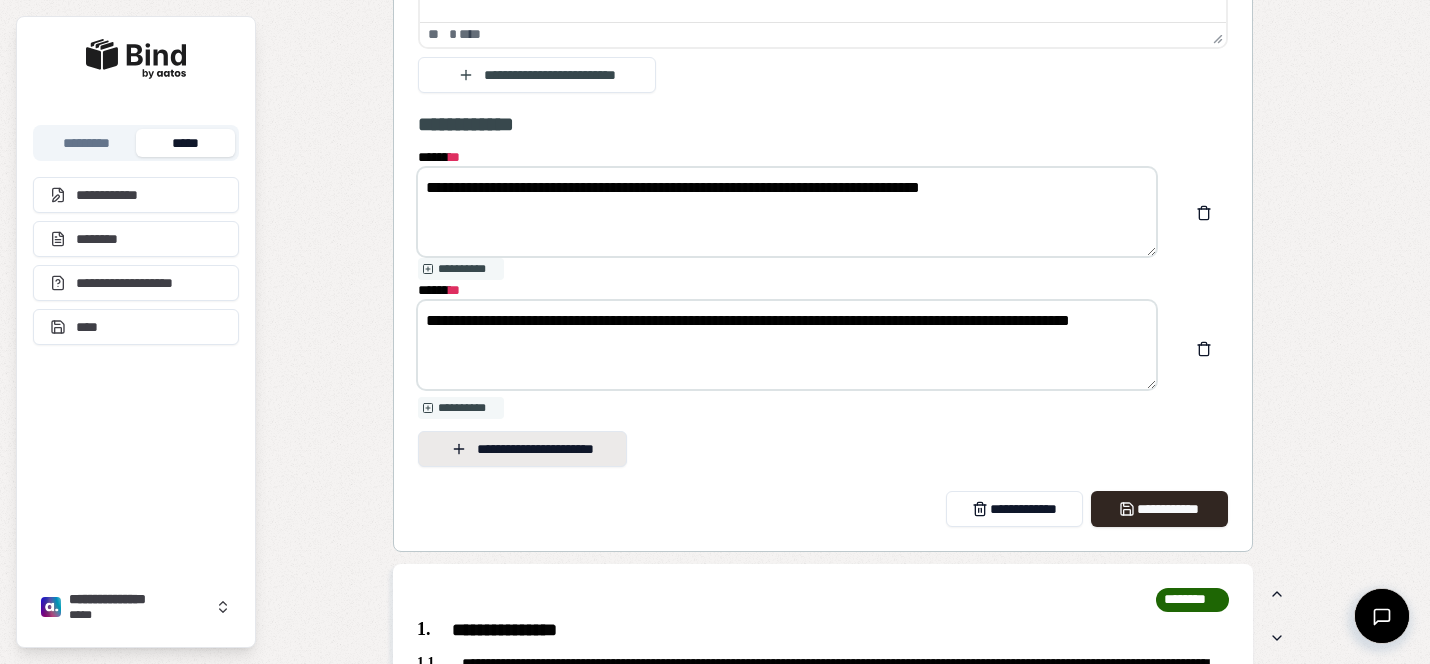 type on "**********" 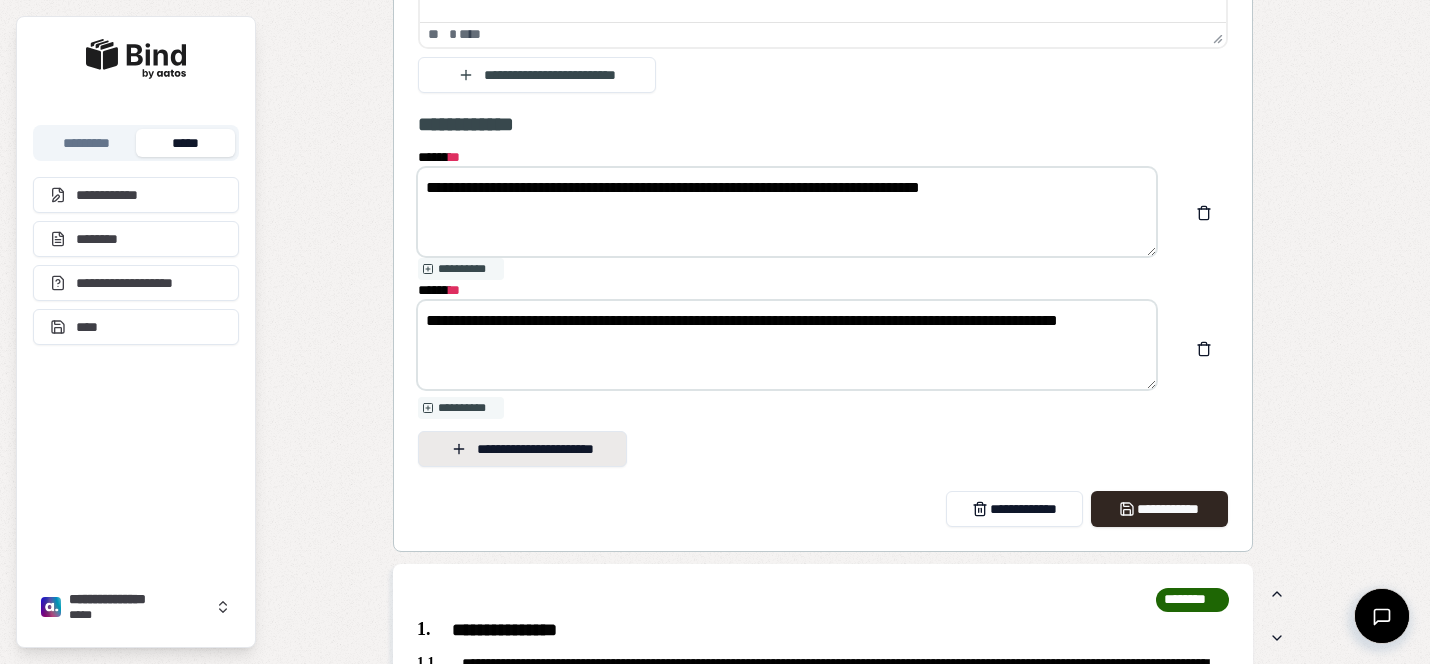 click on "**********" at bounding box center (522, 449) 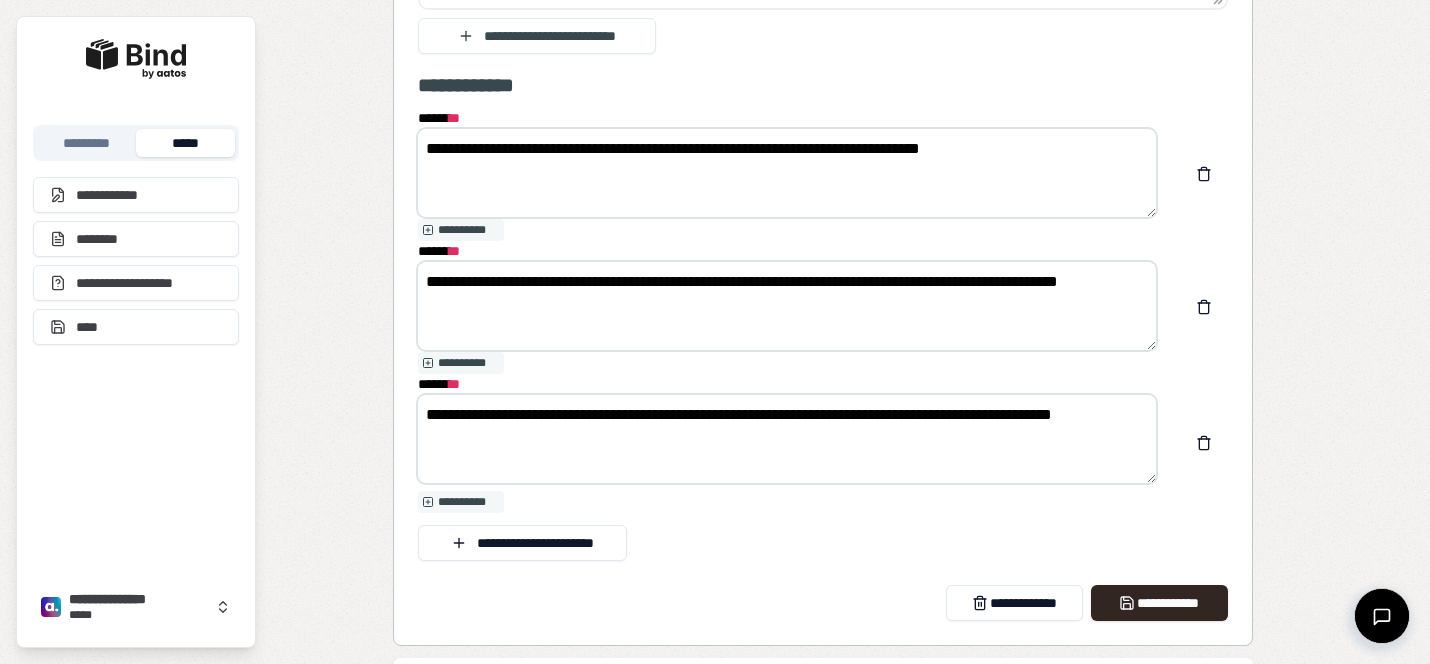 scroll, scrollTop: 2465, scrollLeft: 0, axis: vertical 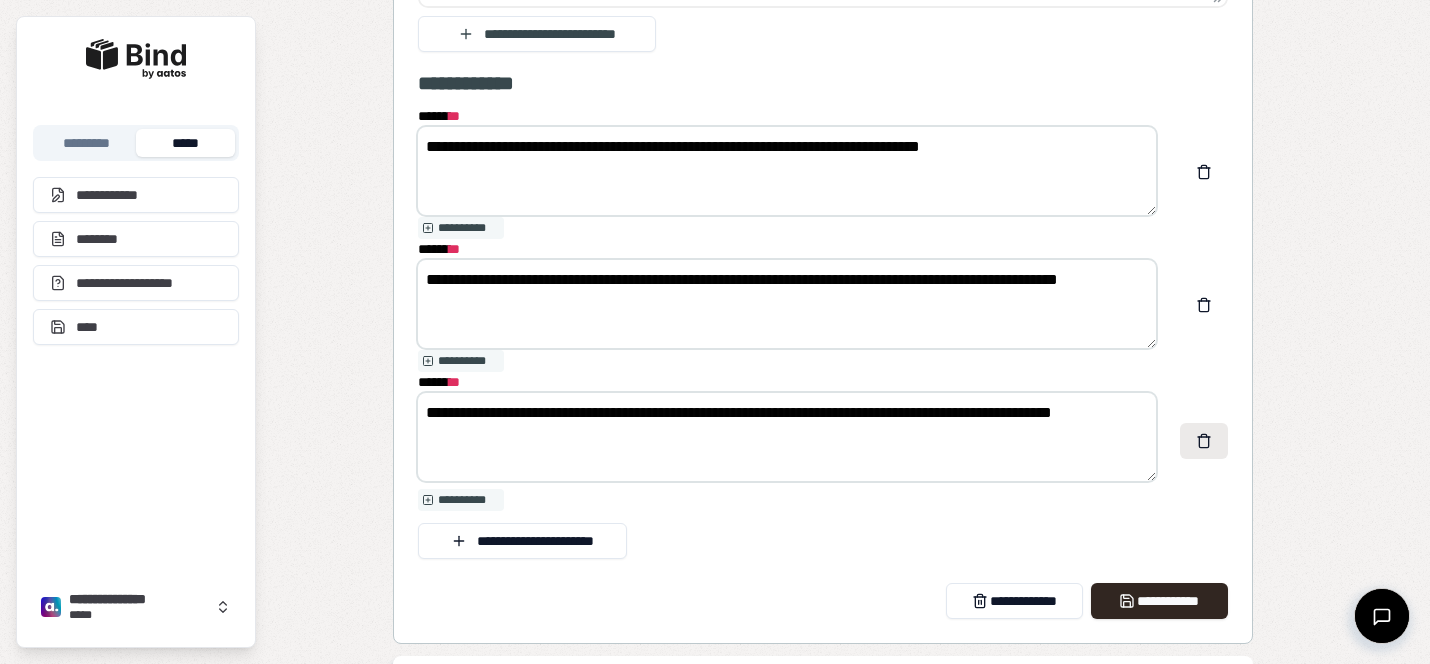 type on "**********" 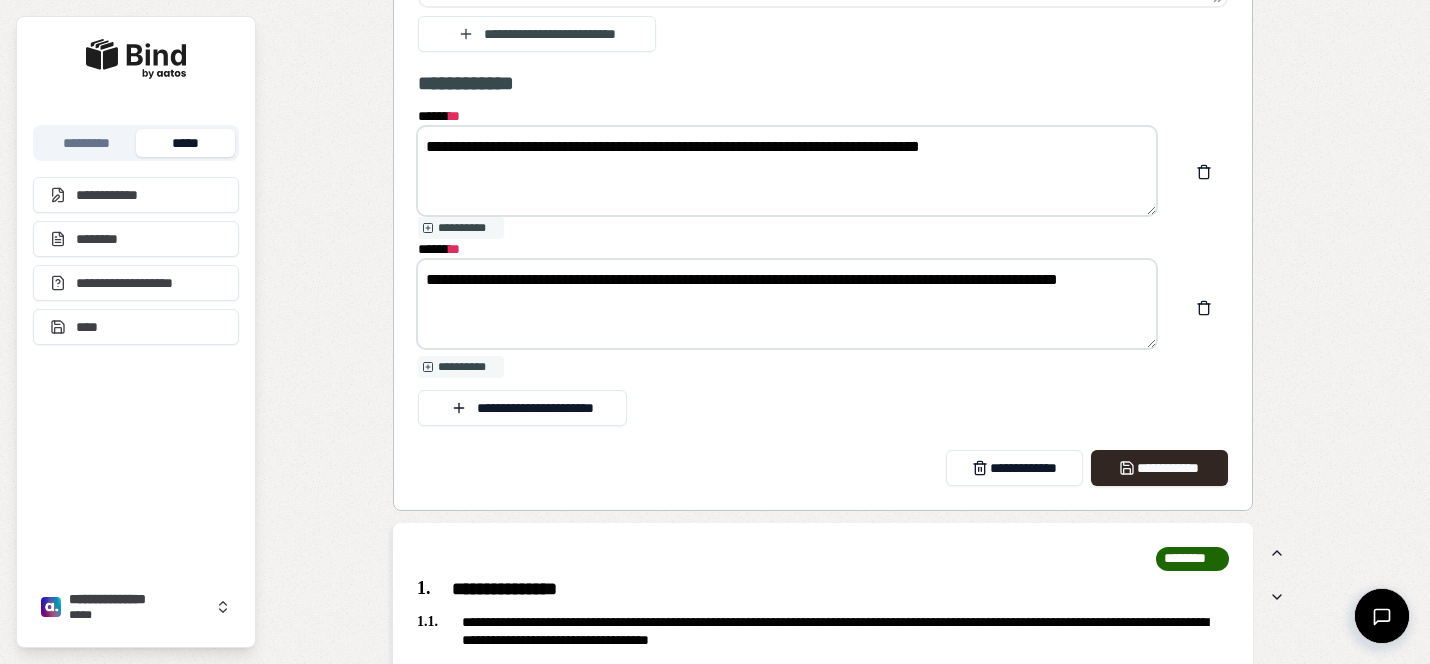 click on "**********" at bounding box center (787, 304) 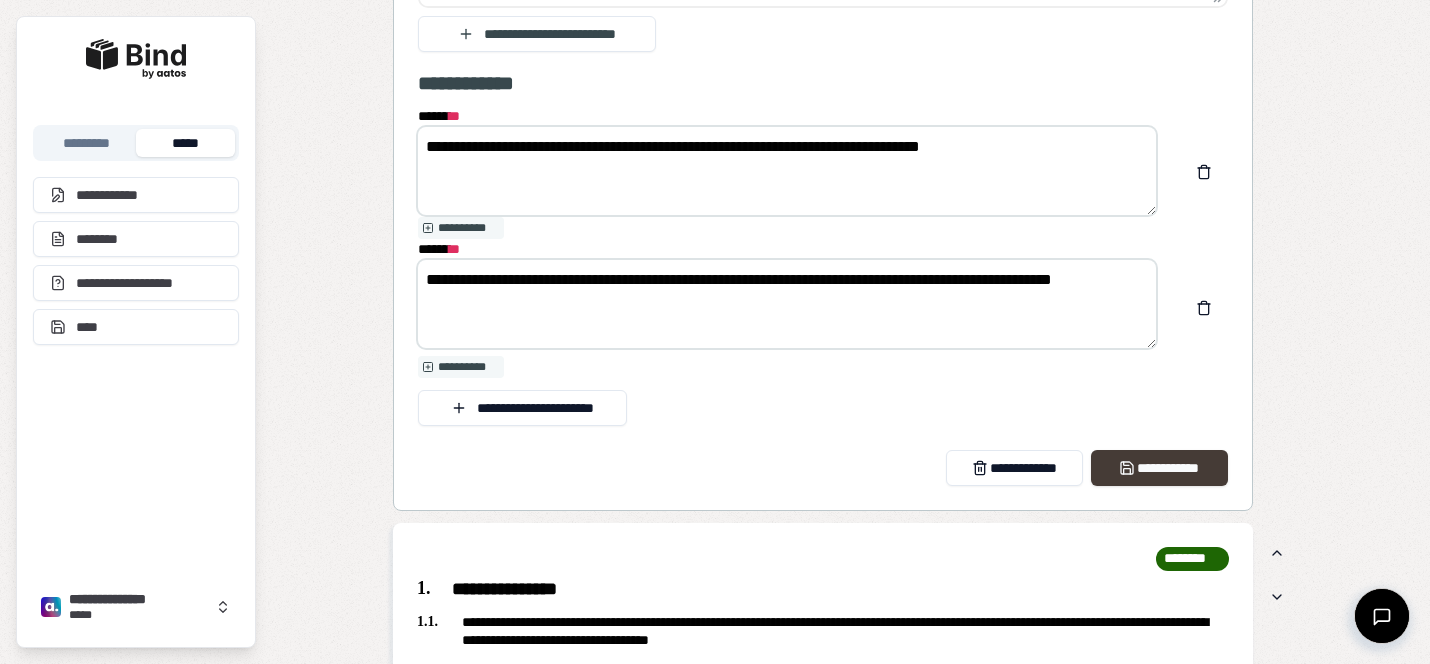 type on "**********" 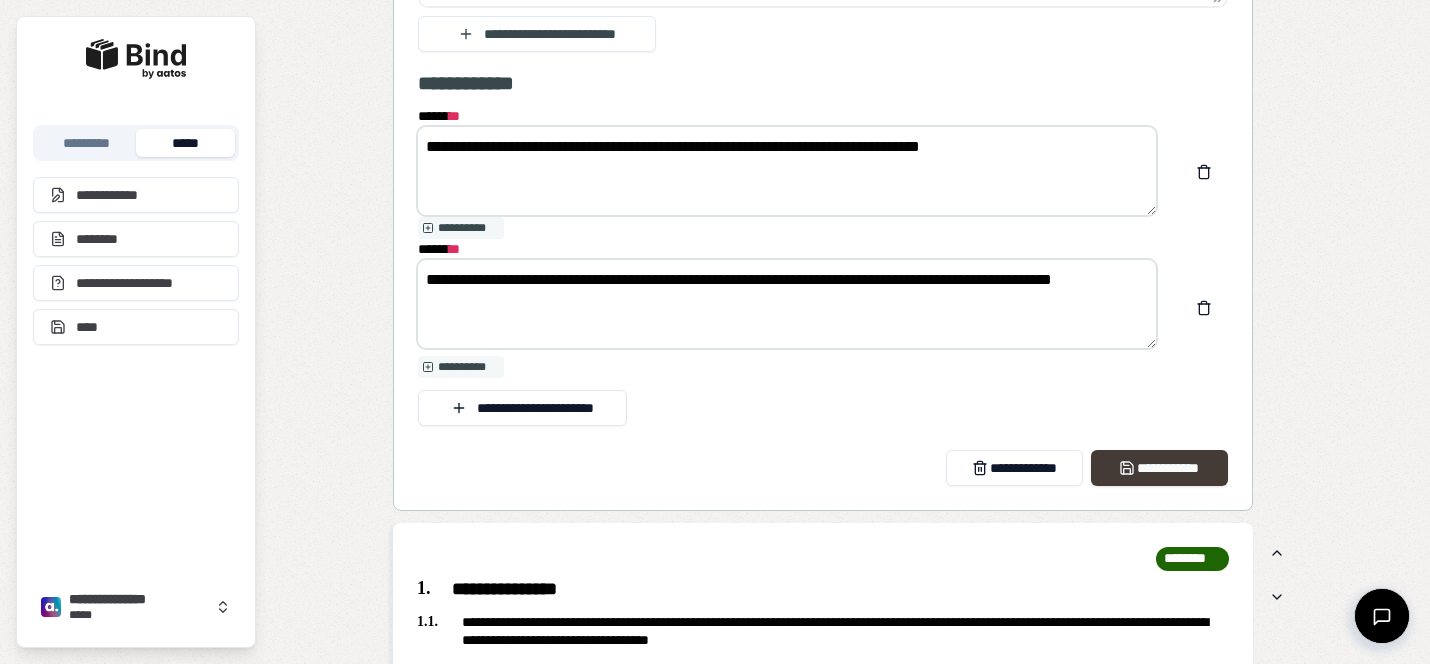 click on "**********" at bounding box center (1159, 468) 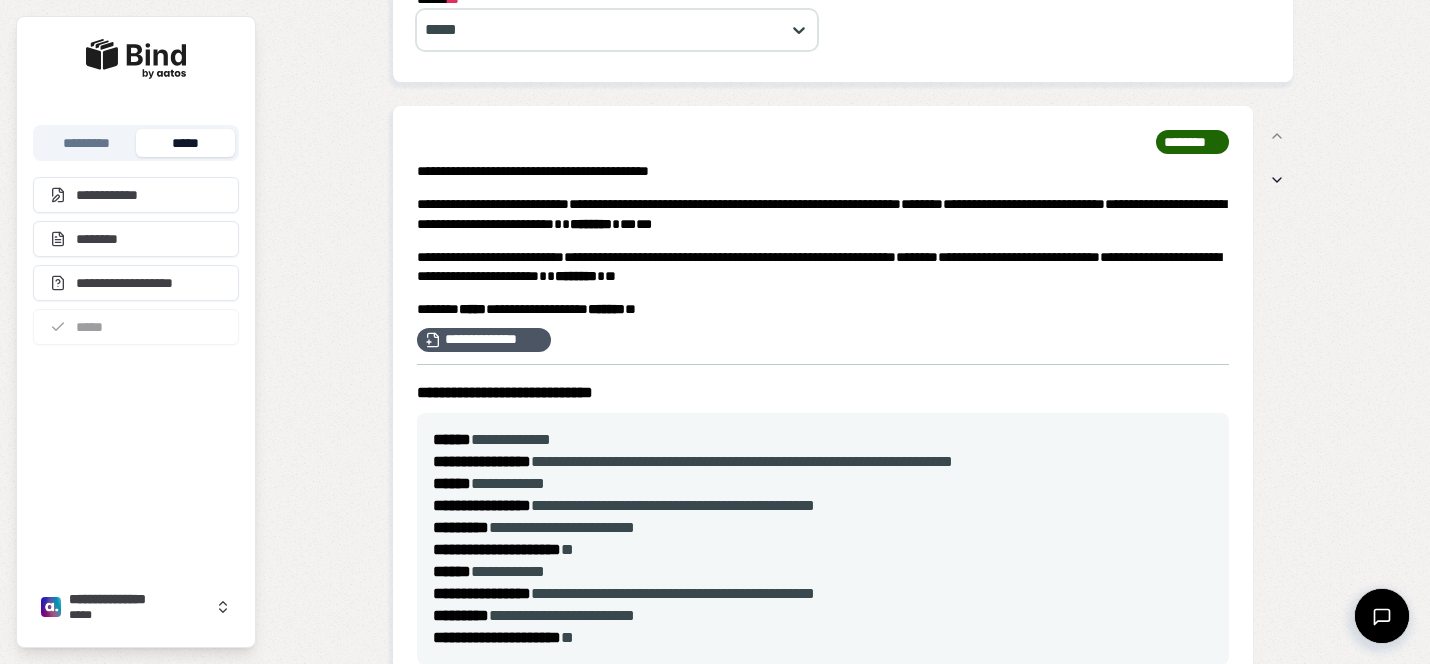 scroll, scrollTop: 560, scrollLeft: 0, axis: vertical 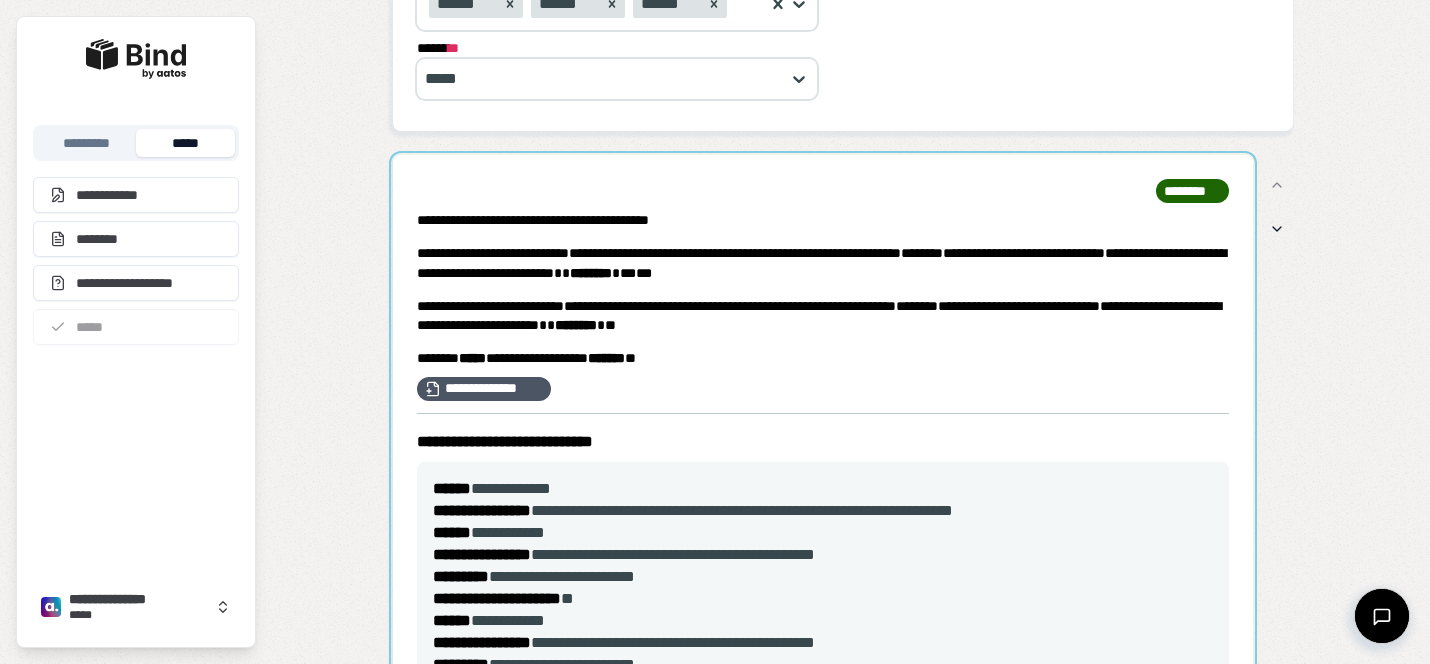 click at bounding box center (823, 446) 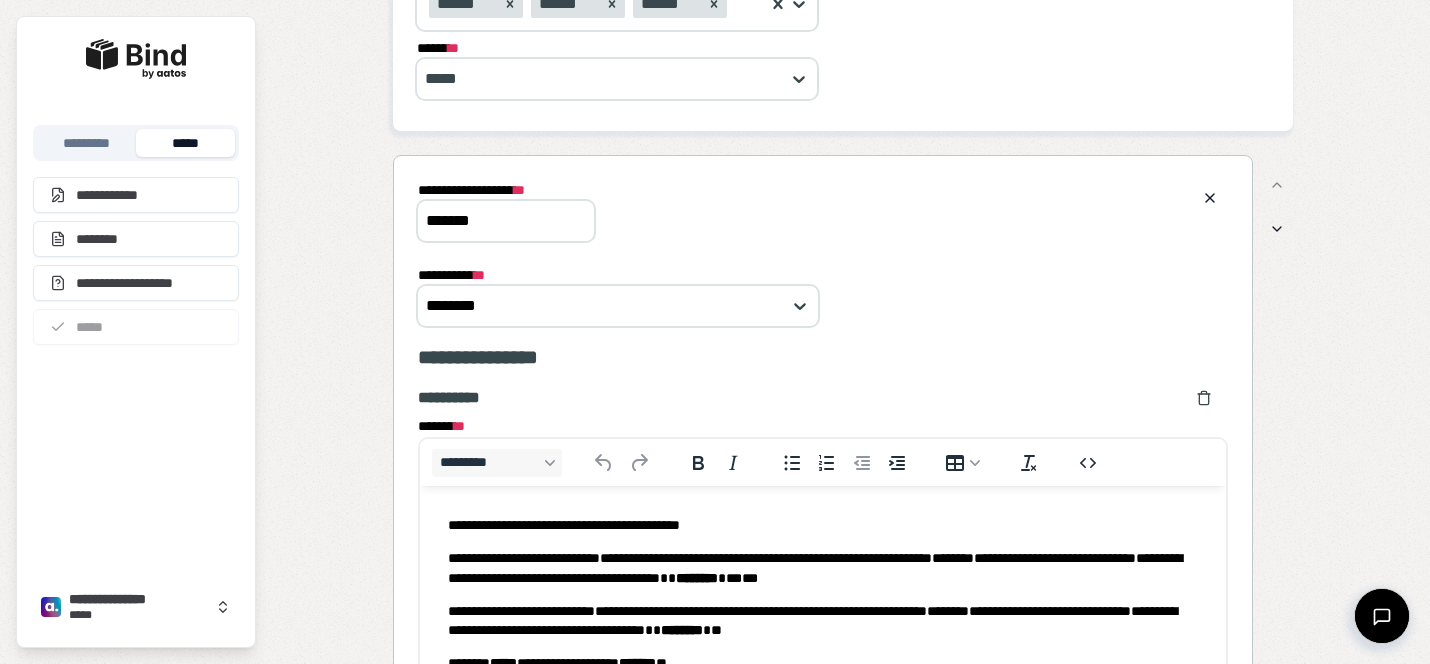 scroll, scrollTop: 0, scrollLeft: 0, axis: both 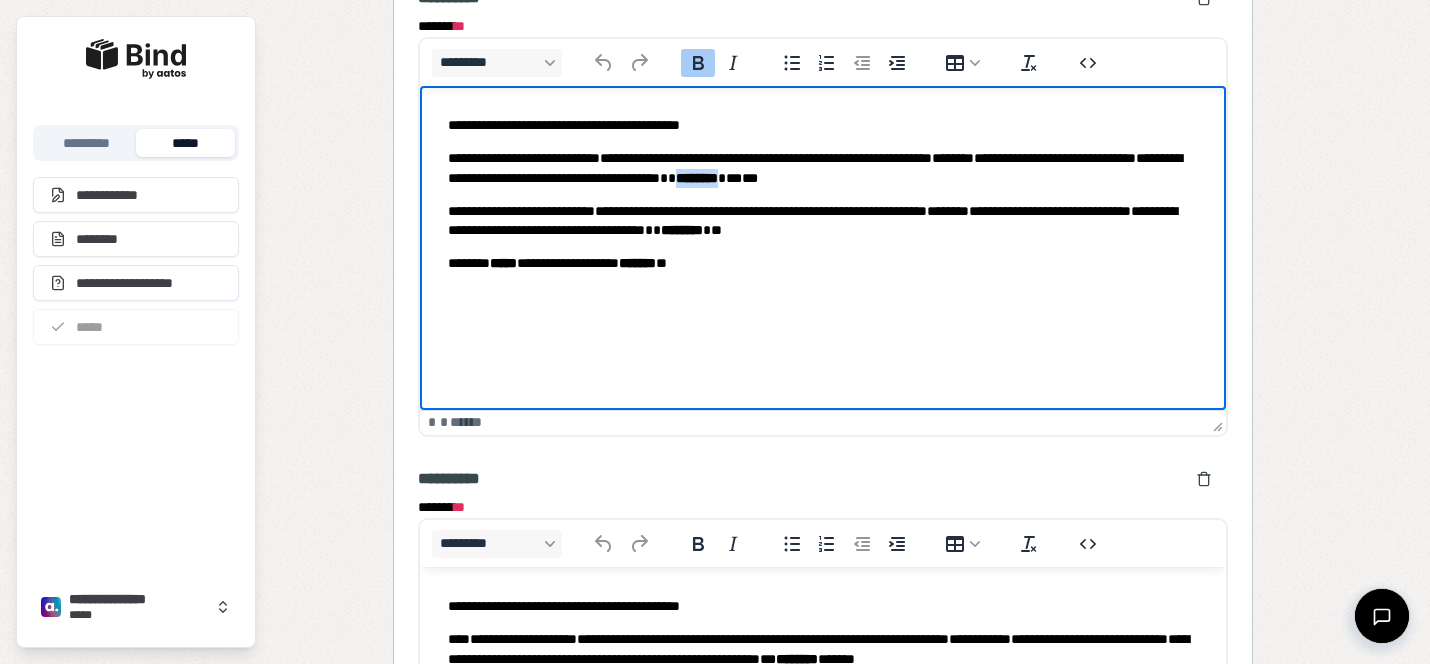 drag, startPoint x: 1000, startPoint y: 175, endPoint x: 943, endPoint y: 175, distance: 57 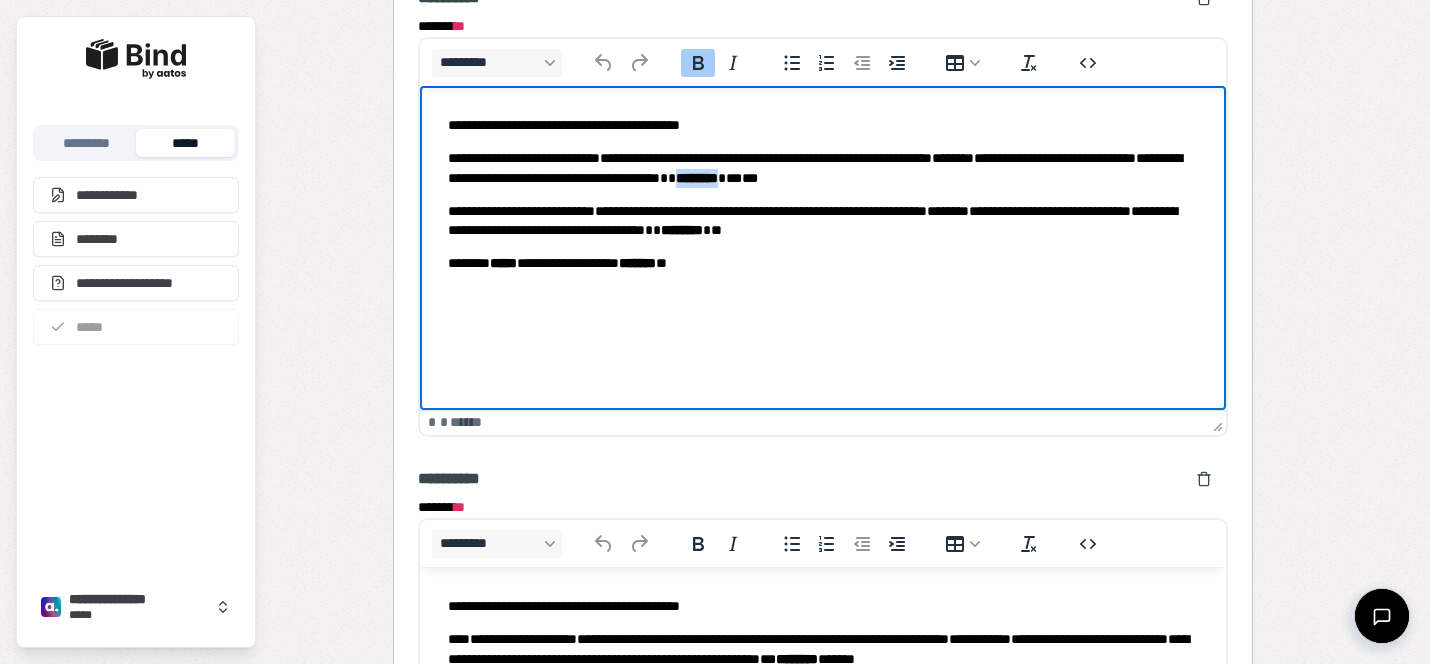 type 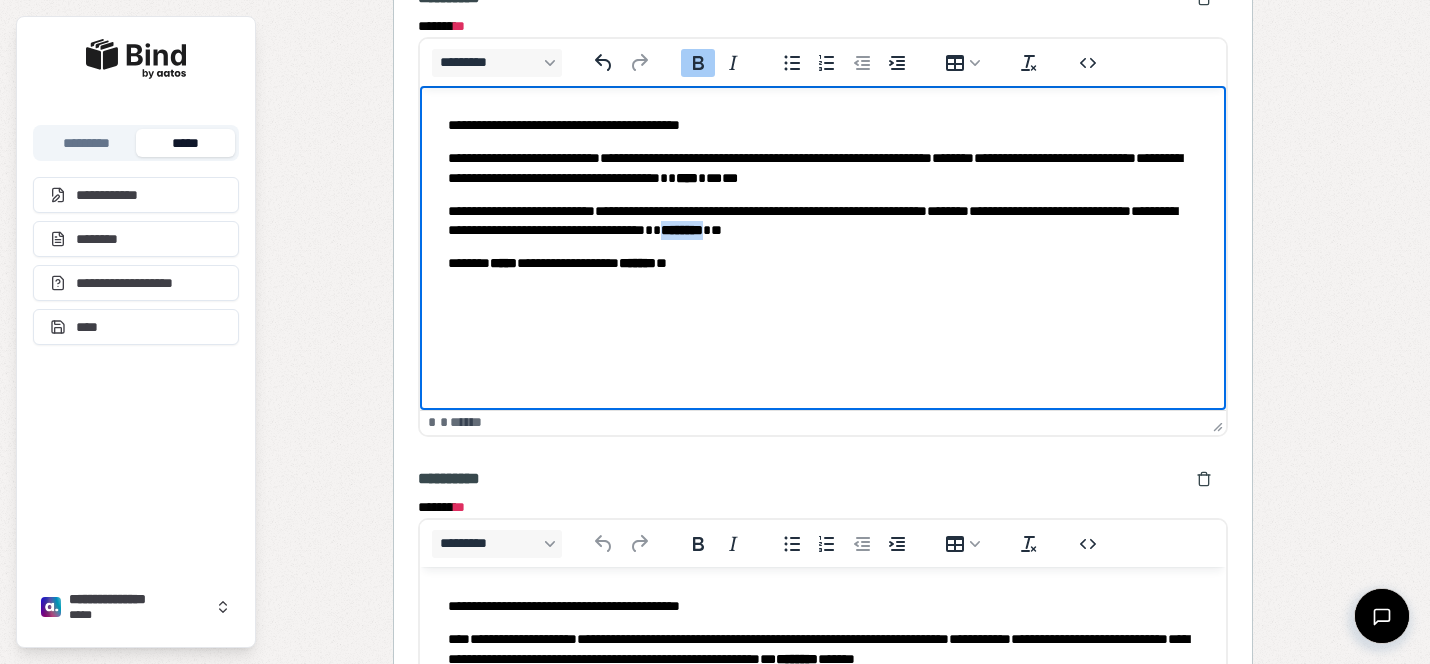 drag, startPoint x: 992, startPoint y: 234, endPoint x: 935, endPoint y: 230, distance: 57.14018 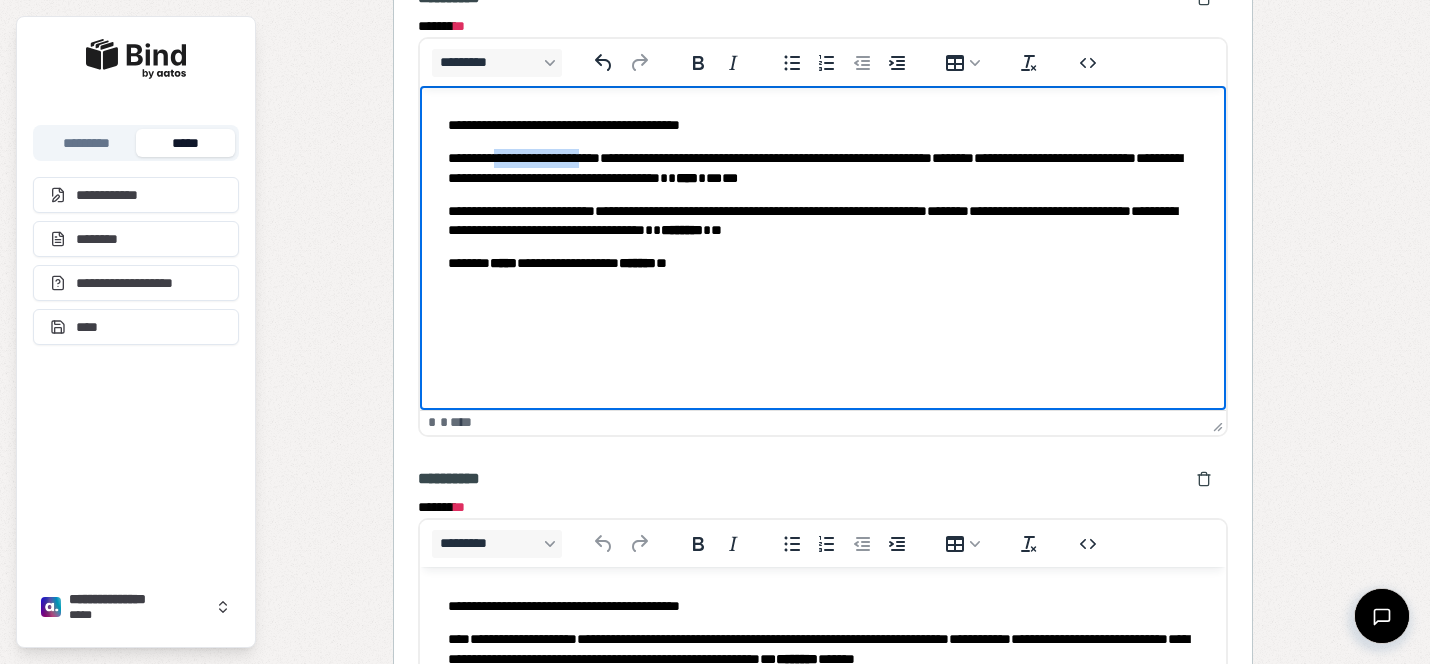 drag, startPoint x: 509, startPoint y: 156, endPoint x: 618, endPoint y: 159, distance: 109.041275 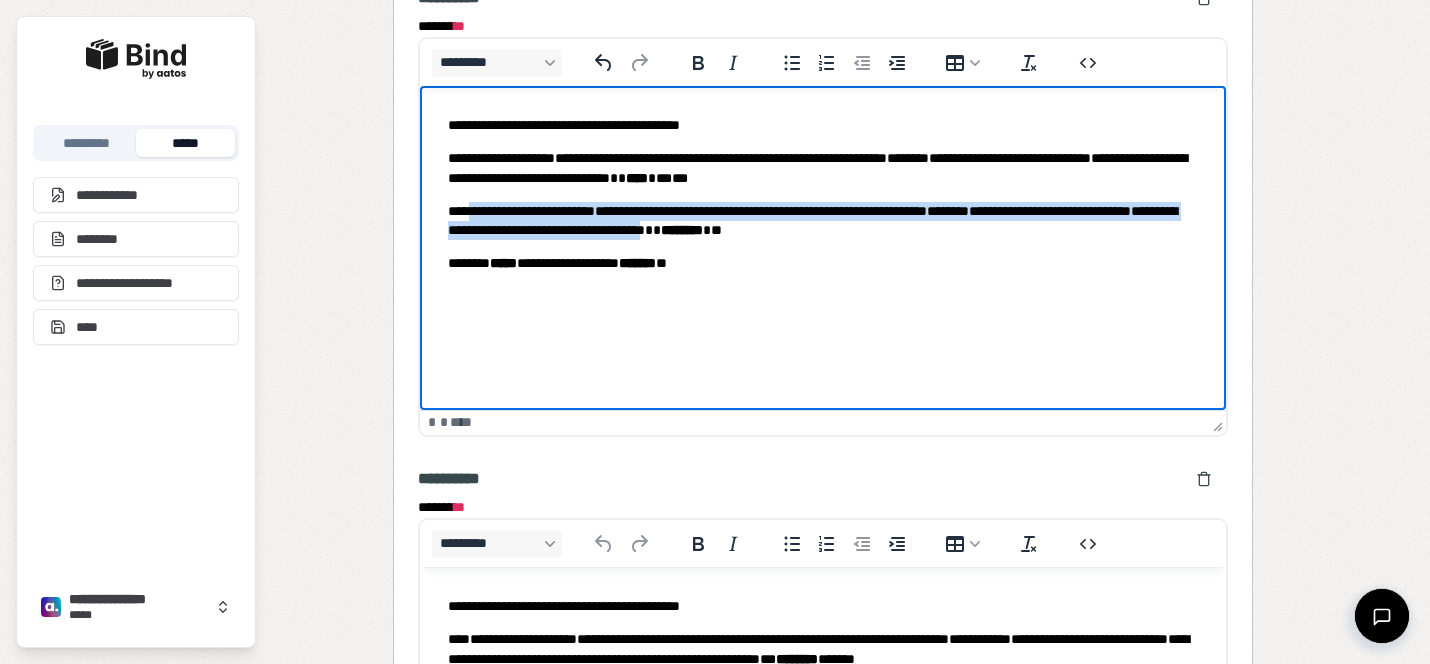drag, startPoint x: 470, startPoint y: 207, endPoint x: 918, endPoint y: 229, distance: 448.53986 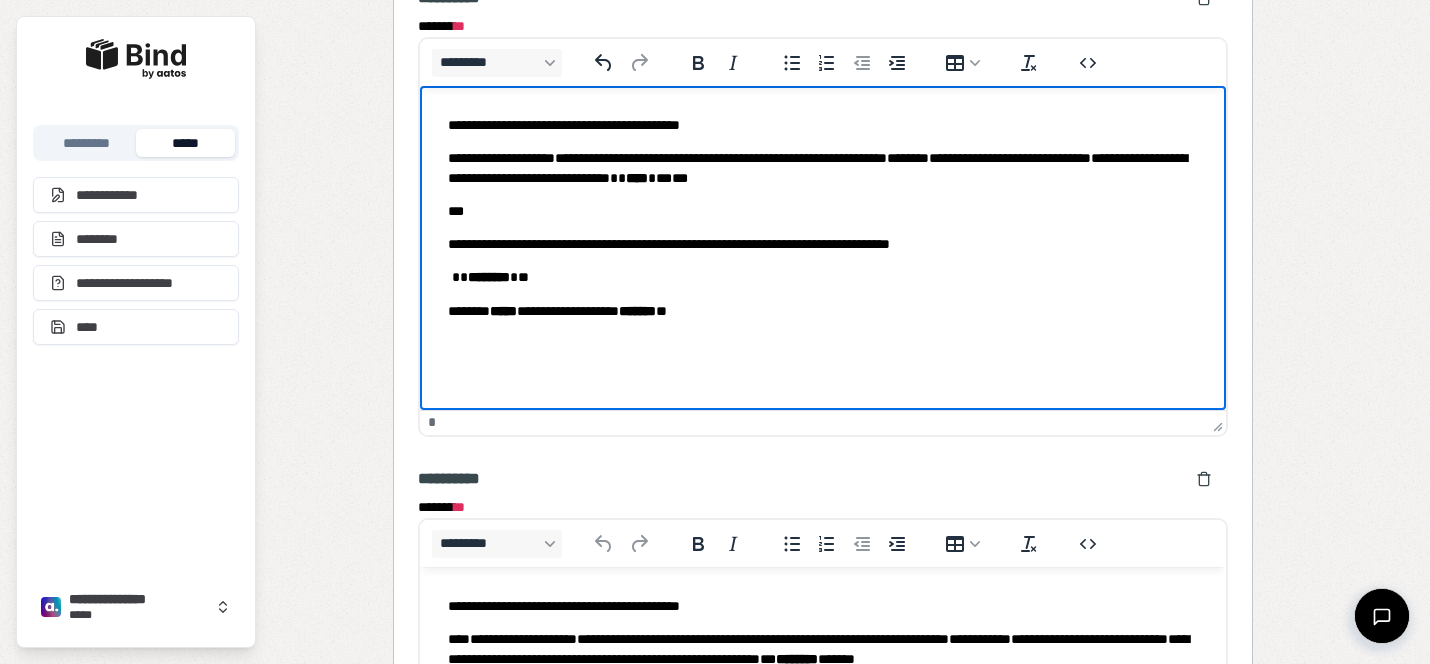 click on "**********" at bounding box center [823, 218] 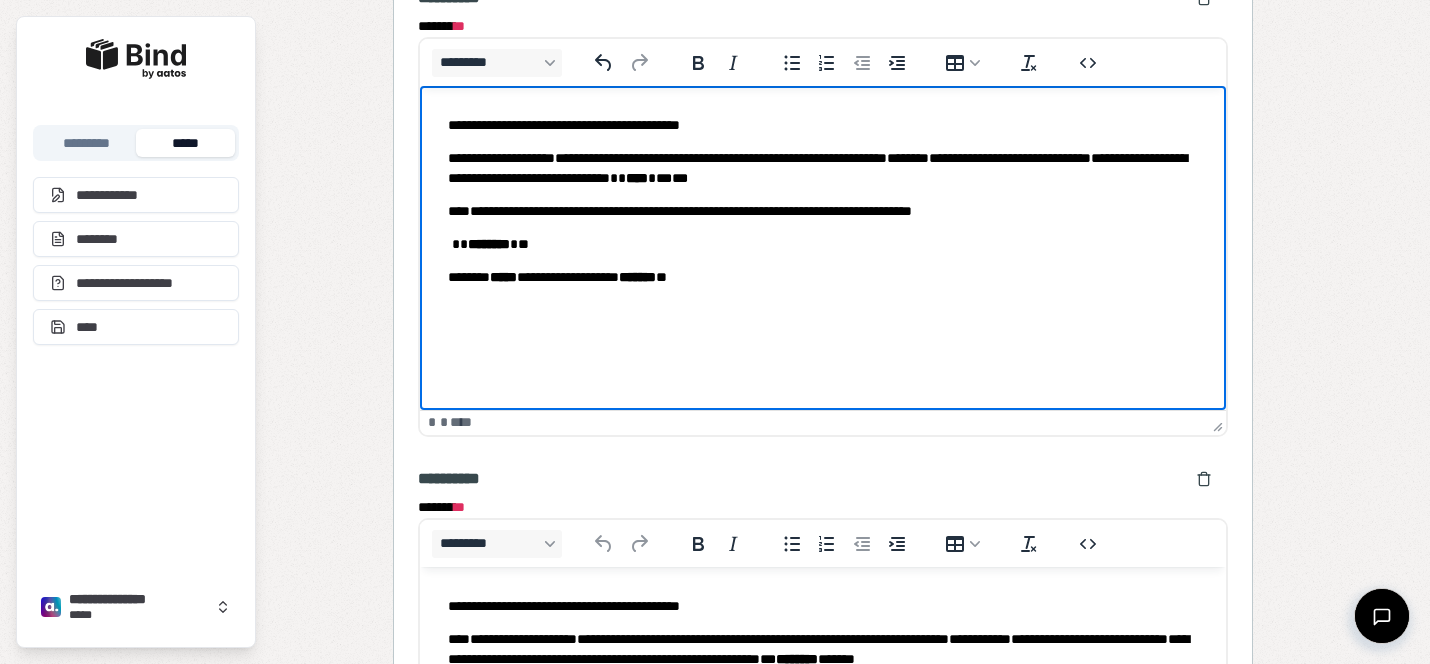 click at bounding box center (450, 244) 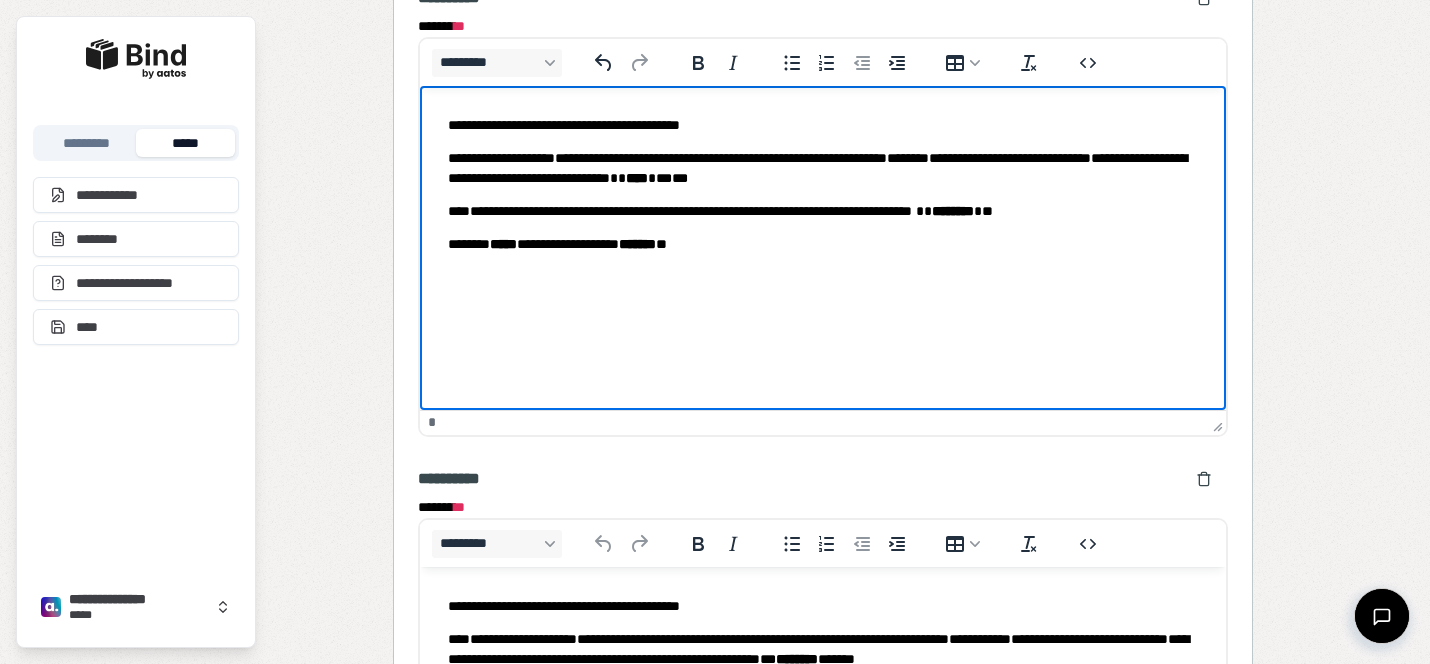 click on "**********" at bounding box center (823, 211) 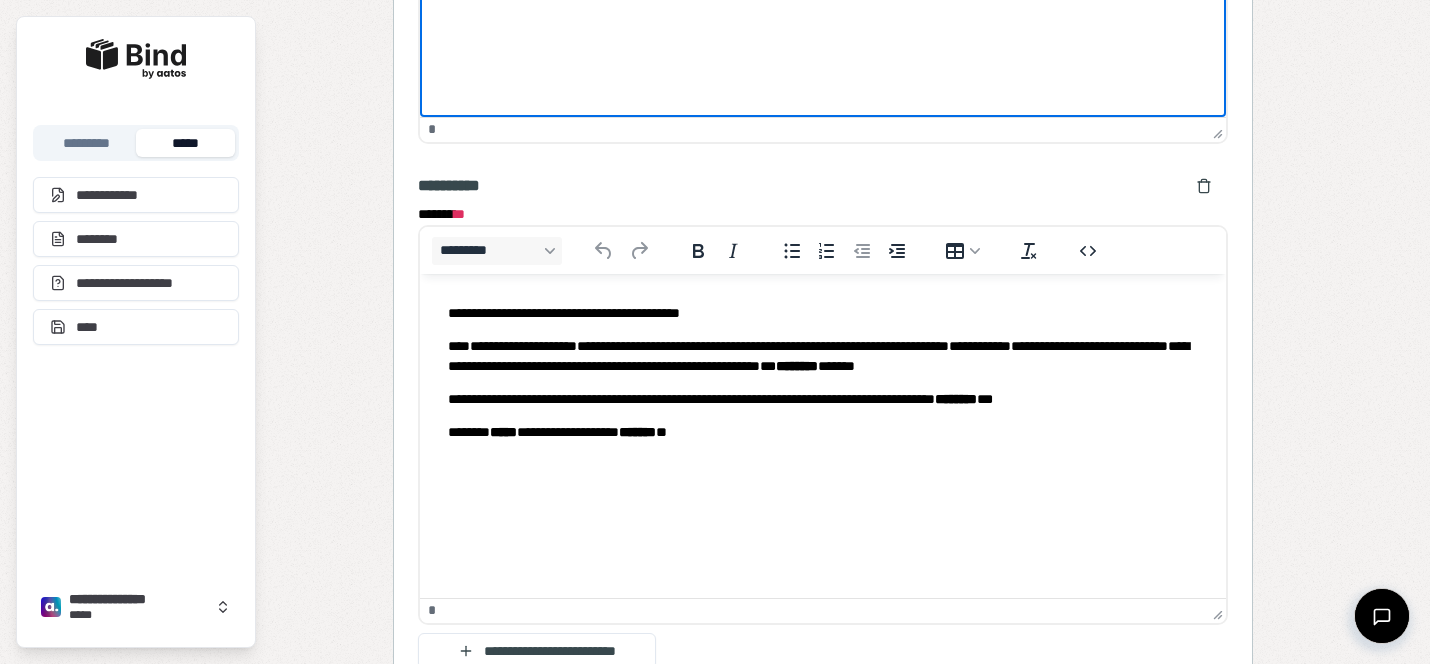scroll, scrollTop: 1256, scrollLeft: 0, axis: vertical 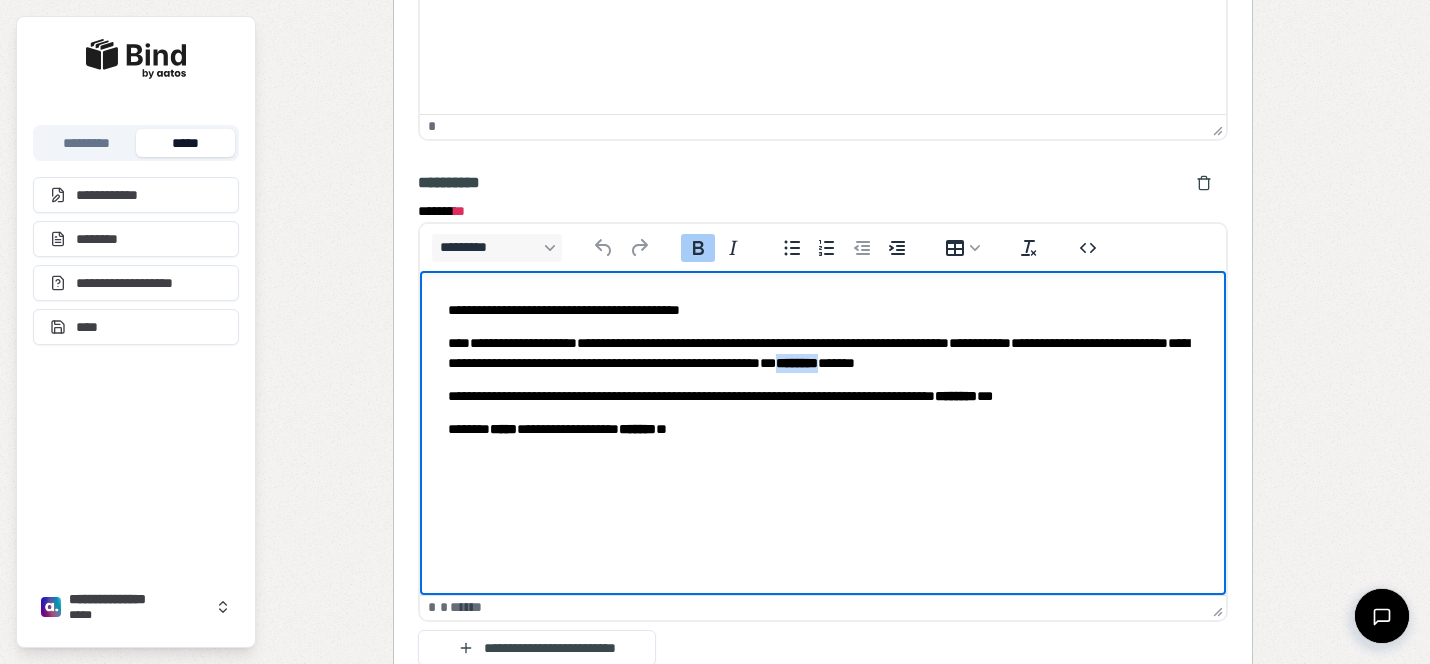 drag, startPoint x: 1067, startPoint y: 361, endPoint x: 1123, endPoint y: 361, distance: 56 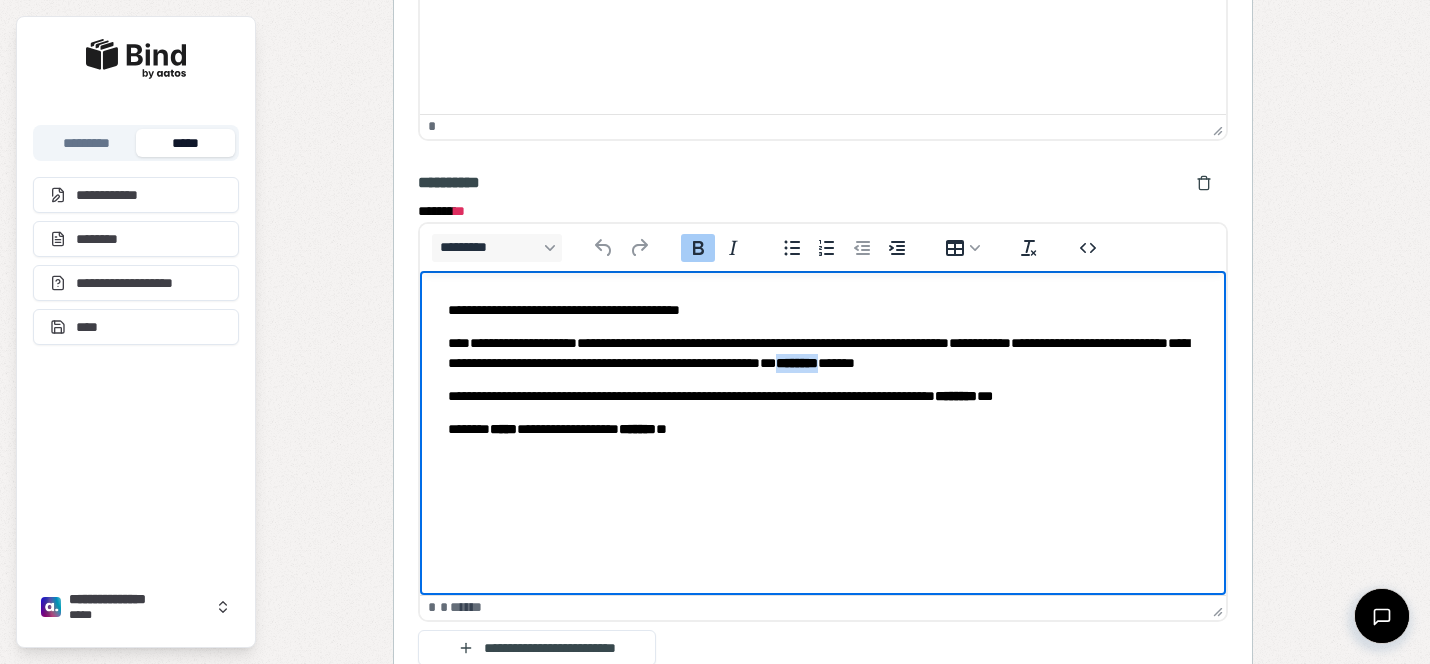 type 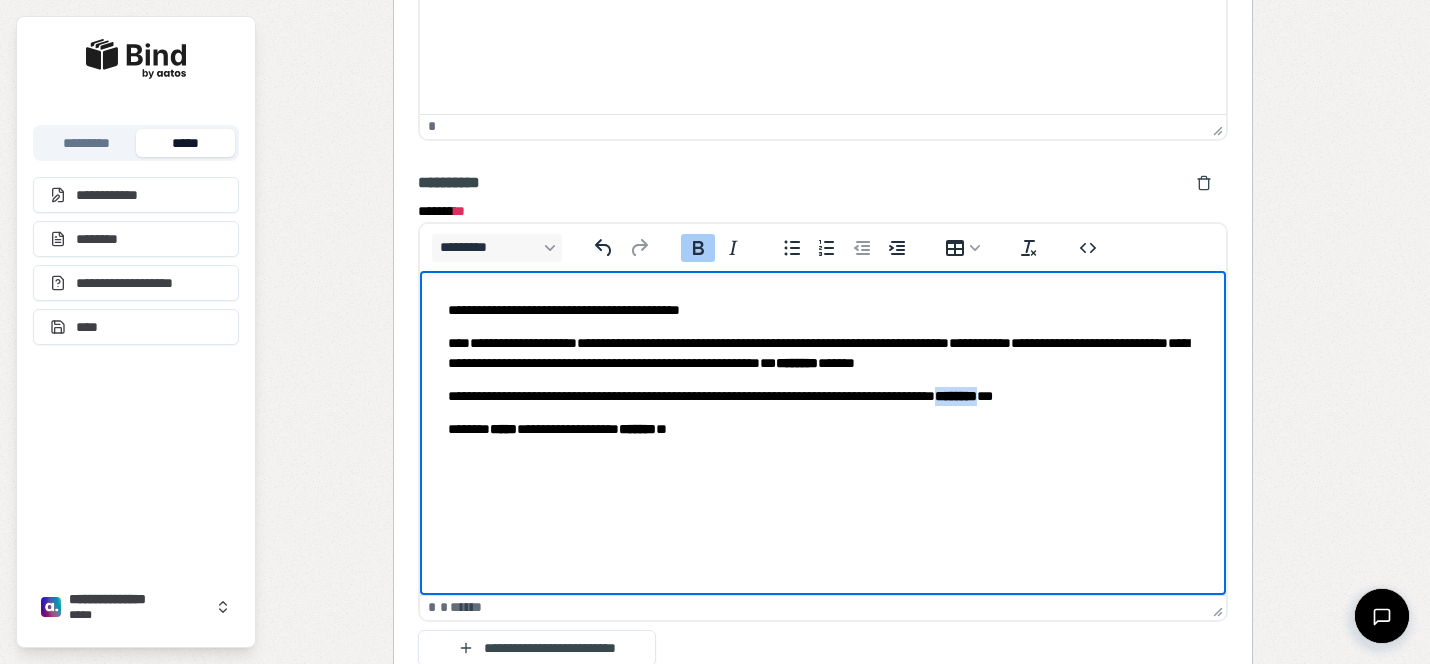 drag, startPoint x: 1091, startPoint y: 396, endPoint x: 1034, endPoint y: 396, distance: 57 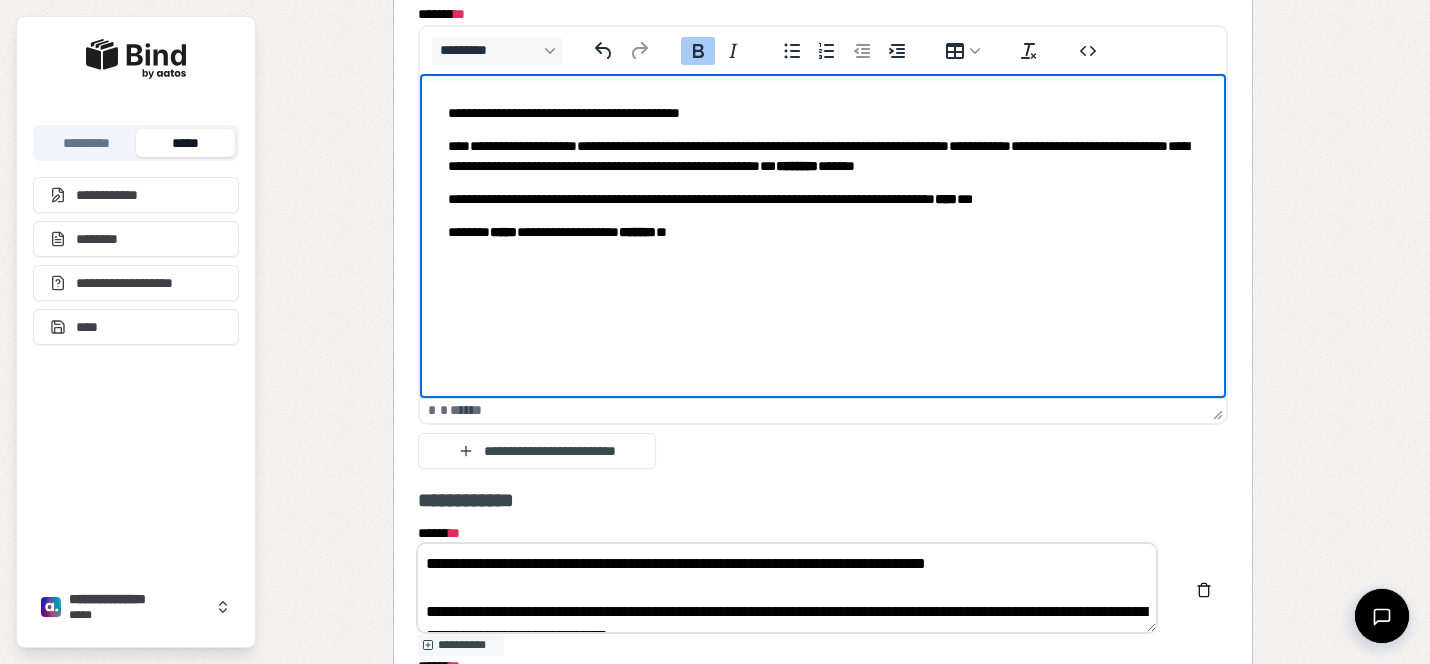 scroll, scrollTop: 1455, scrollLeft: 0, axis: vertical 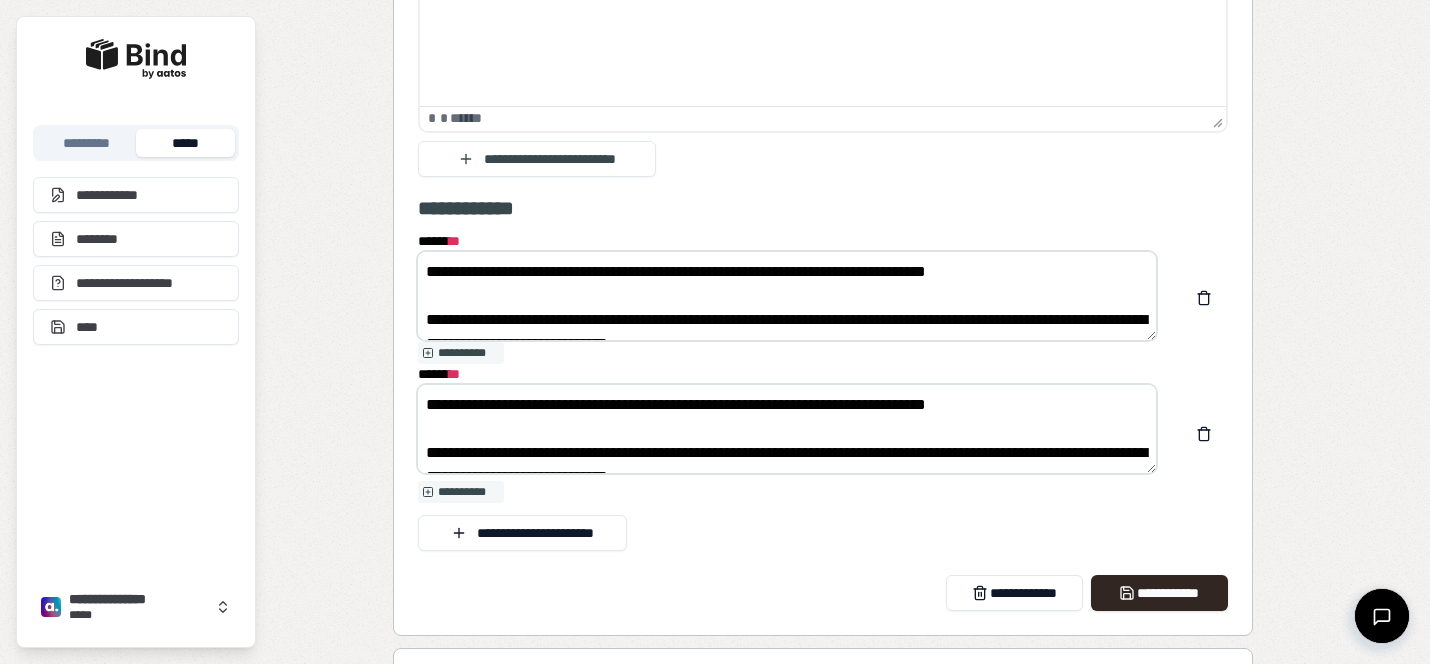 drag, startPoint x: 638, startPoint y: 277, endPoint x: 697, endPoint y: 276, distance: 59.008472 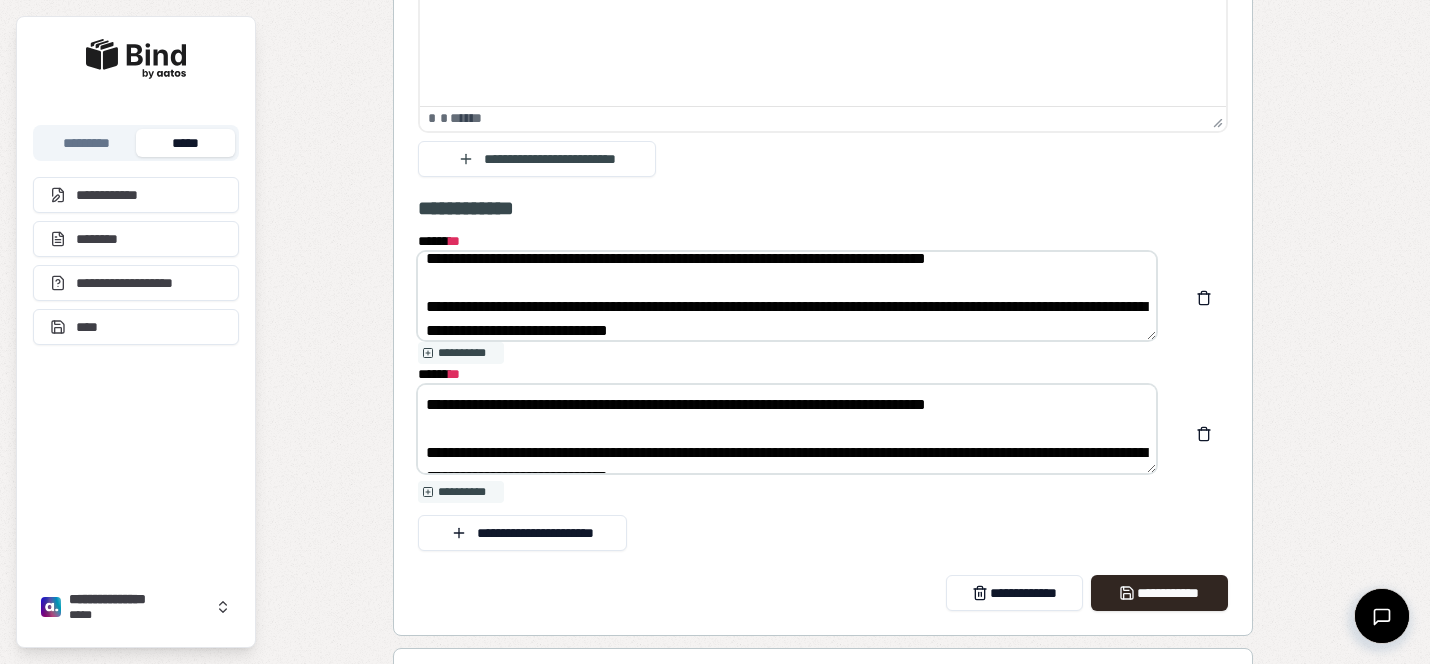 scroll, scrollTop: 19, scrollLeft: 0, axis: vertical 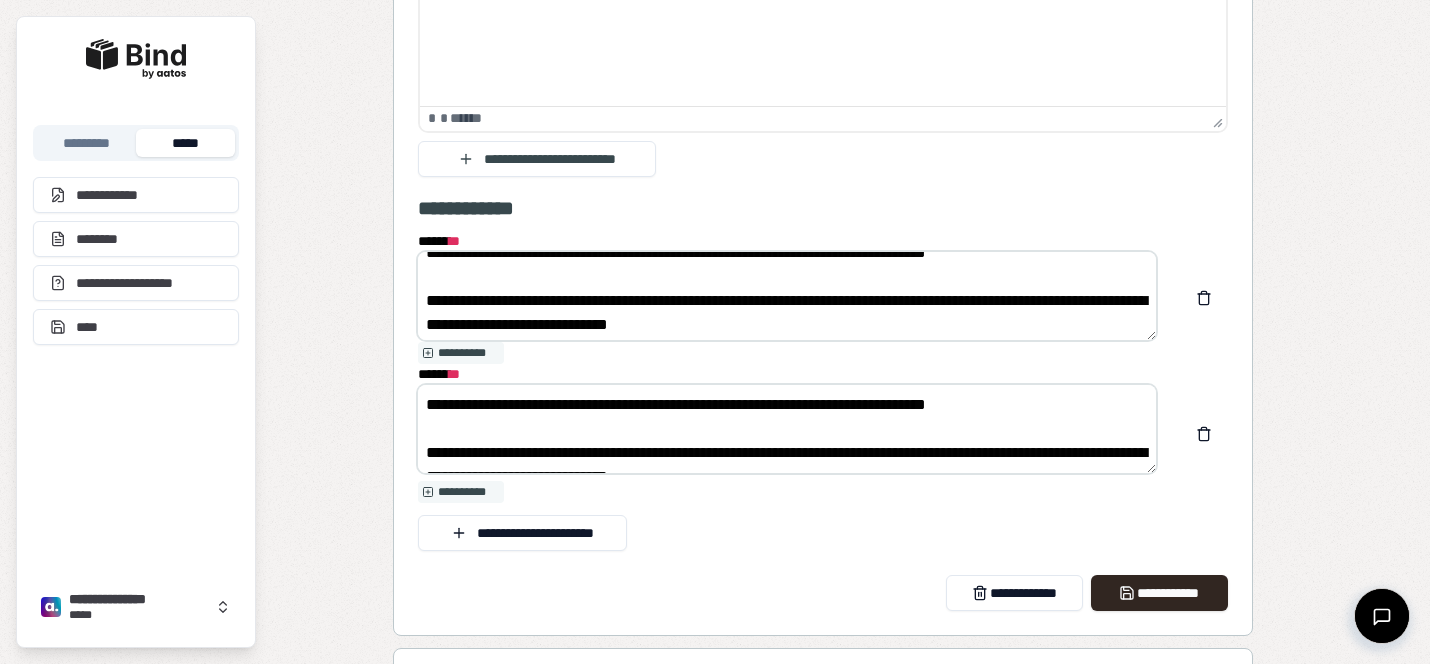 drag, startPoint x: 528, startPoint y: 303, endPoint x: 472, endPoint y: 302, distance: 56.008926 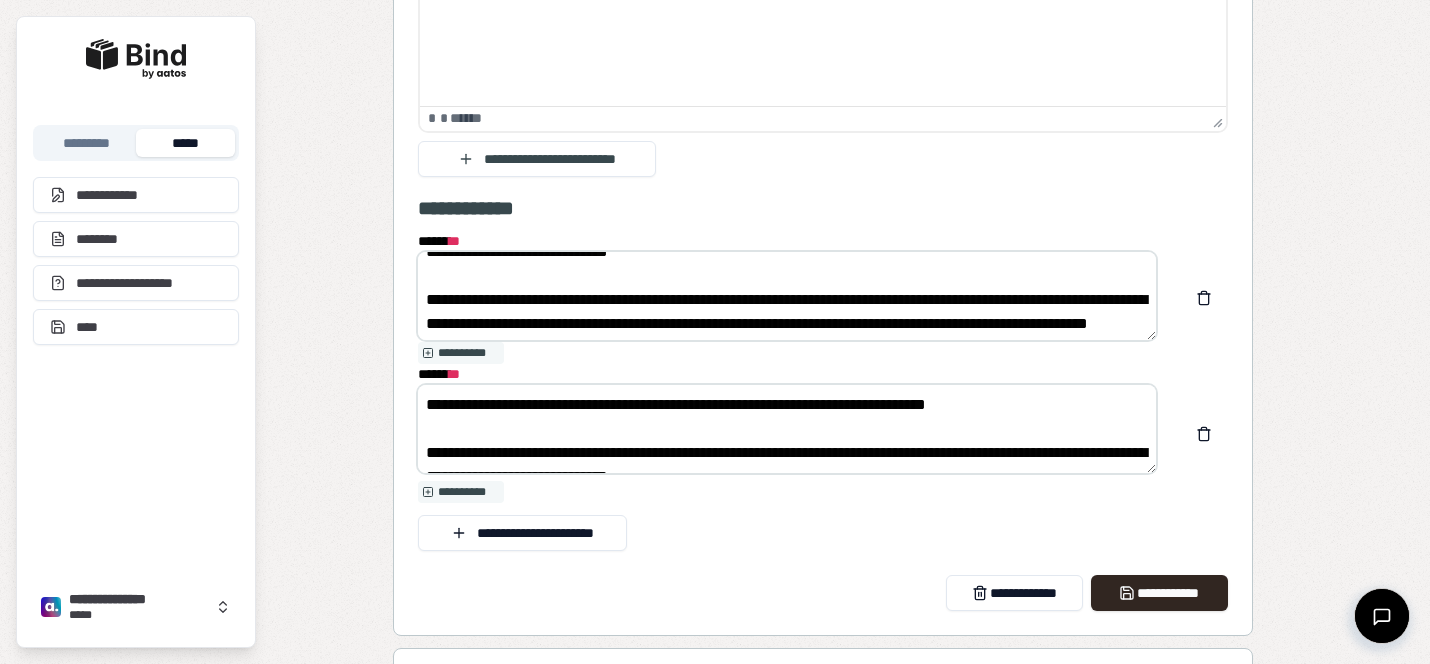 scroll, scrollTop: 96, scrollLeft: 0, axis: vertical 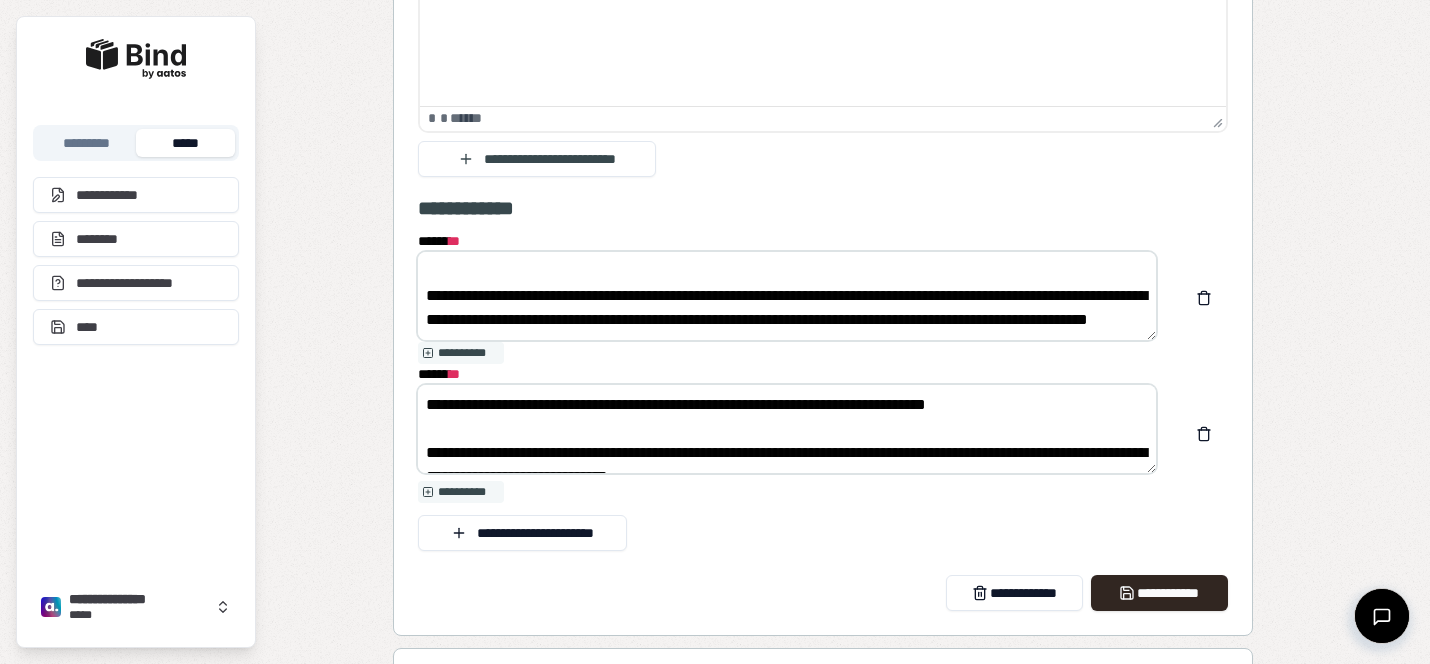 drag, startPoint x: 528, startPoint y: 297, endPoint x: 469, endPoint y: 293, distance: 59.135437 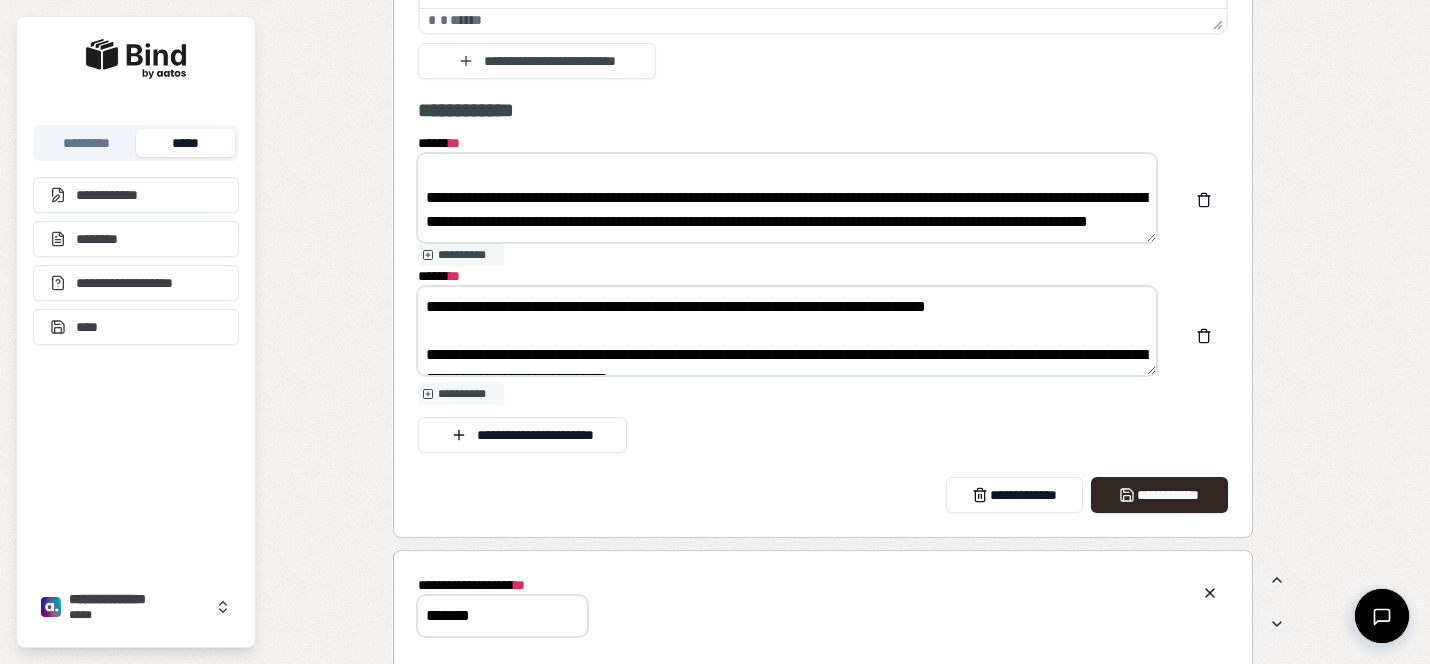 scroll, scrollTop: 1846, scrollLeft: 0, axis: vertical 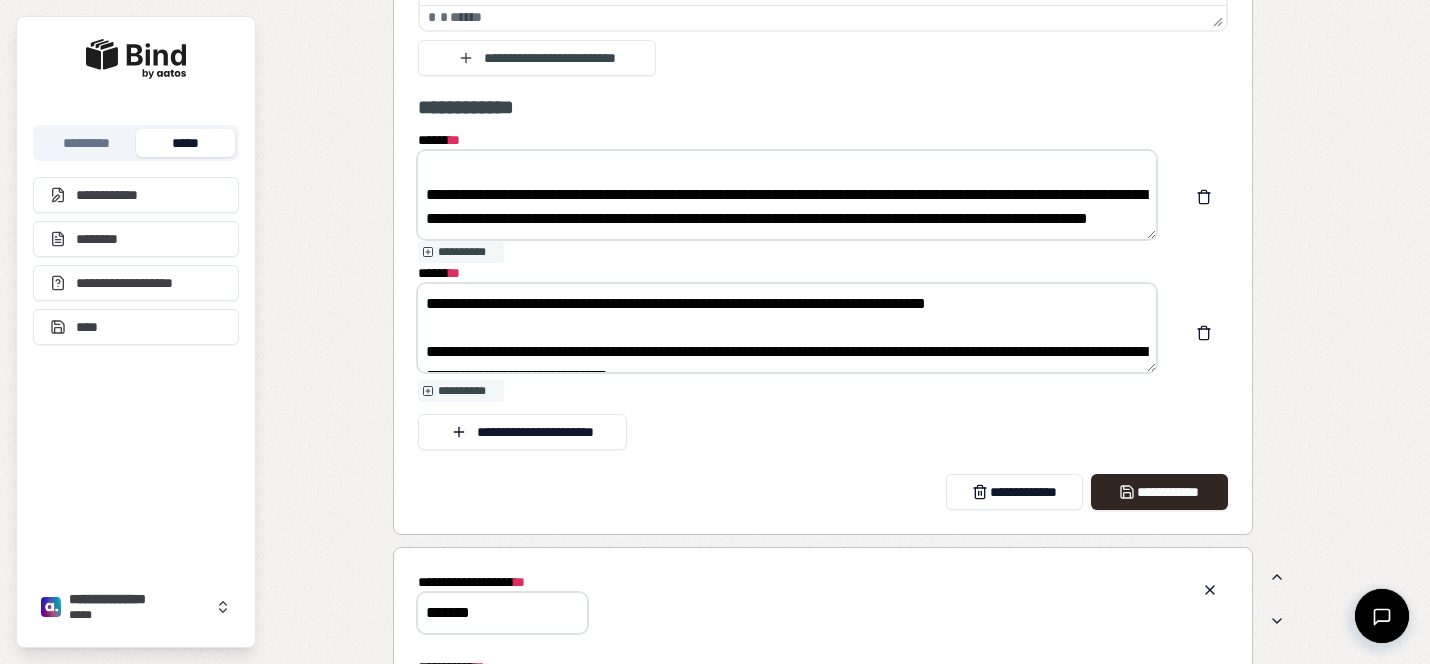 type on "**********" 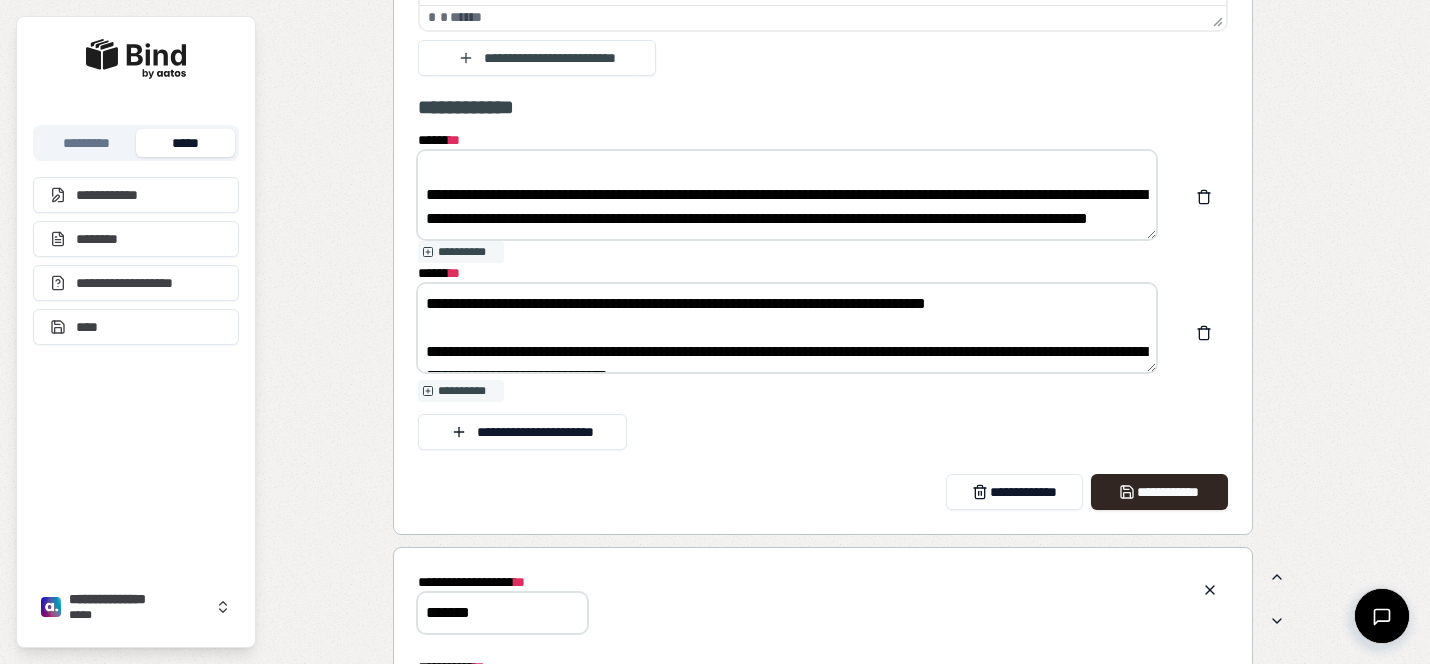 drag, startPoint x: 638, startPoint y: 298, endPoint x: 692, endPoint y: 299, distance: 54.00926 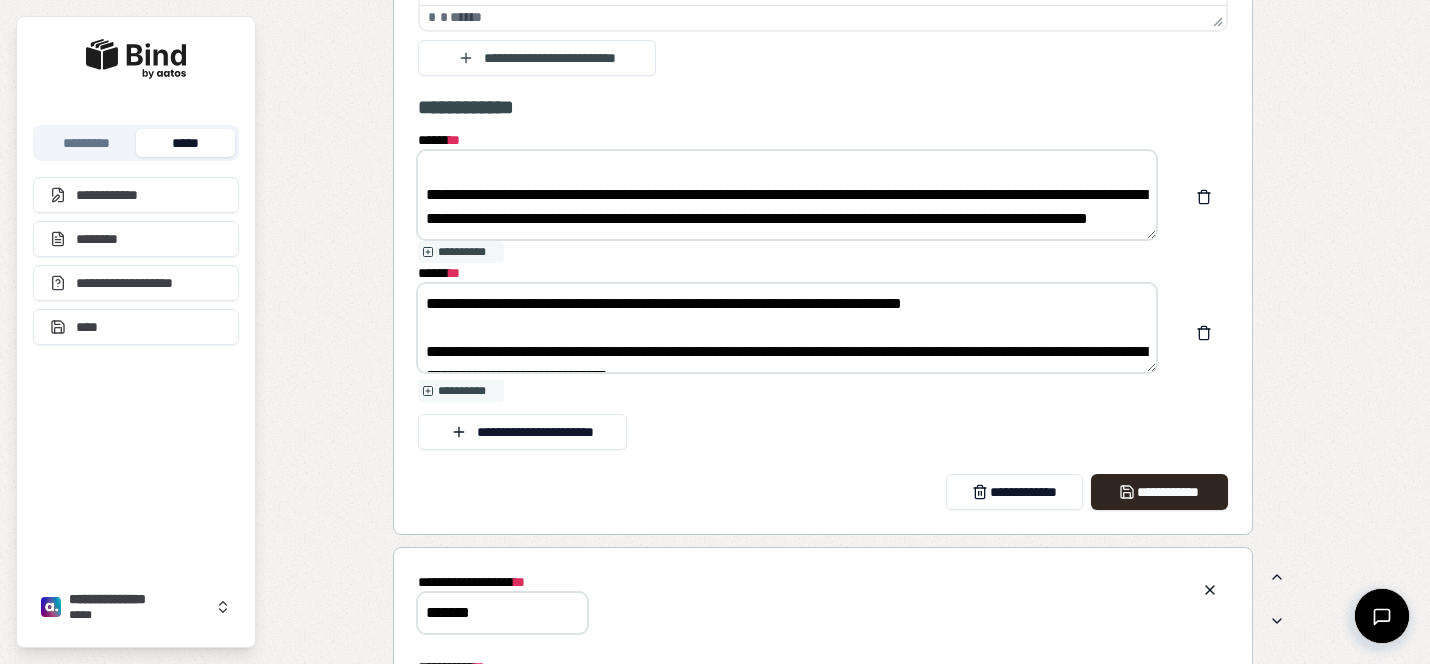 drag, startPoint x: 520, startPoint y: 350, endPoint x: 465, endPoint y: 347, distance: 55.081757 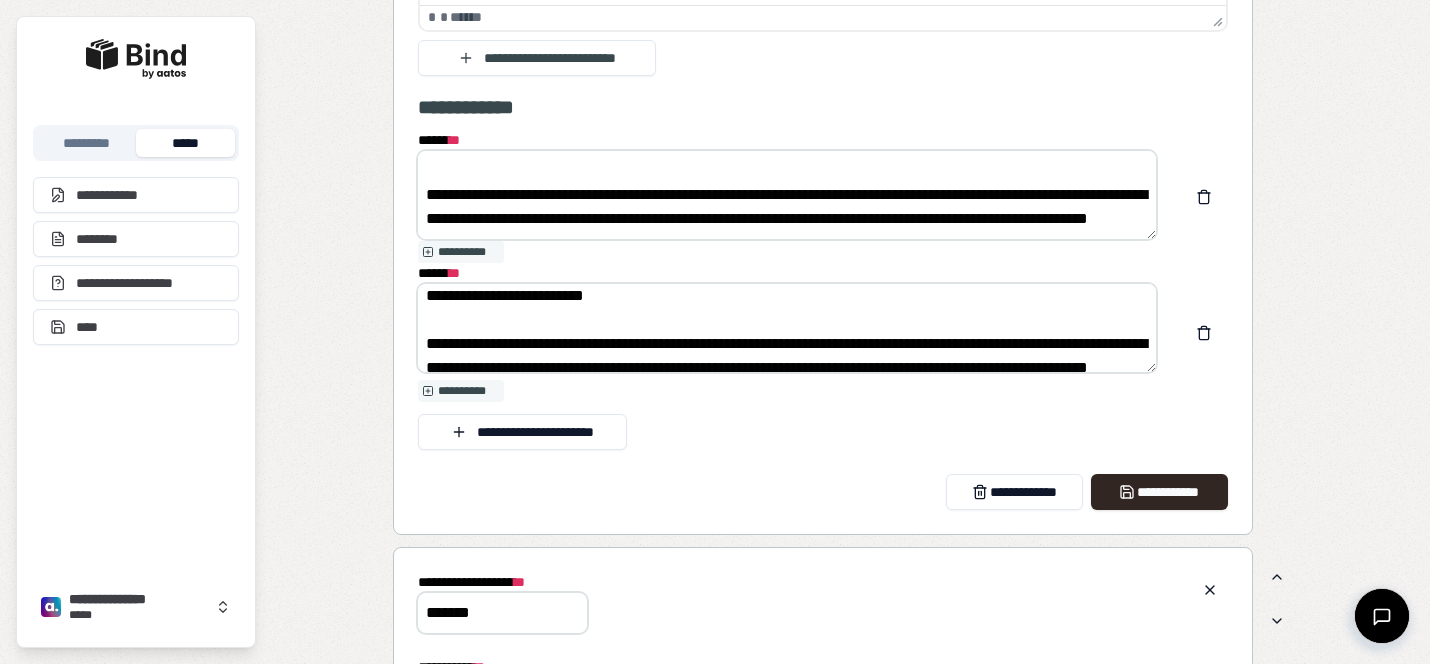 scroll, scrollTop: 98, scrollLeft: 0, axis: vertical 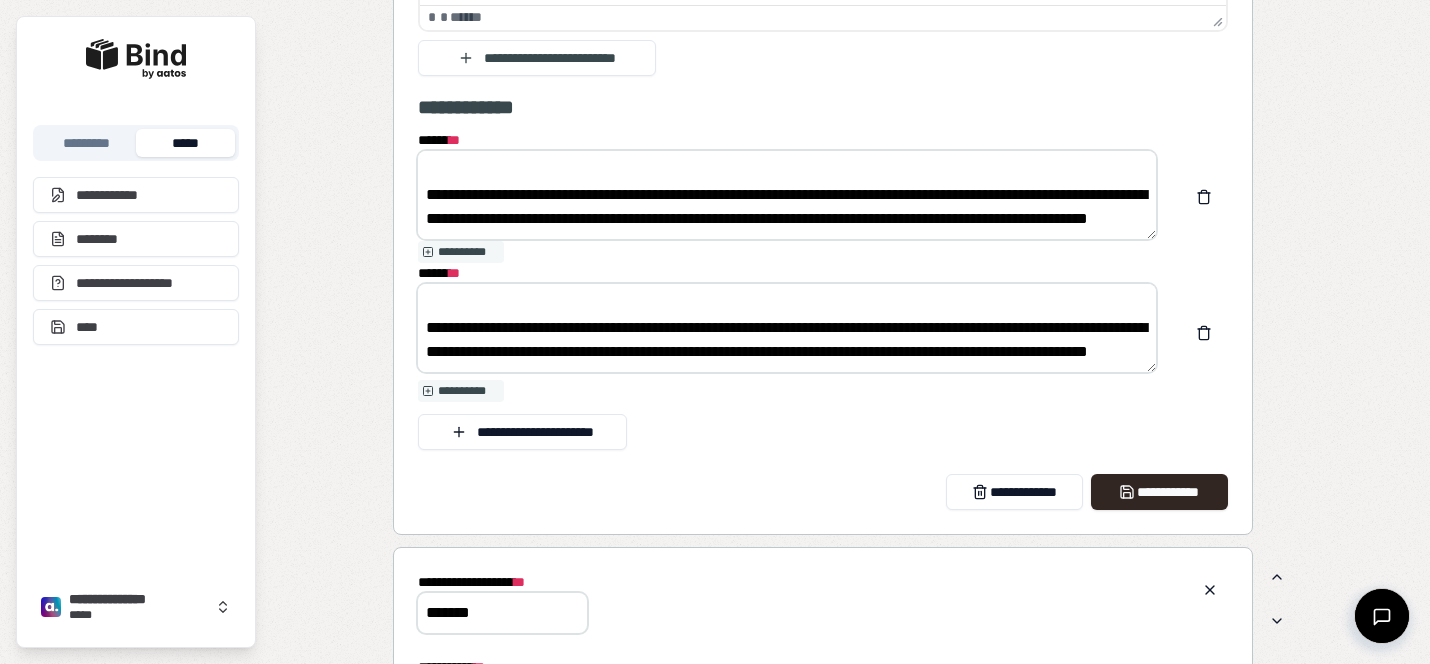 drag, startPoint x: 517, startPoint y: 331, endPoint x: 464, endPoint y: 328, distance: 53.08484 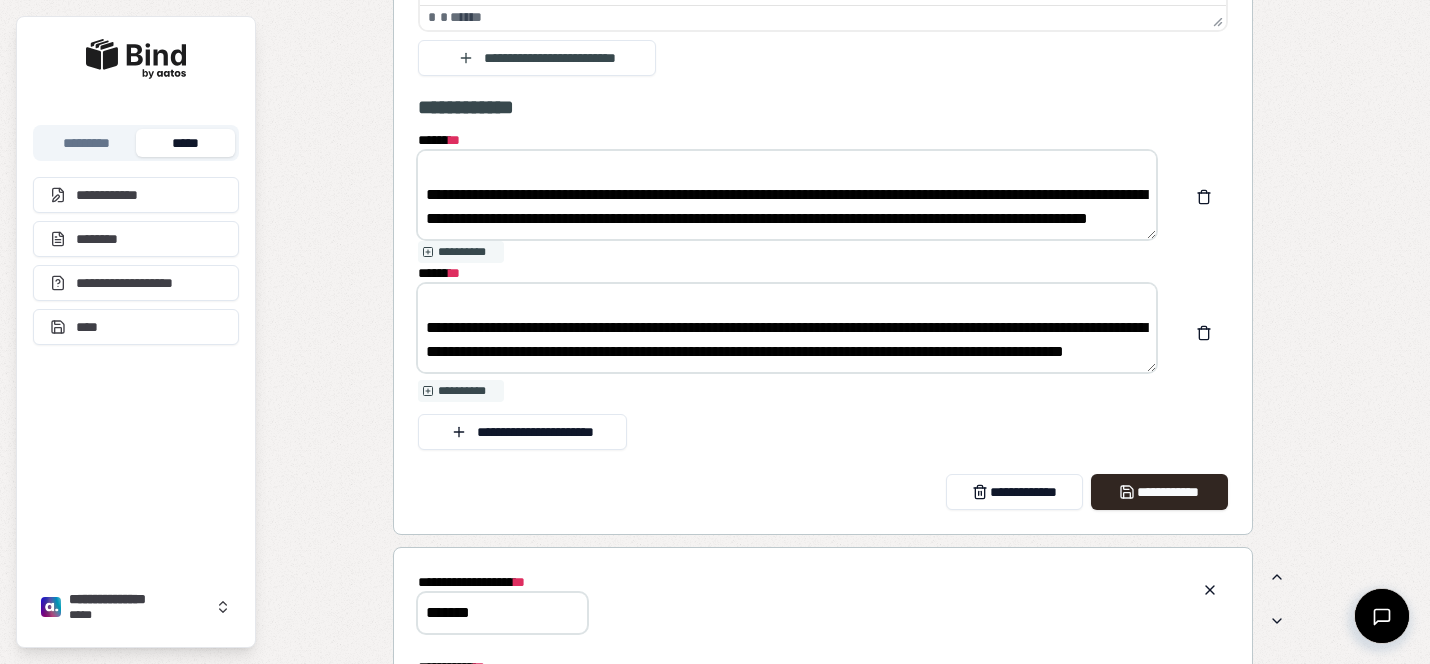 scroll, scrollTop: 120, scrollLeft: 0, axis: vertical 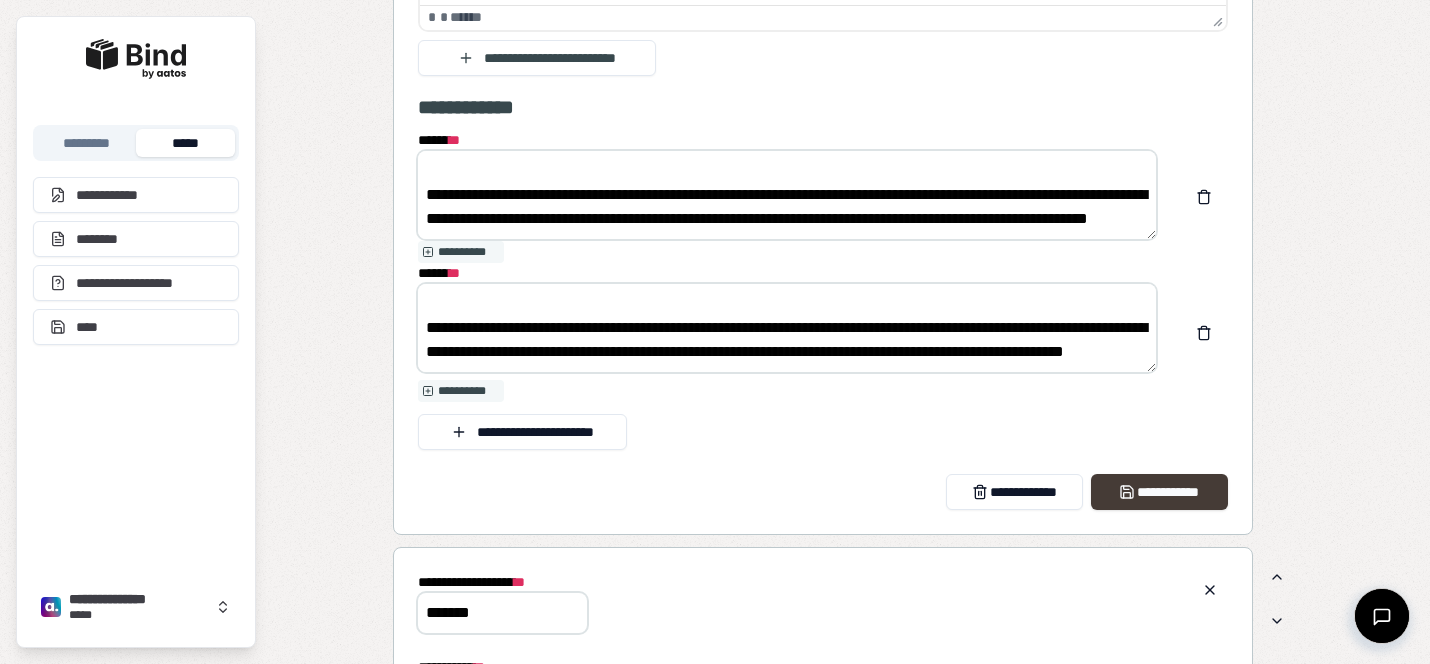 type on "**********" 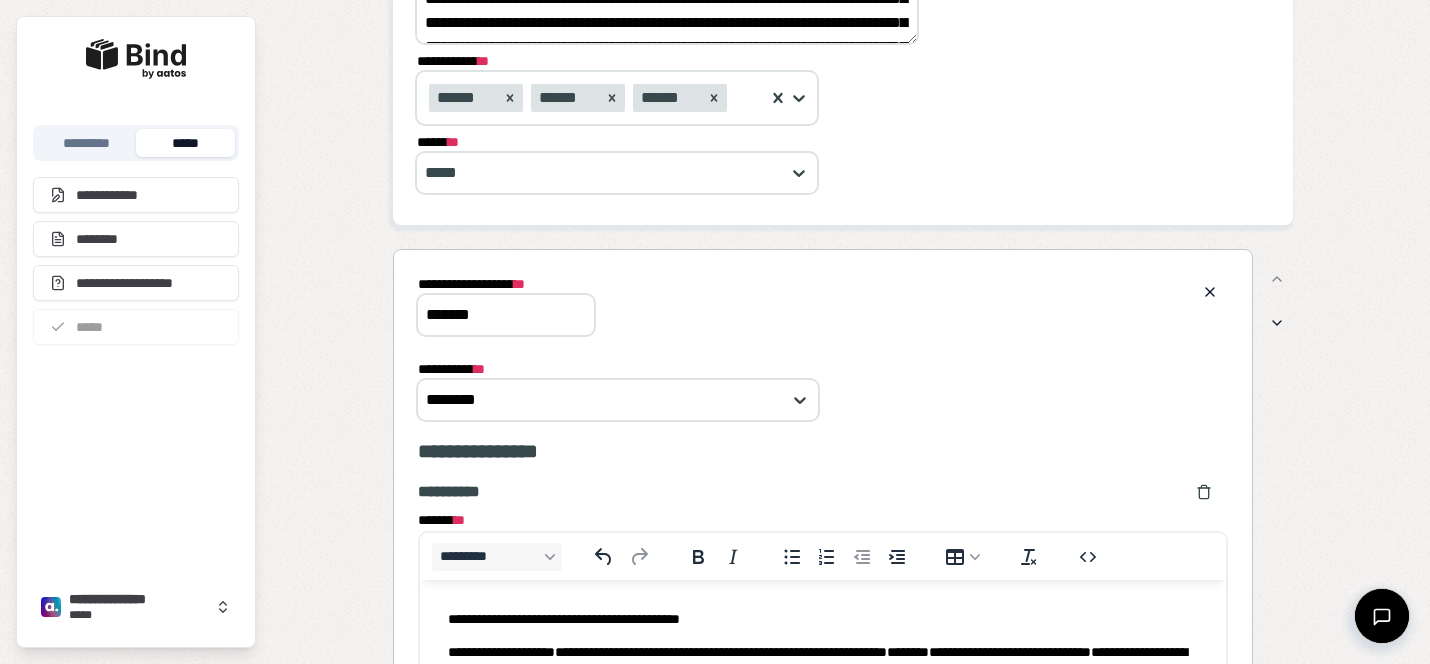 scroll, scrollTop: 452, scrollLeft: 0, axis: vertical 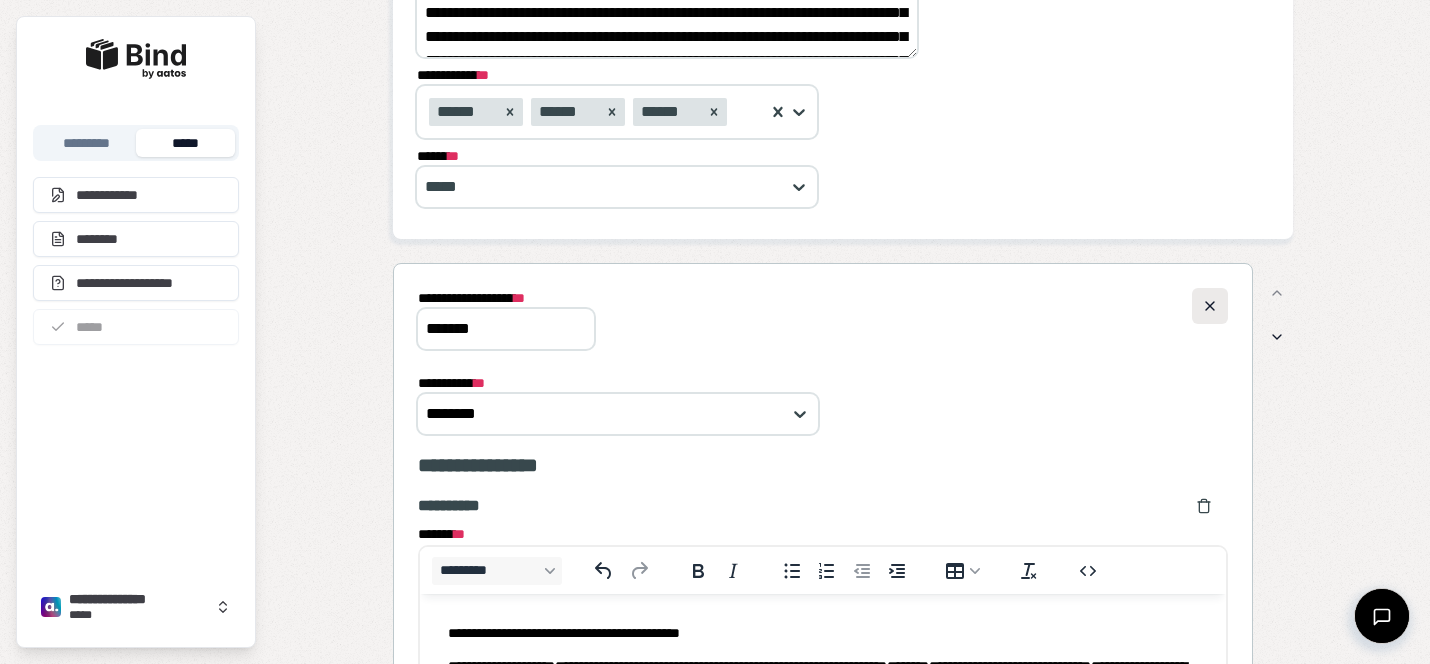 click at bounding box center [1210, 306] 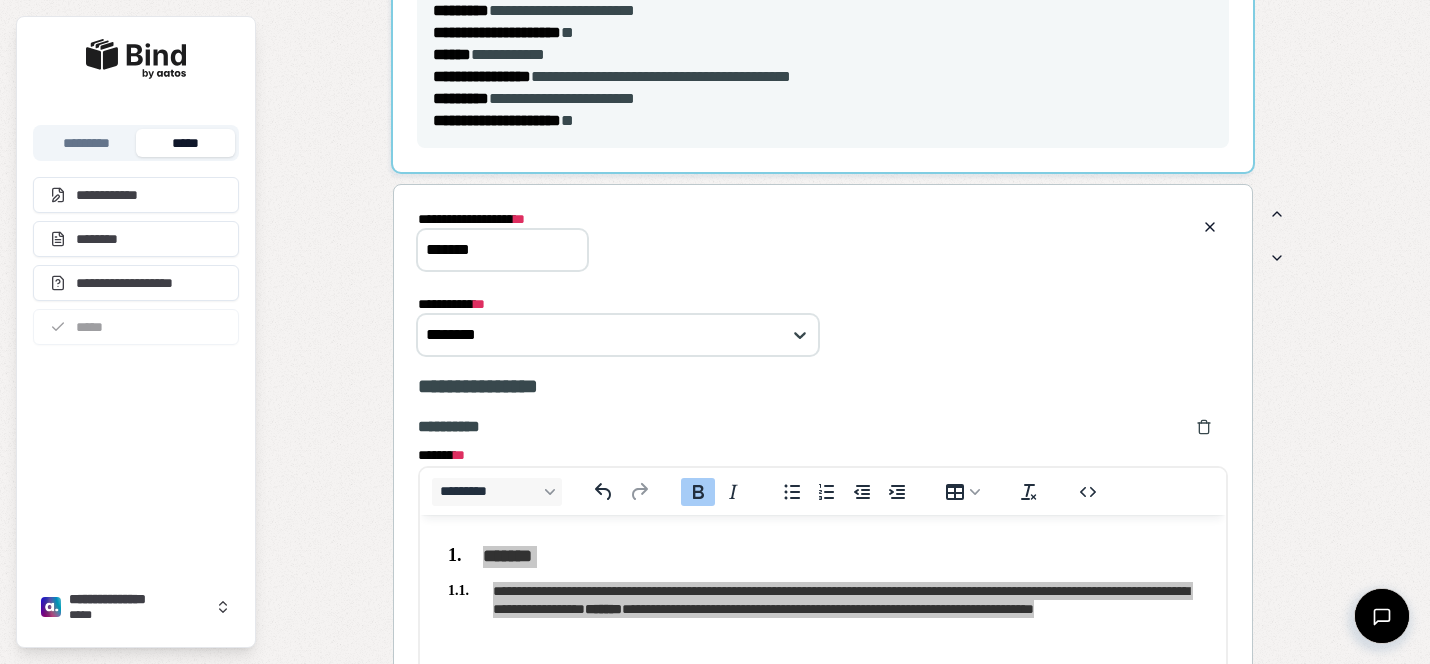 scroll, scrollTop: 1121, scrollLeft: 0, axis: vertical 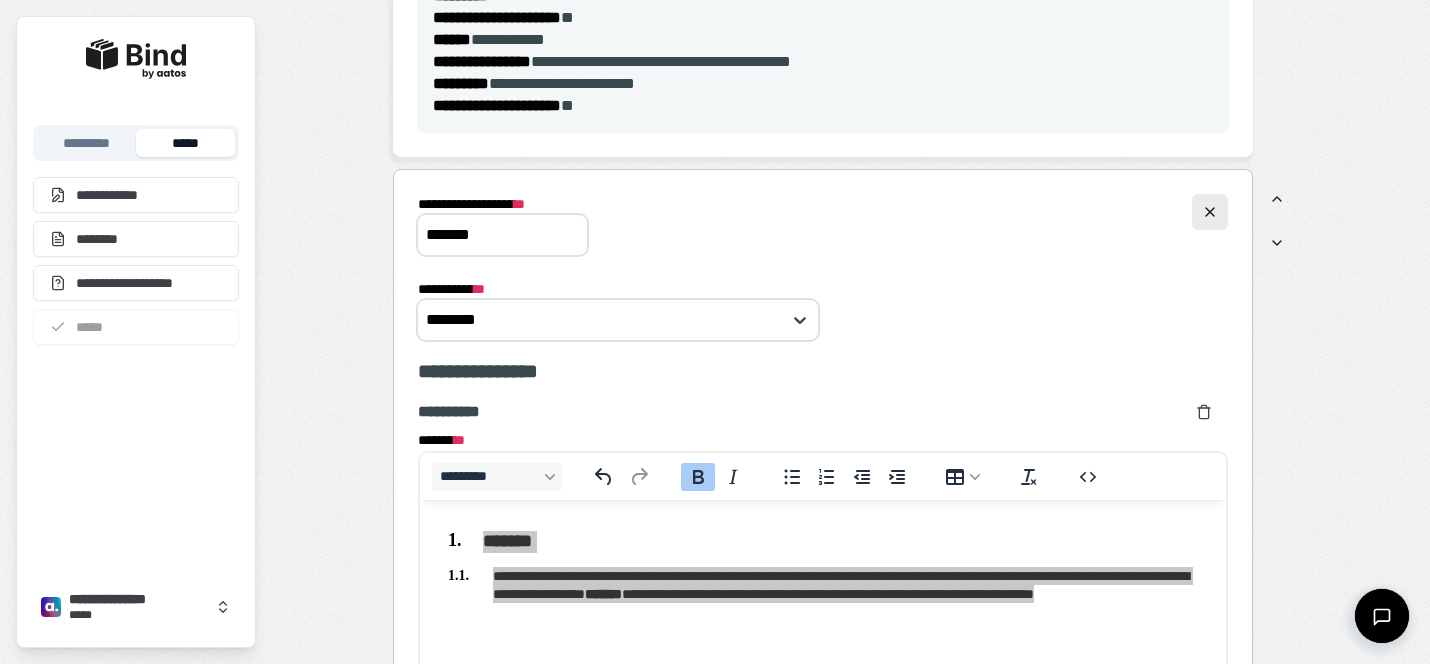 click at bounding box center [1210, 212] 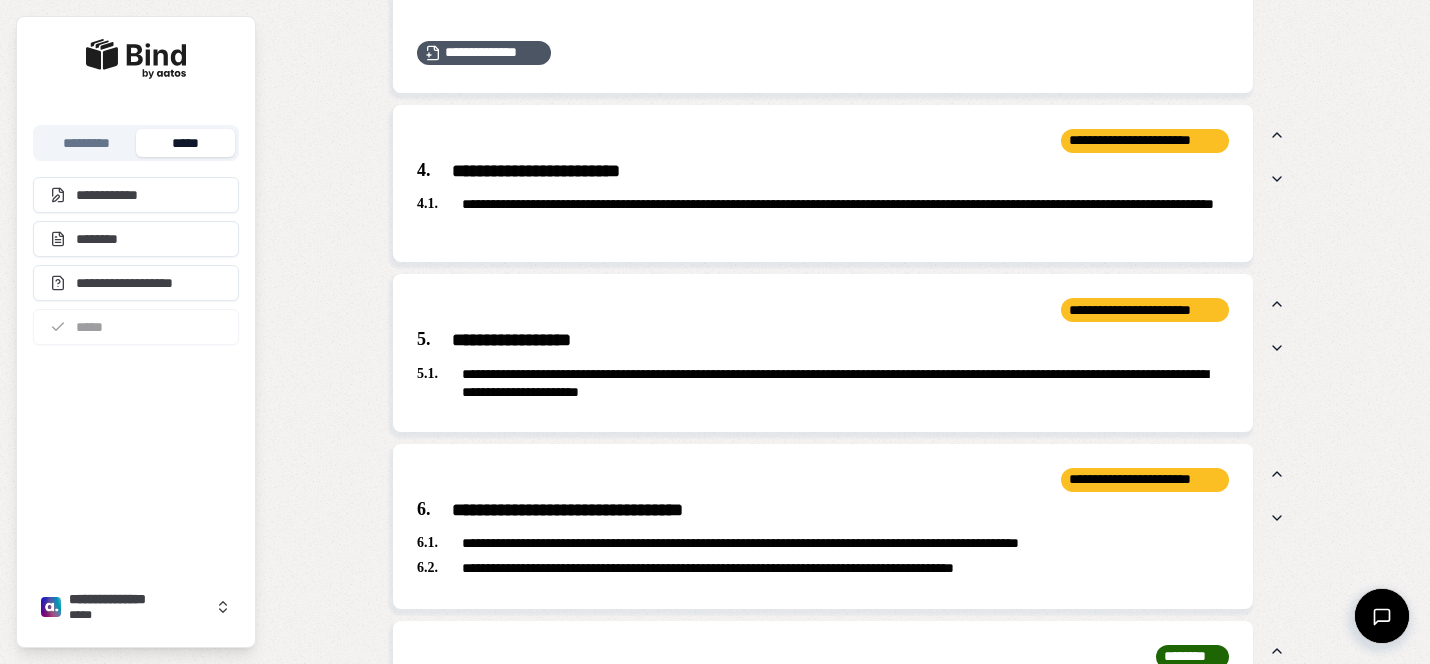 scroll, scrollTop: 1999, scrollLeft: 0, axis: vertical 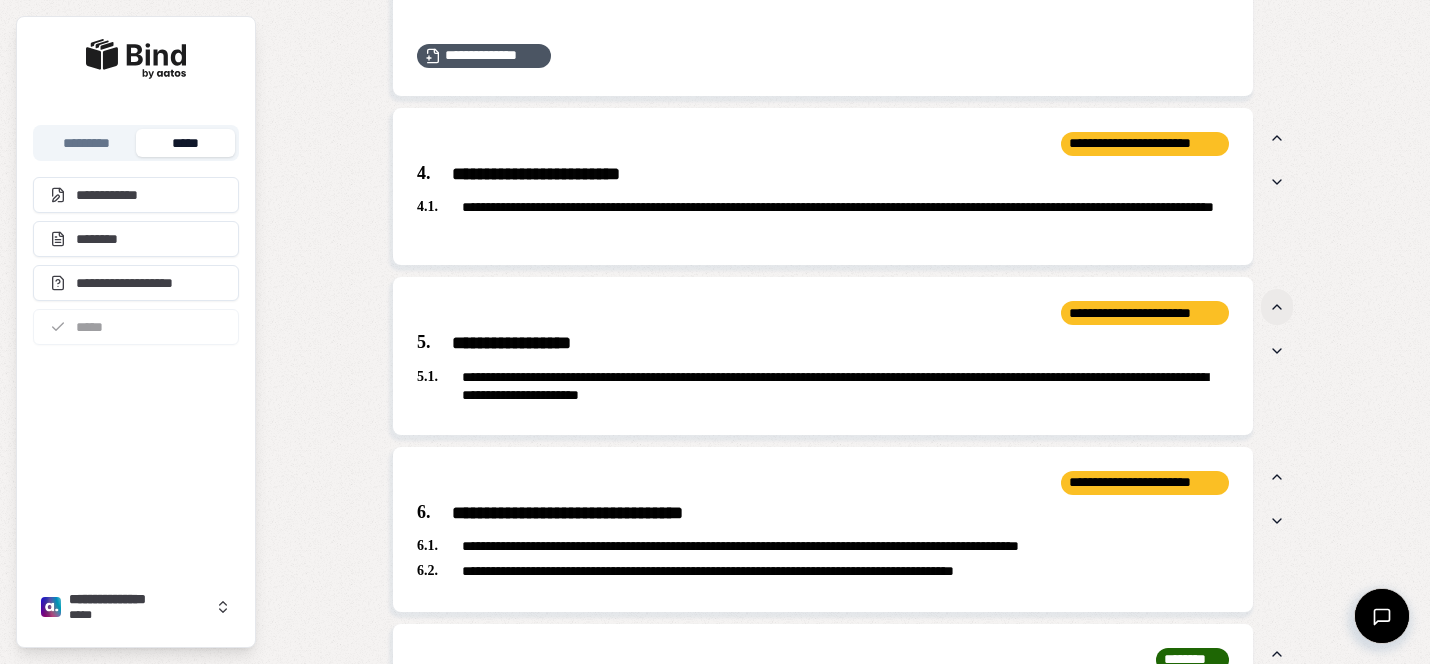click at bounding box center (1277, 307) 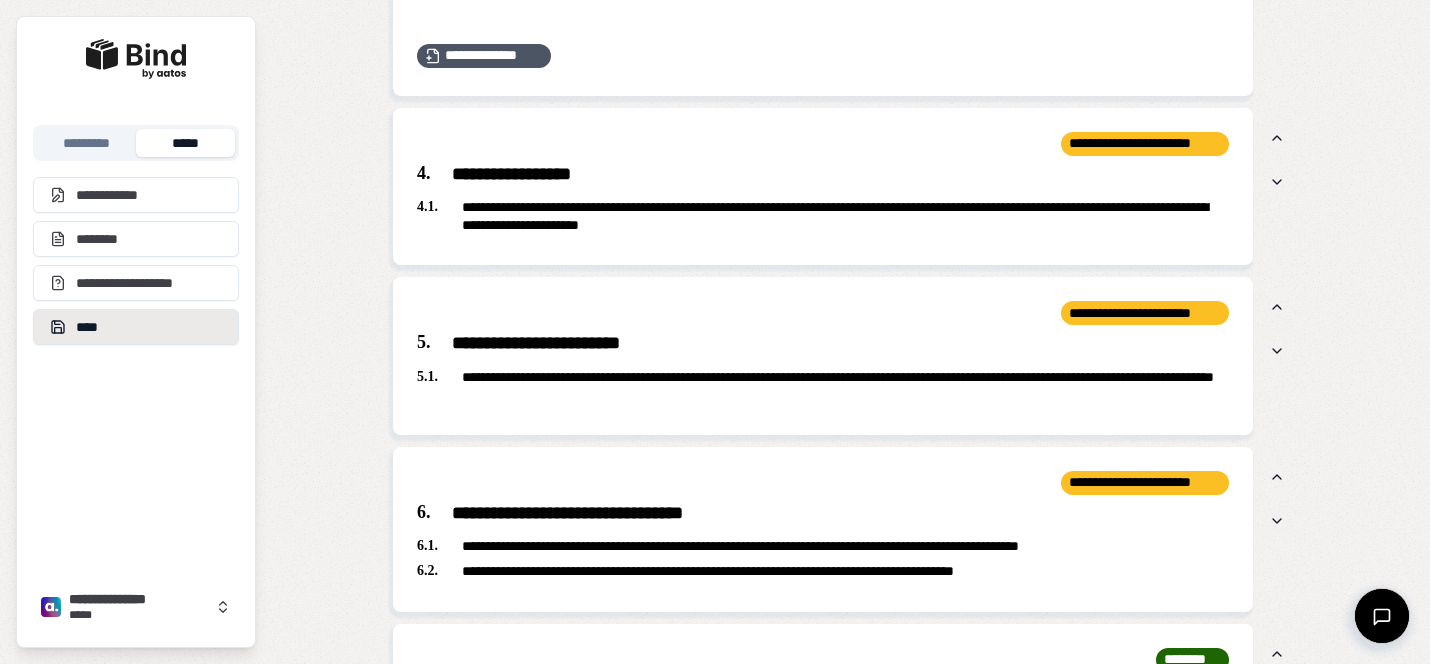 click on "****" at bounding box center (136, 327) 